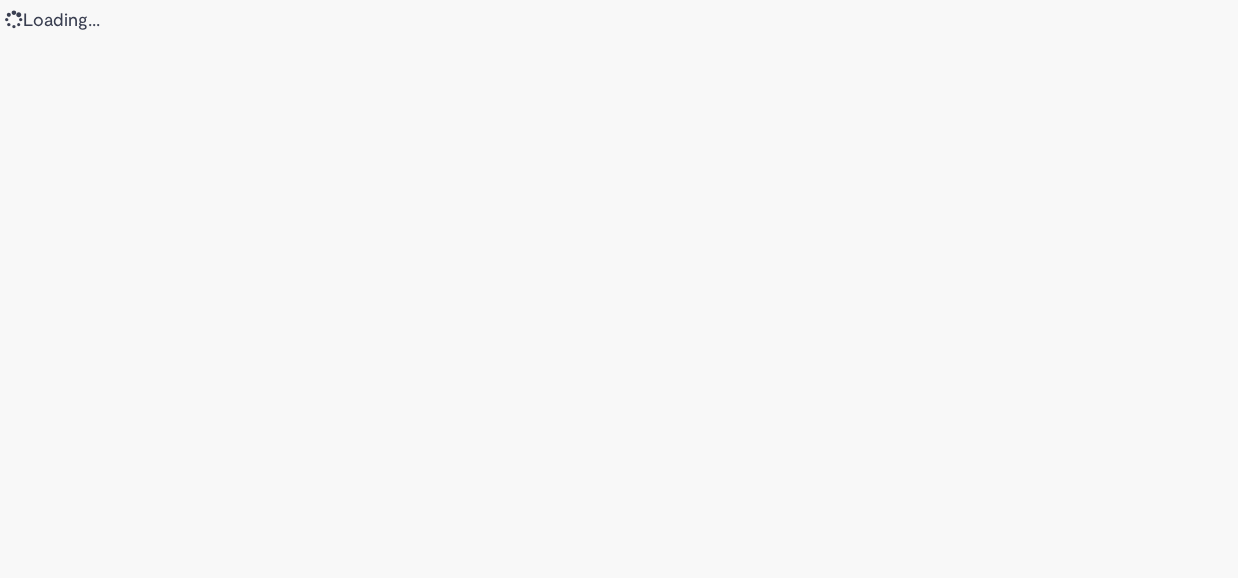 scroll, scrollTop: 0, scrollLeft: 0, axis: both 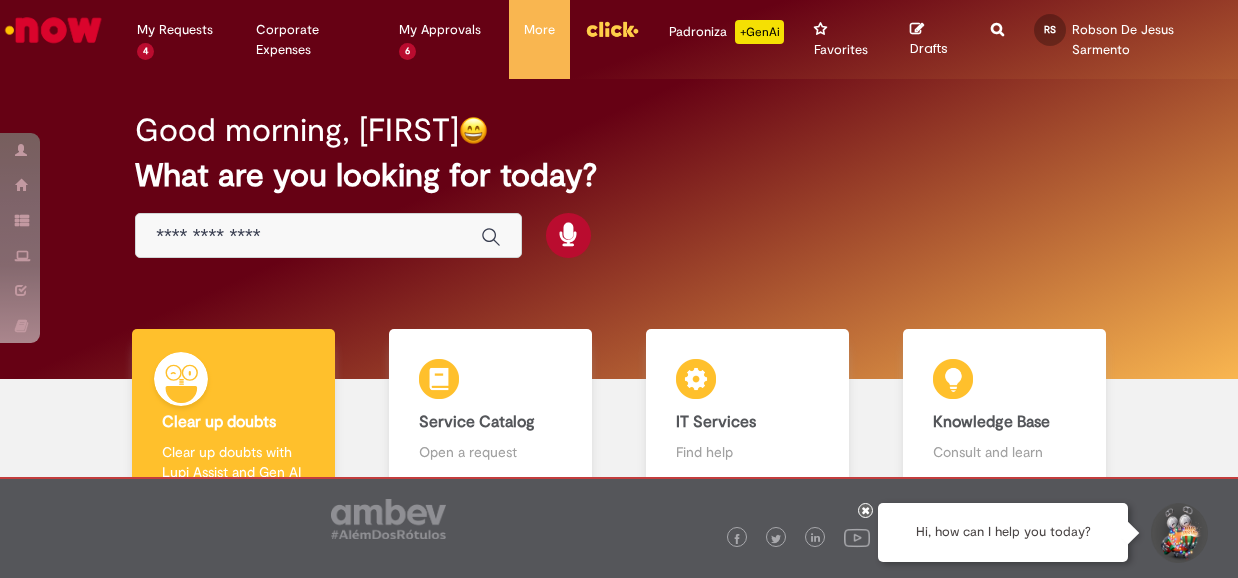 click at bounding box center (308, 236) 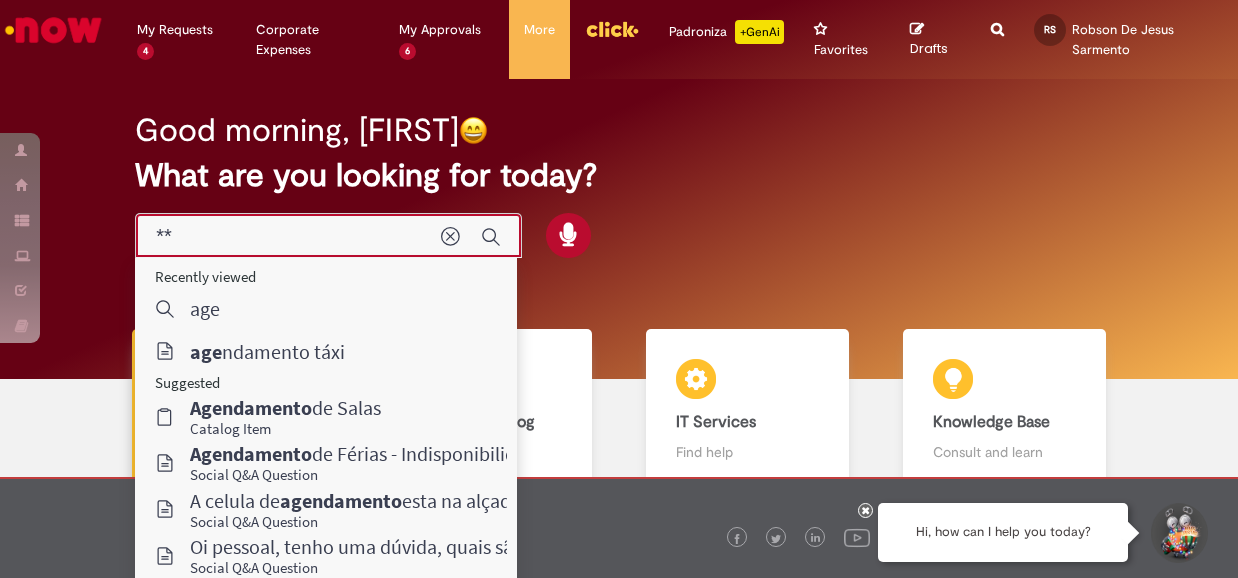 type on "*" 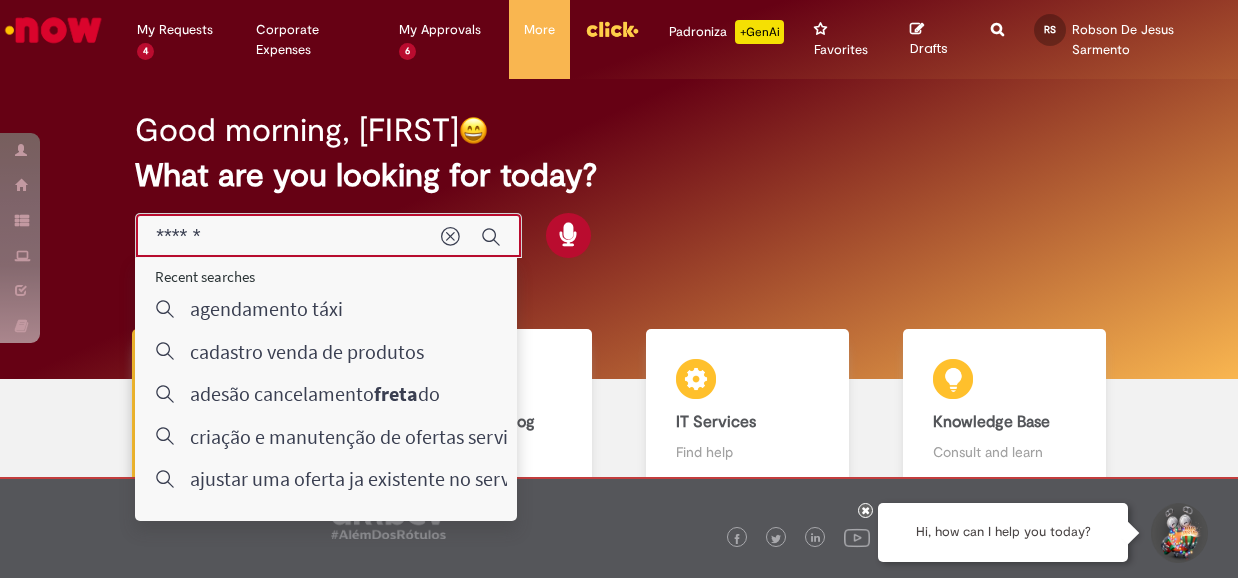 type on "*******" 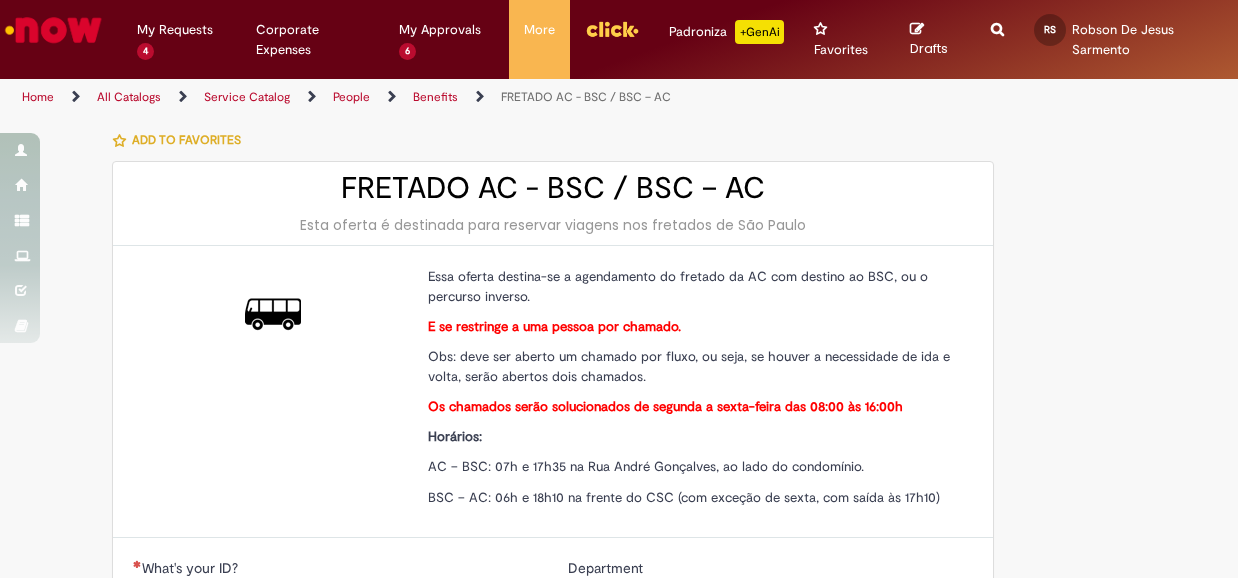 type on "********" 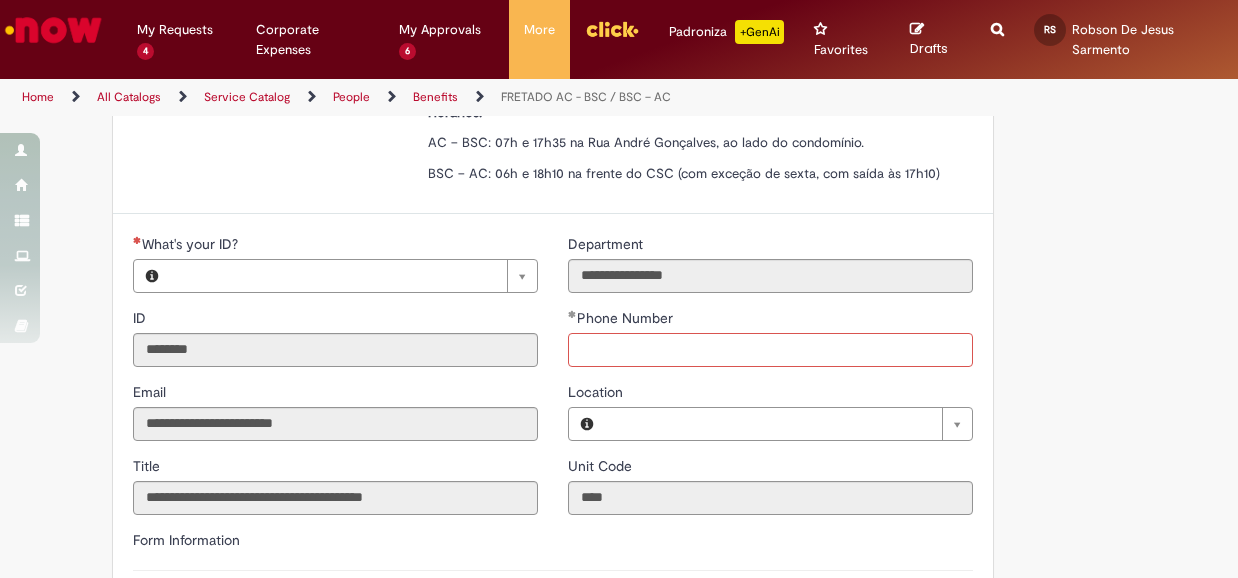 type on "**********" 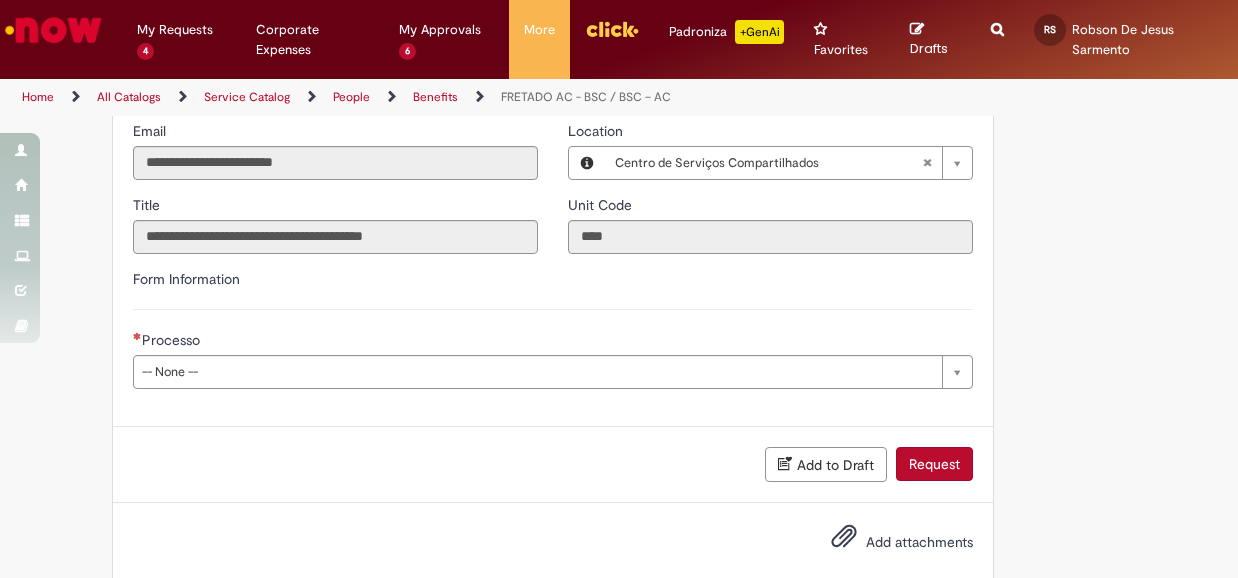 scroll, scrollTop: 614, scrollLeft: 0, axis: vertical 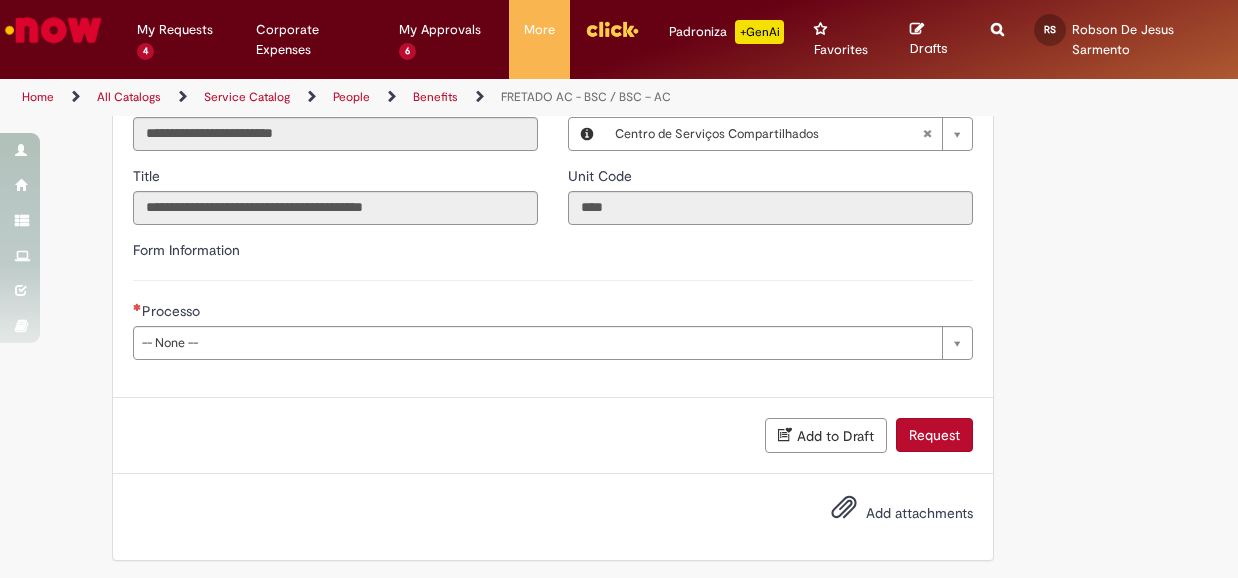 type on "**********" 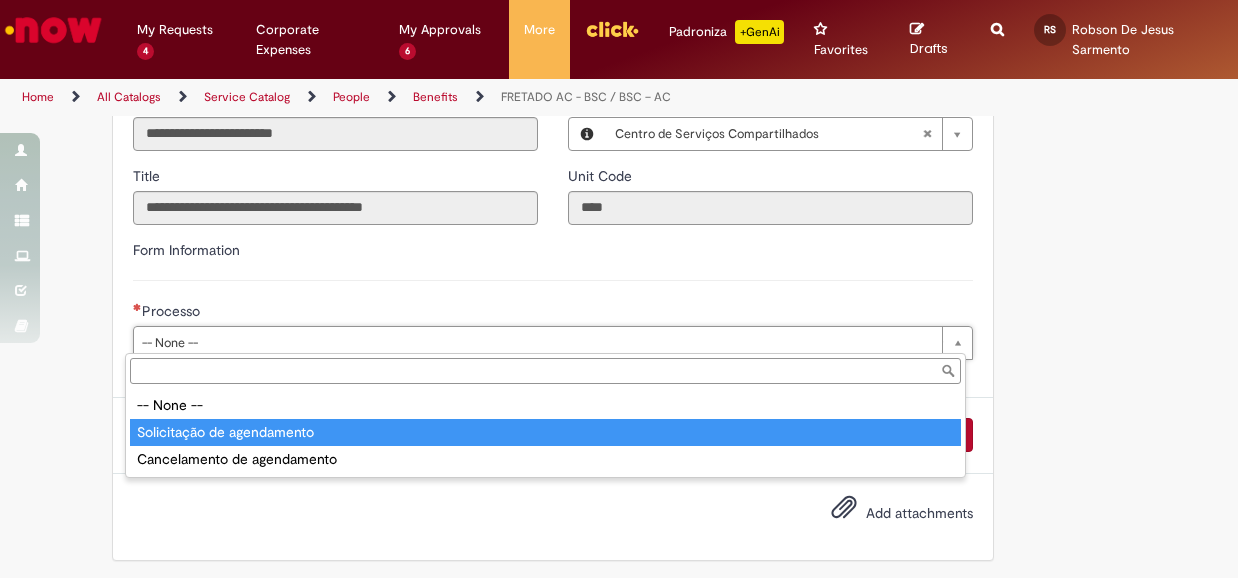 type on "**********" 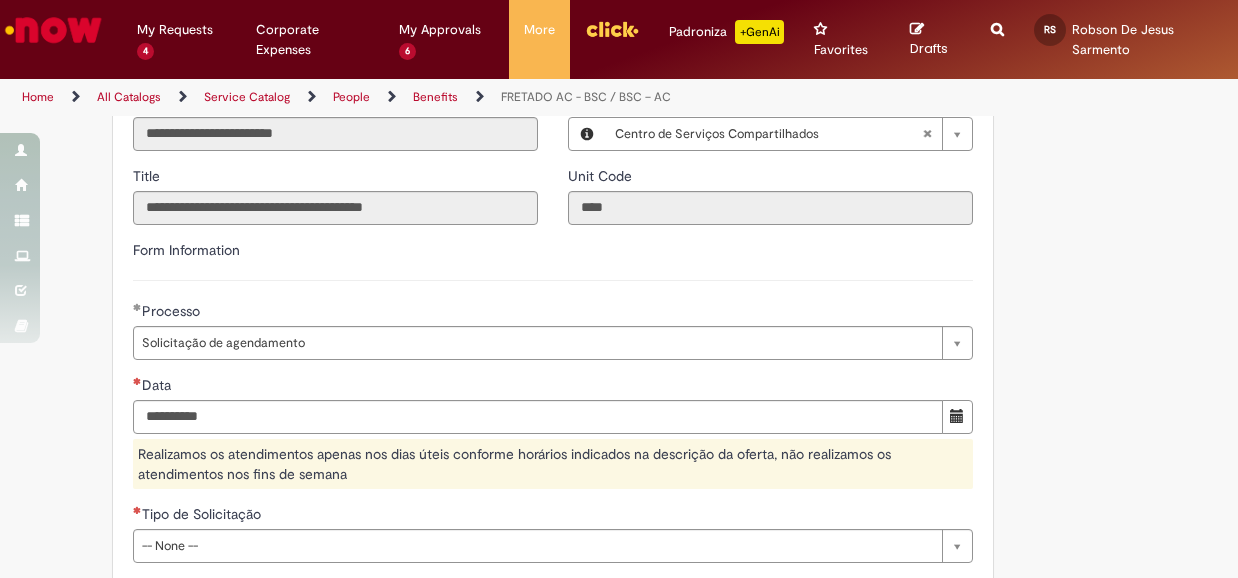 click on "Data" at bounding box center (553, 387) 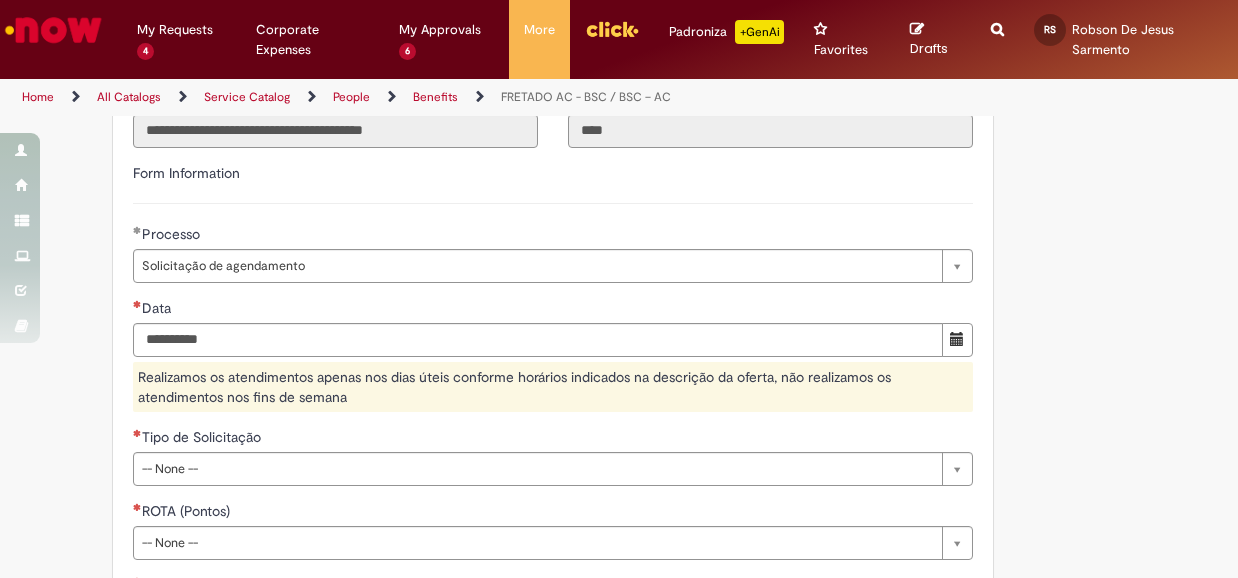 scroll, scrollTop: 714, scrollLeft: 0, axis: vertical 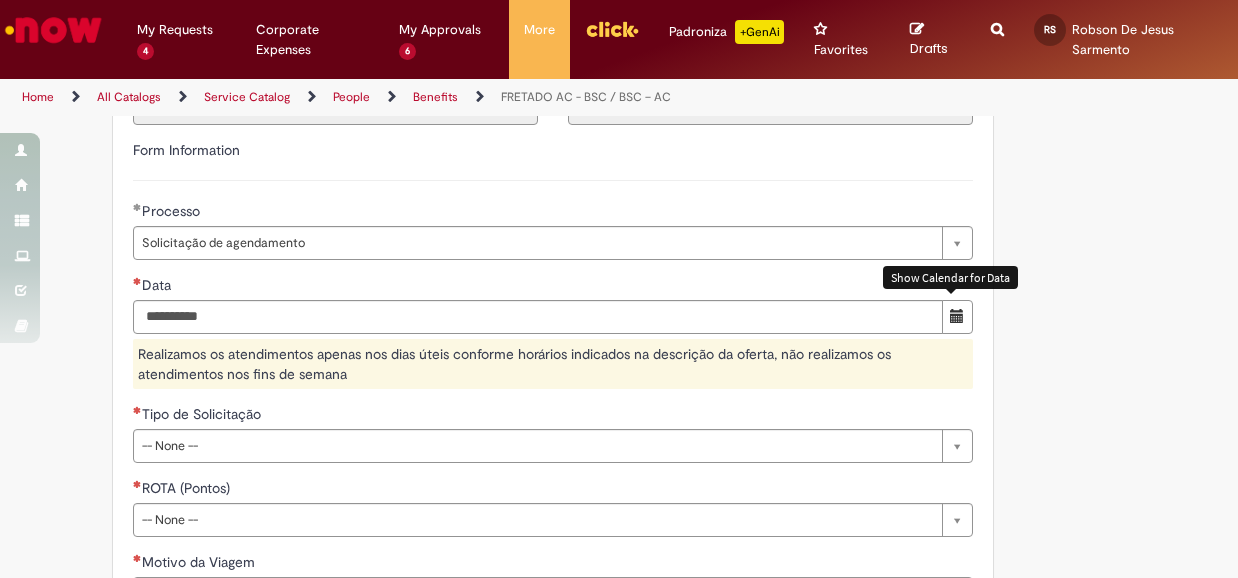 click at bounding box center (957, 316) 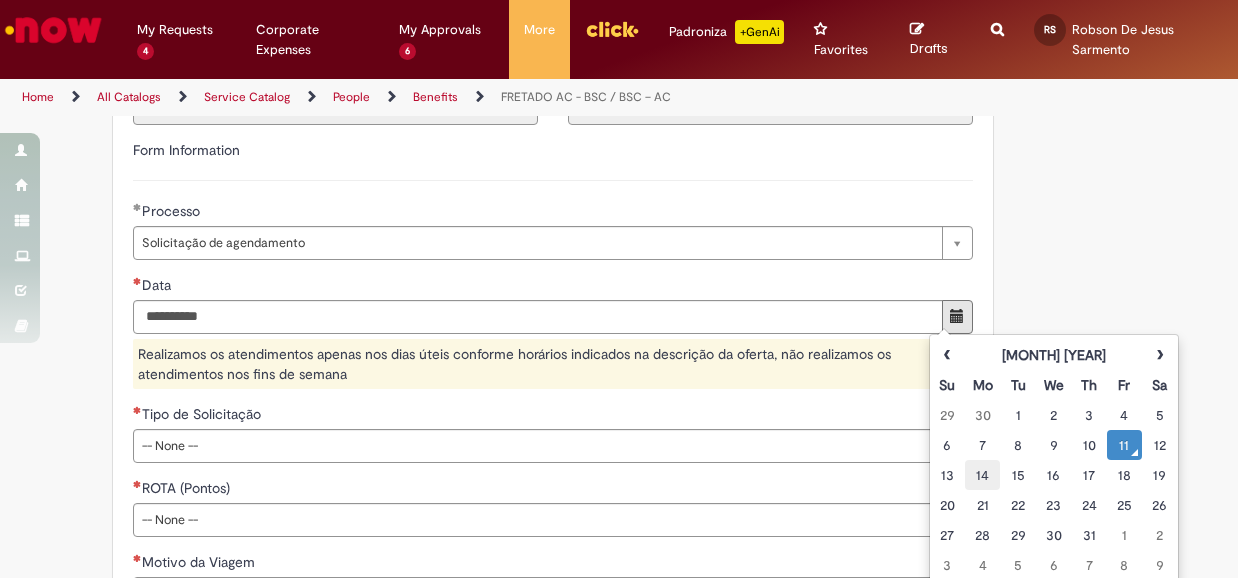 click on "14" at bounding box center (982, 475) 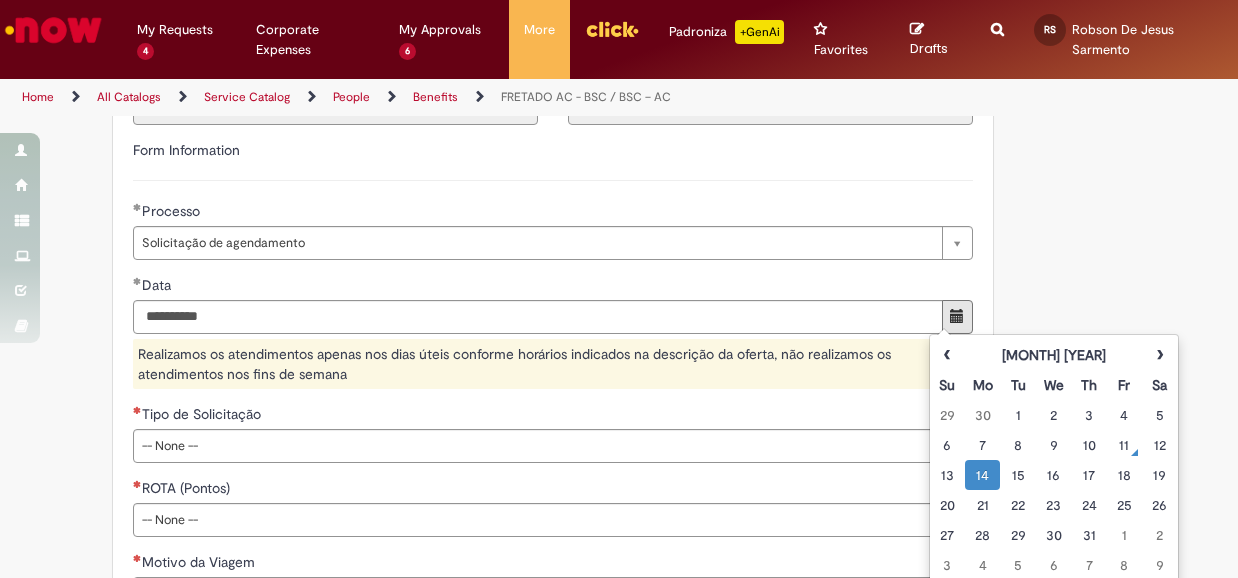 click on "**********" at bounding box center [553, 552] 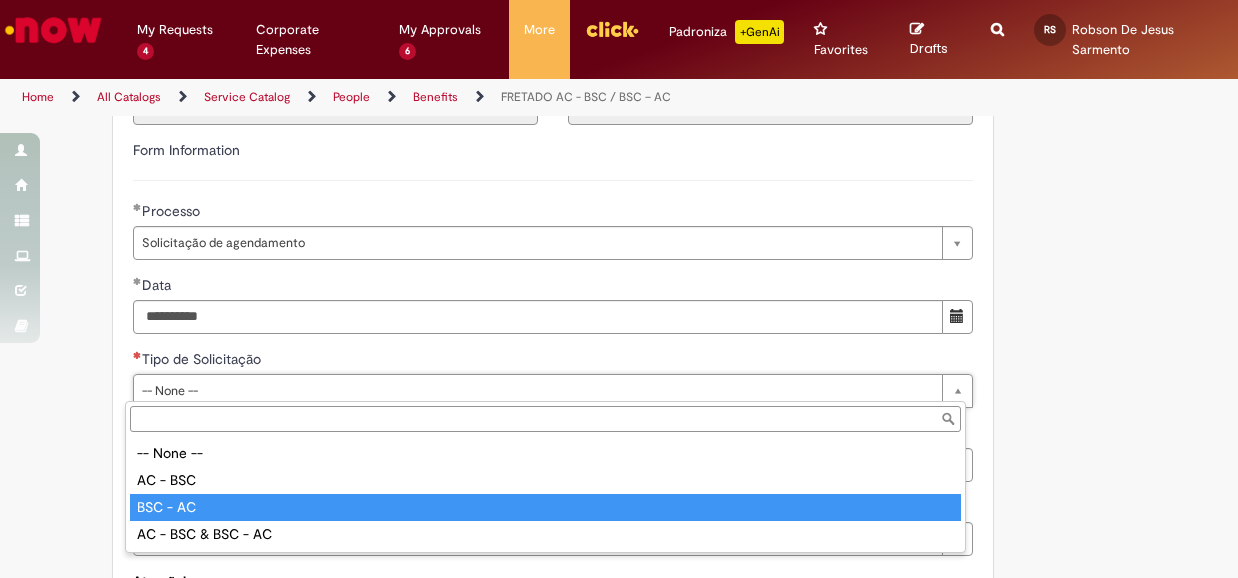 type on "********" 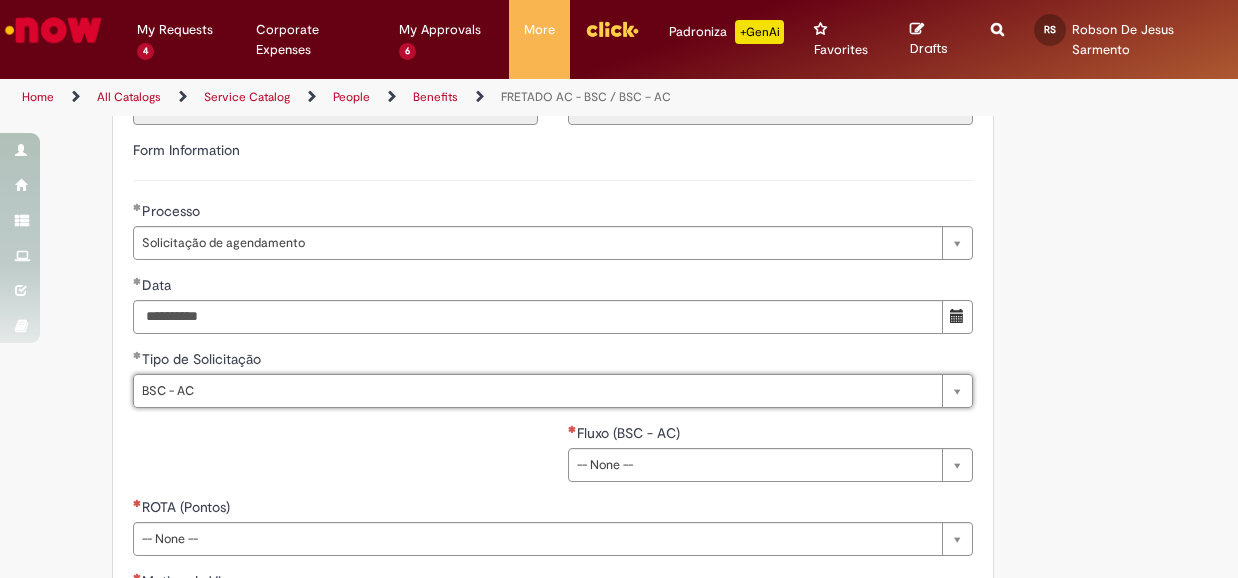 click on "**********" at bounding box center (553, 460) 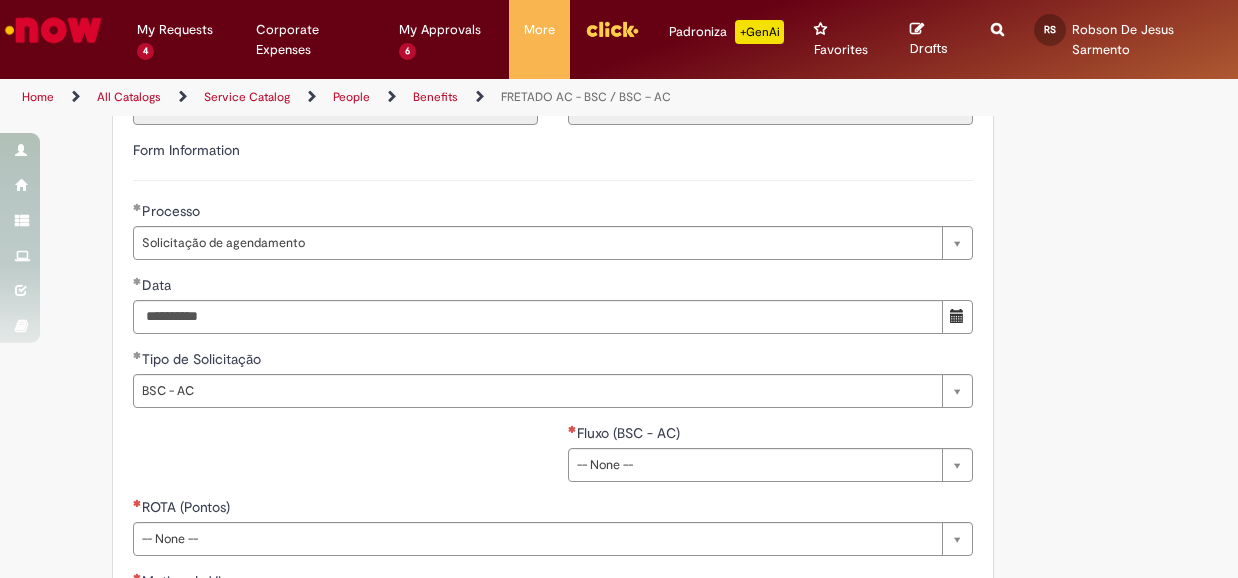 scroll, scrollTop: 814, scrollLeft: 0, axis: vertical 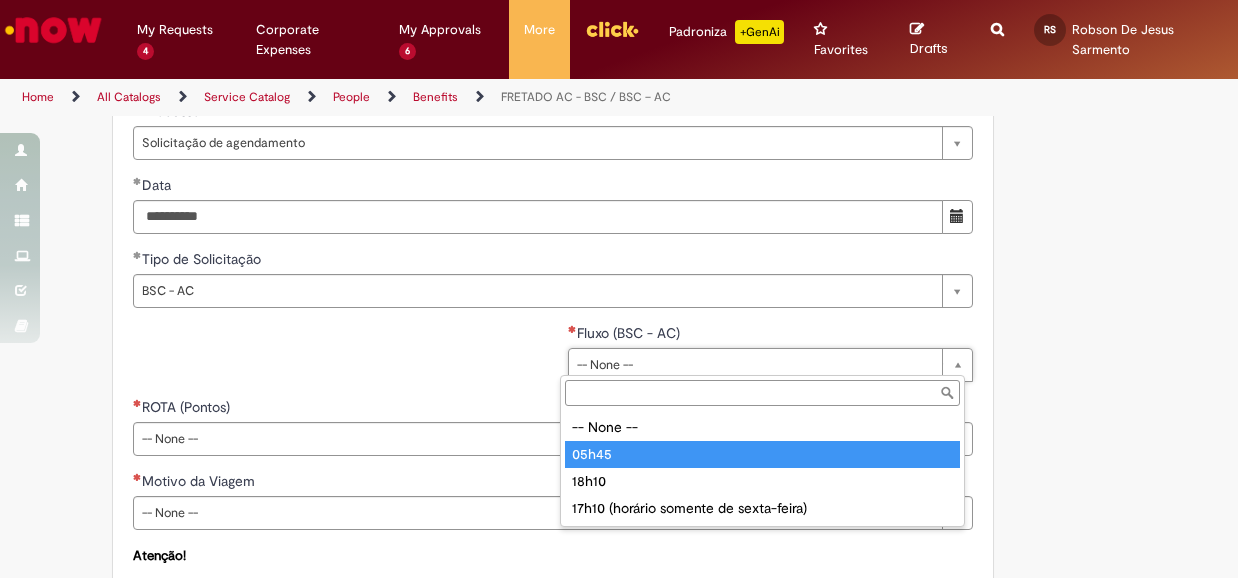 type on "*****" 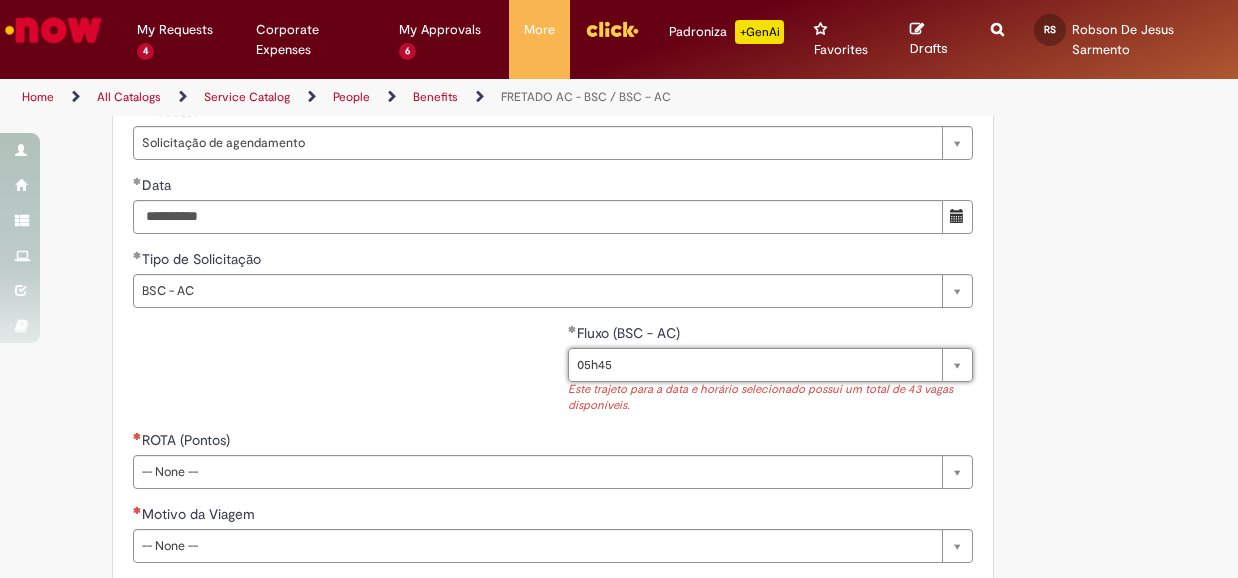 click on "**********" at bounding box center (553, 376) 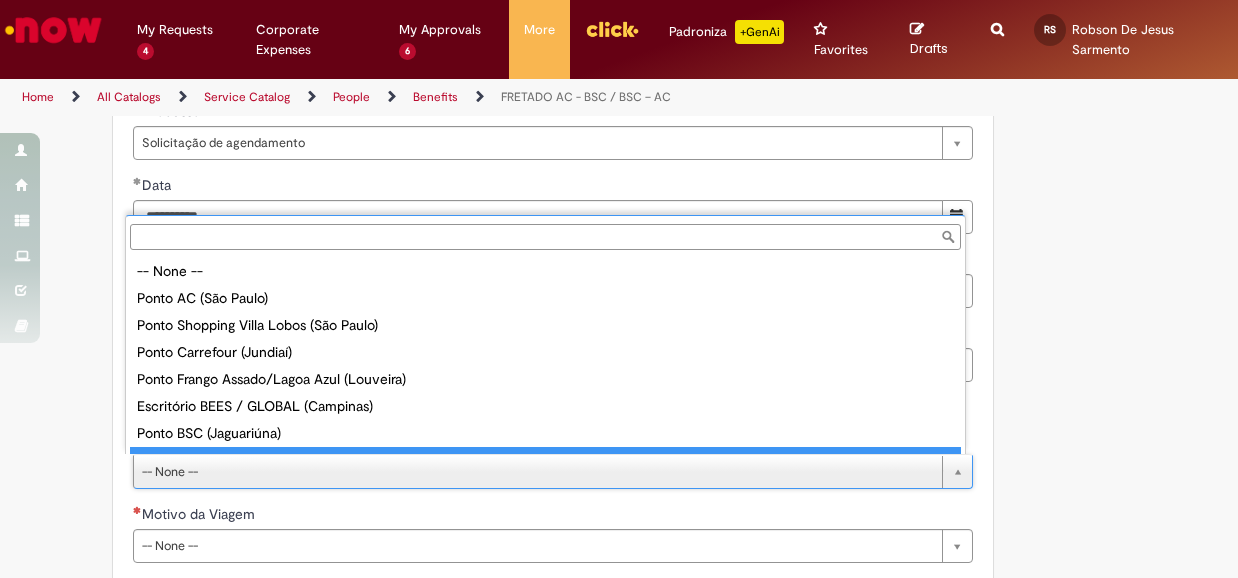 scroll, scrollTop: 16, scrollLeft: 0, axis: vertical 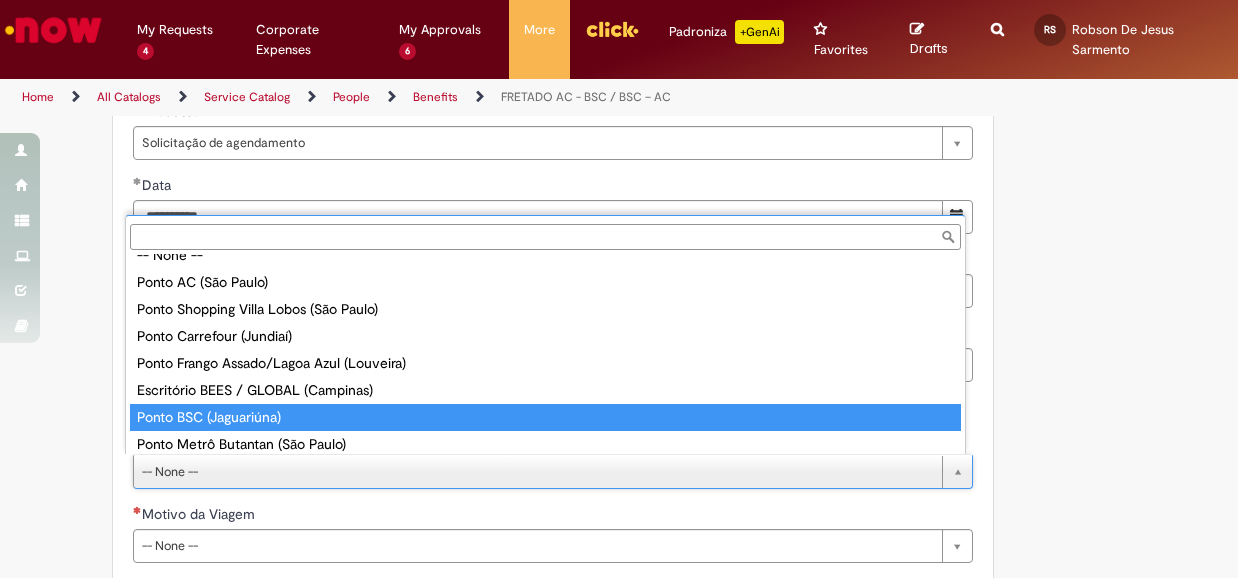 type on "**********" 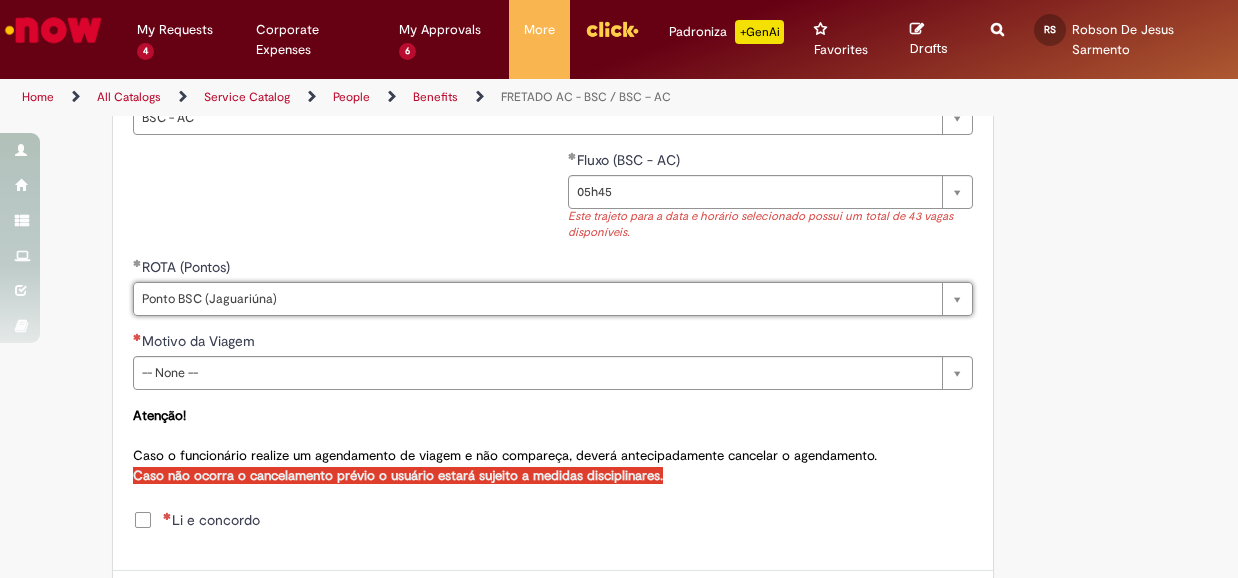 scroll, scrollTop: 1014, scrollLeft: 0, axis: vertical 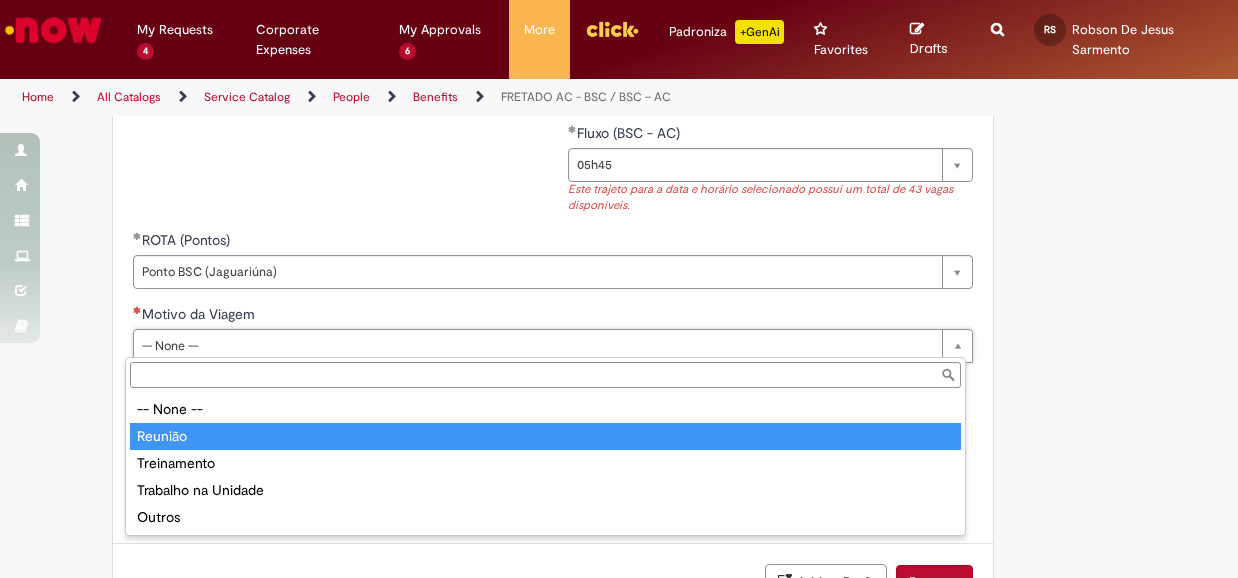 type on "*******" 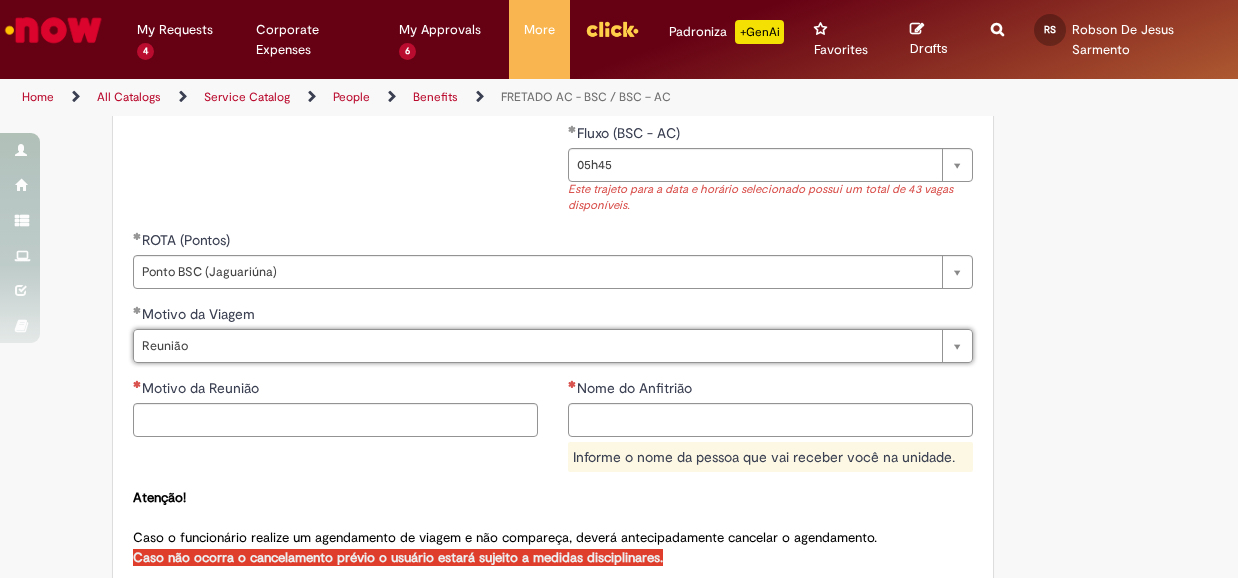 click on "Motivo da Reunião Nome do Anfitrião Informe o nome da pessoa que vai receber você na unidade." at bounding box center (553, 432) 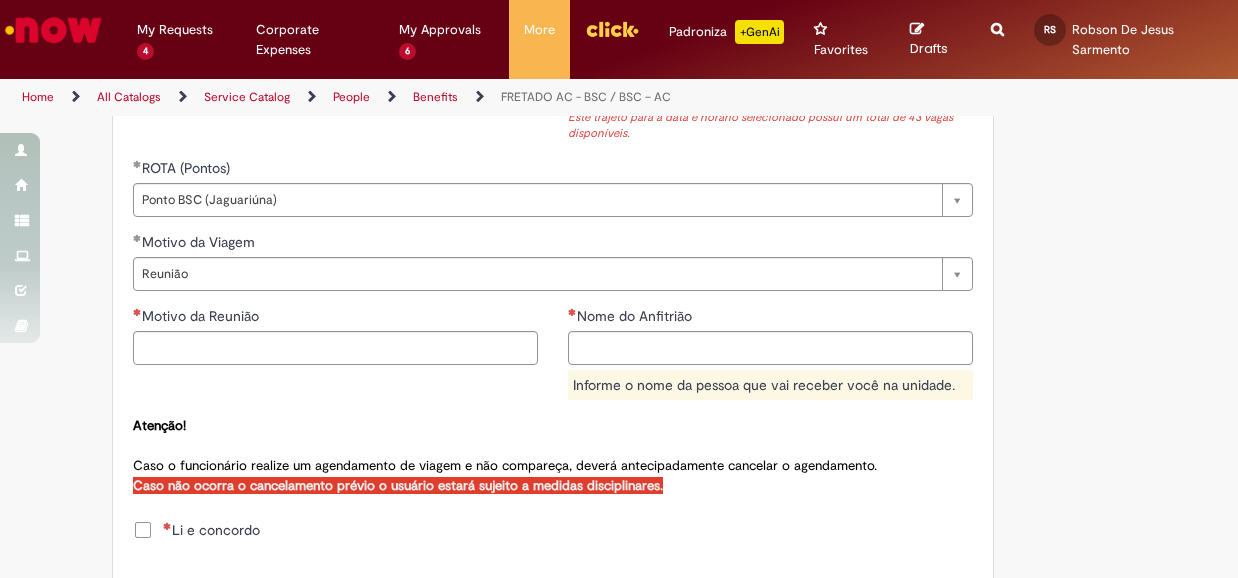 scroll, scrollTop: 1114, scrollLeft: 0, axis: vertical 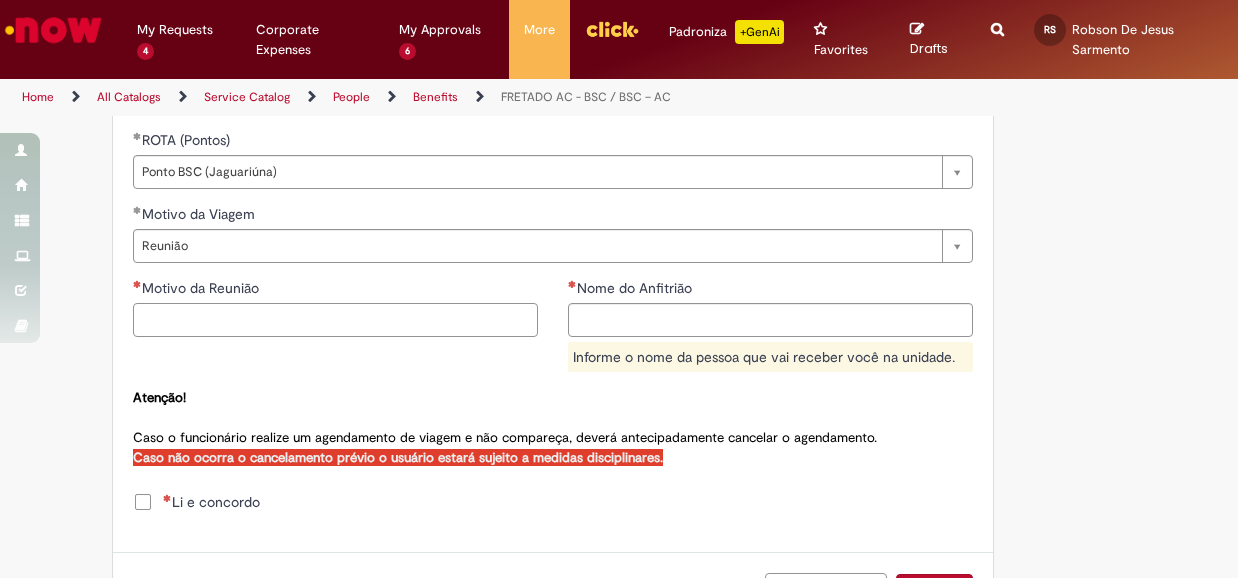 click on "Motivo da Reunião" at bounding box center (335, 320) 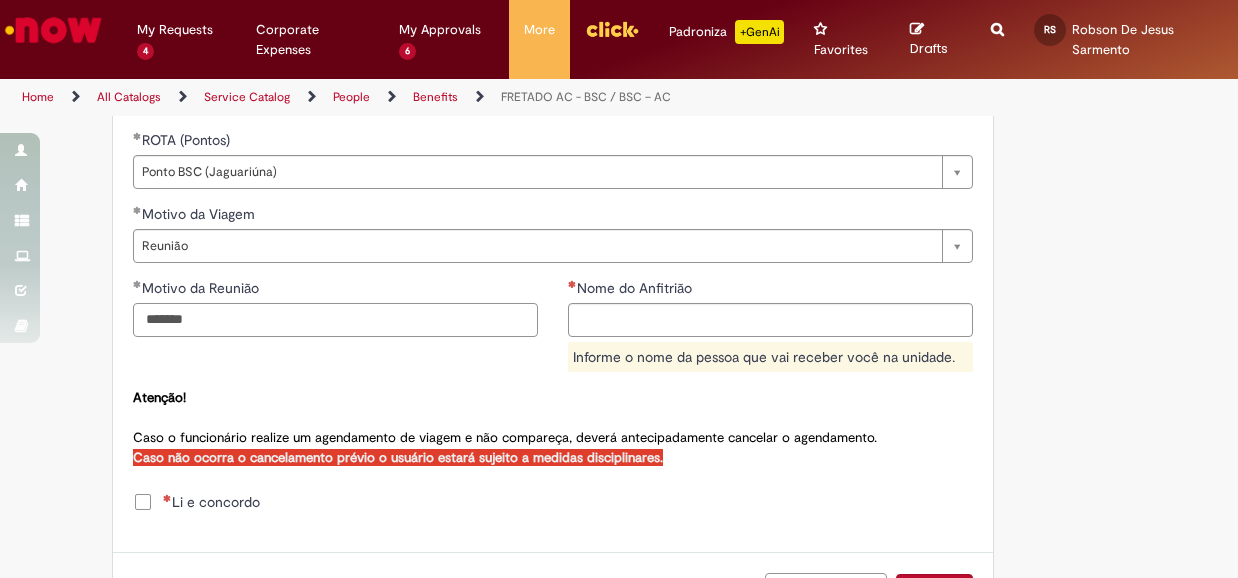 type on "*******" 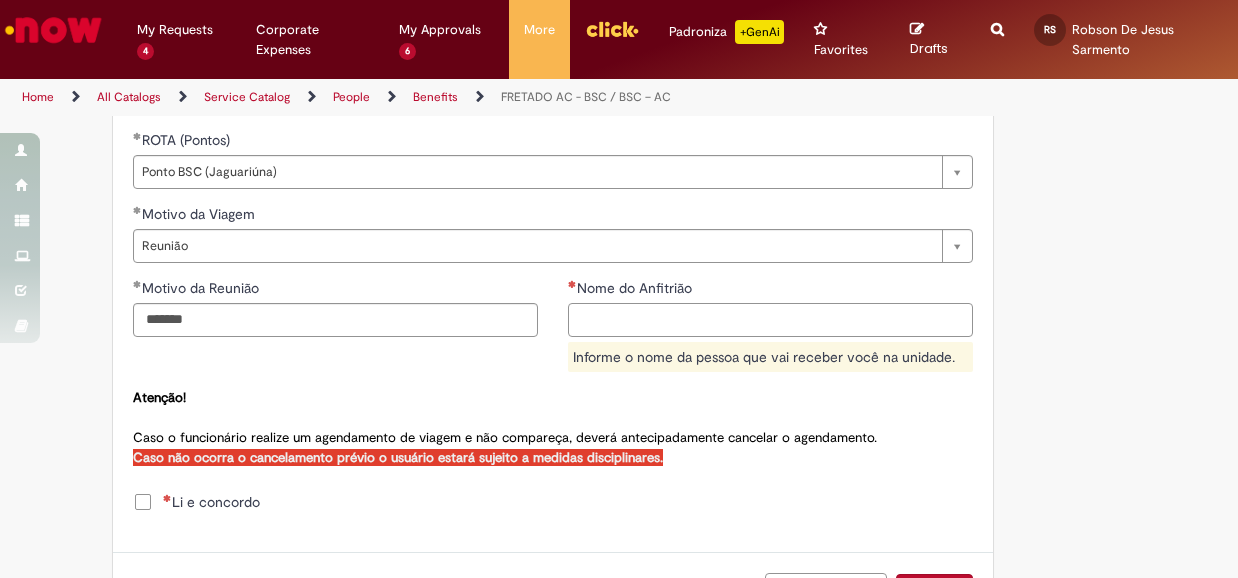 click on "Nome do Anfitrião" at bounding box center [770, 320] 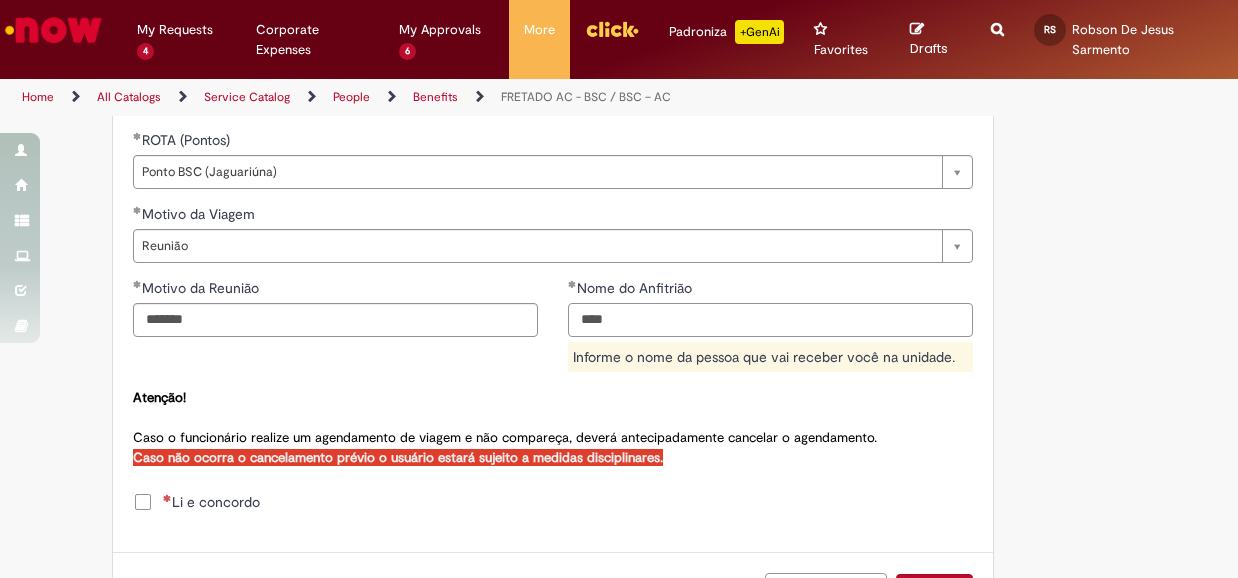 type on "****" 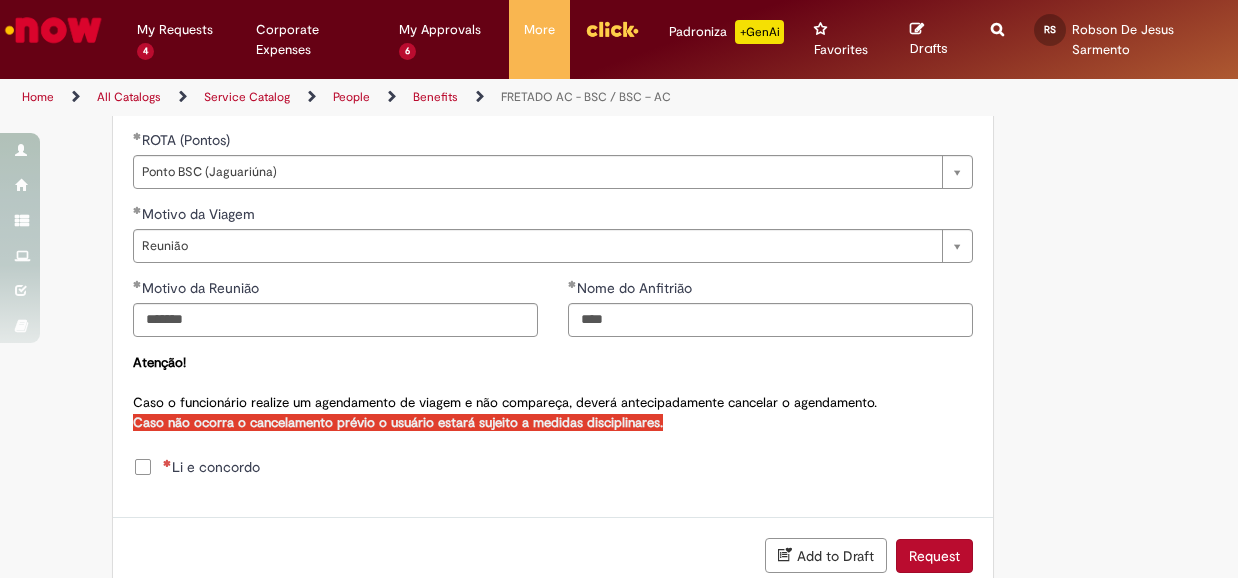 click on "**********" at bounding box center [553, 424] 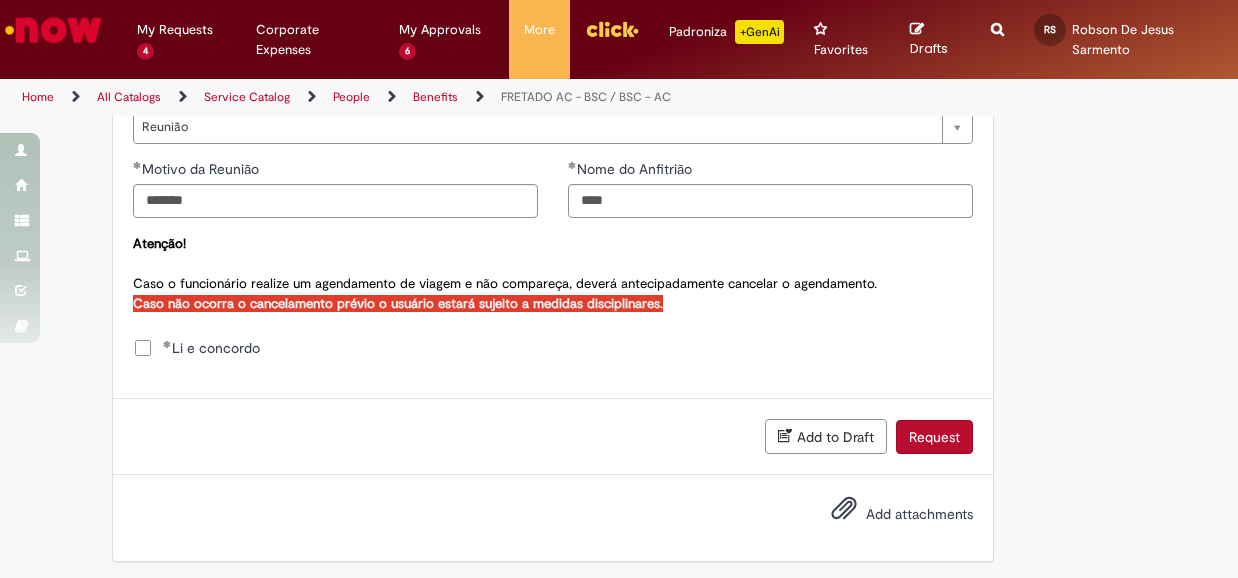 scroll, scrollTop: 1234, scrollLeft: 0, axis: vertical 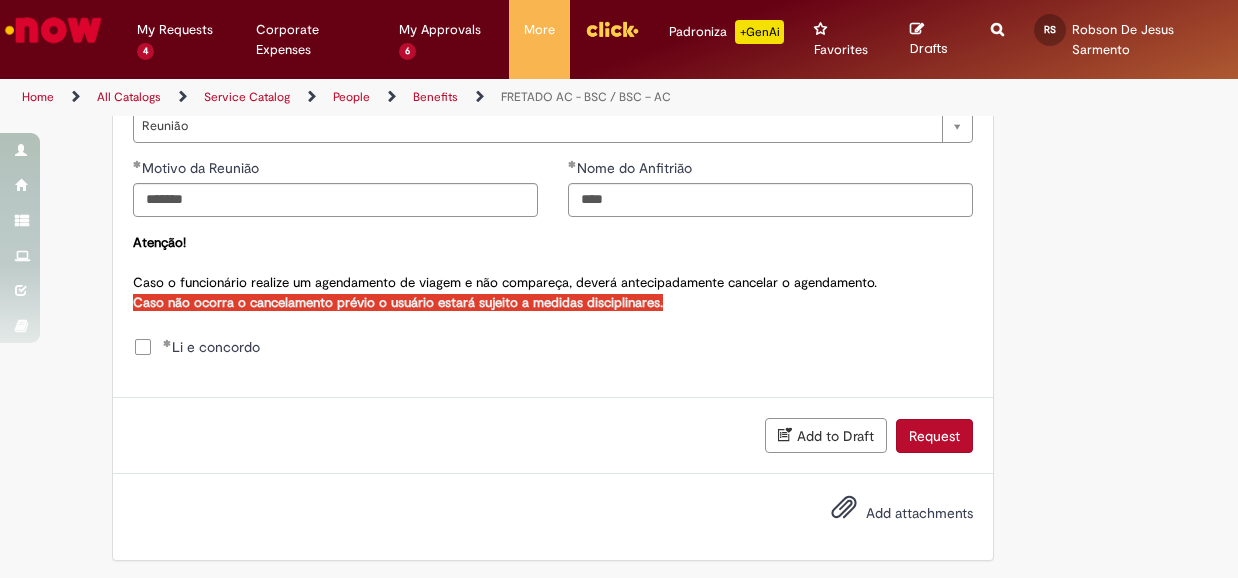 click on "Add attachments" at bounding box center [553, 517] 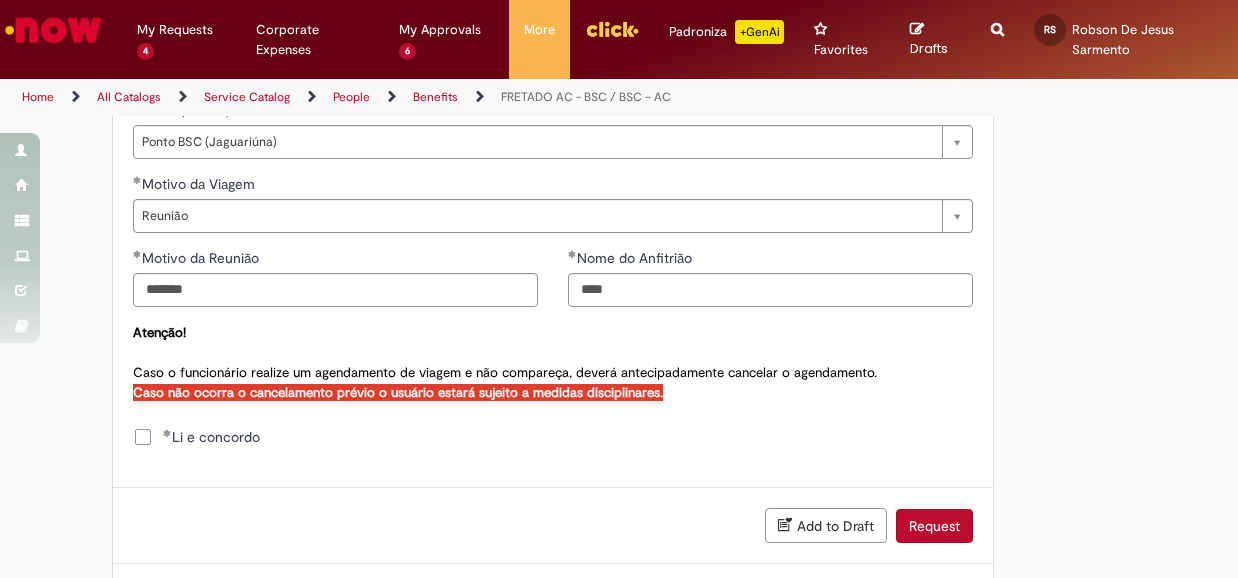 scroll, scrollTop: 1234, scrollLeft: 0, axis: vertical 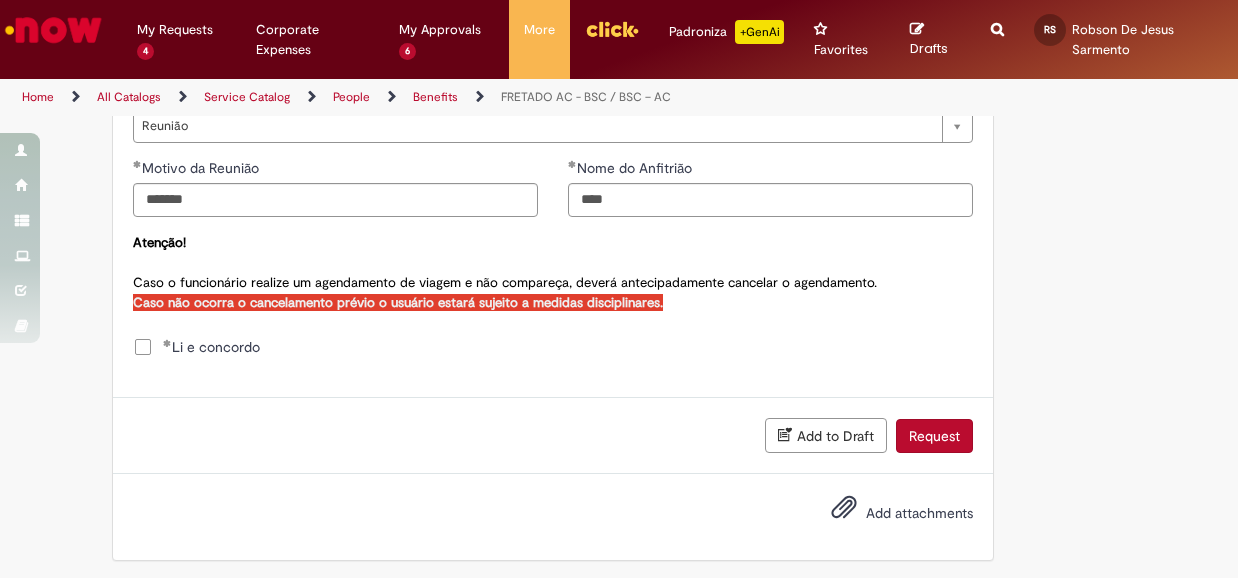 click on "Request" at bounding box center [934, 436] 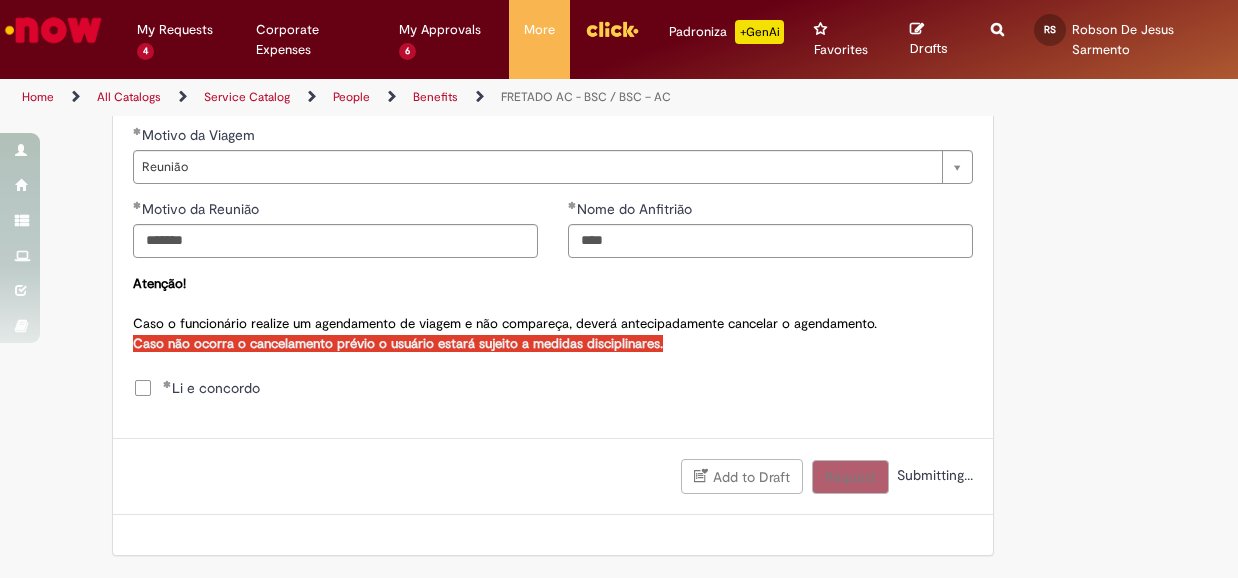 scroll, scrollTop: 1189, scrollLeft: 0, axis: vertical 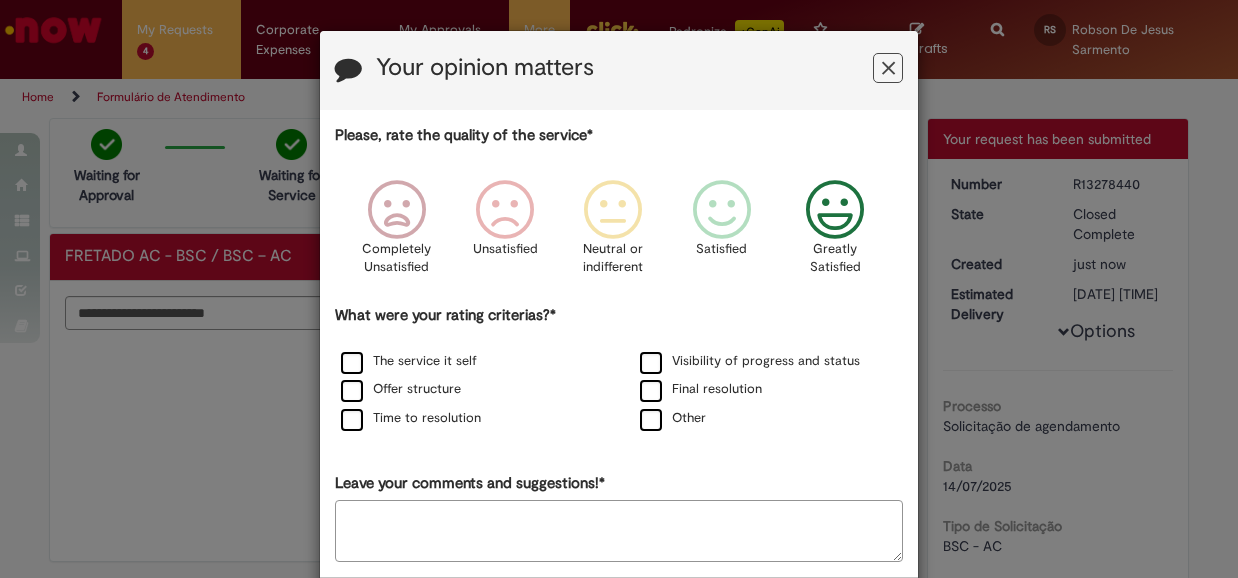 click at bounding box center [835, 210] 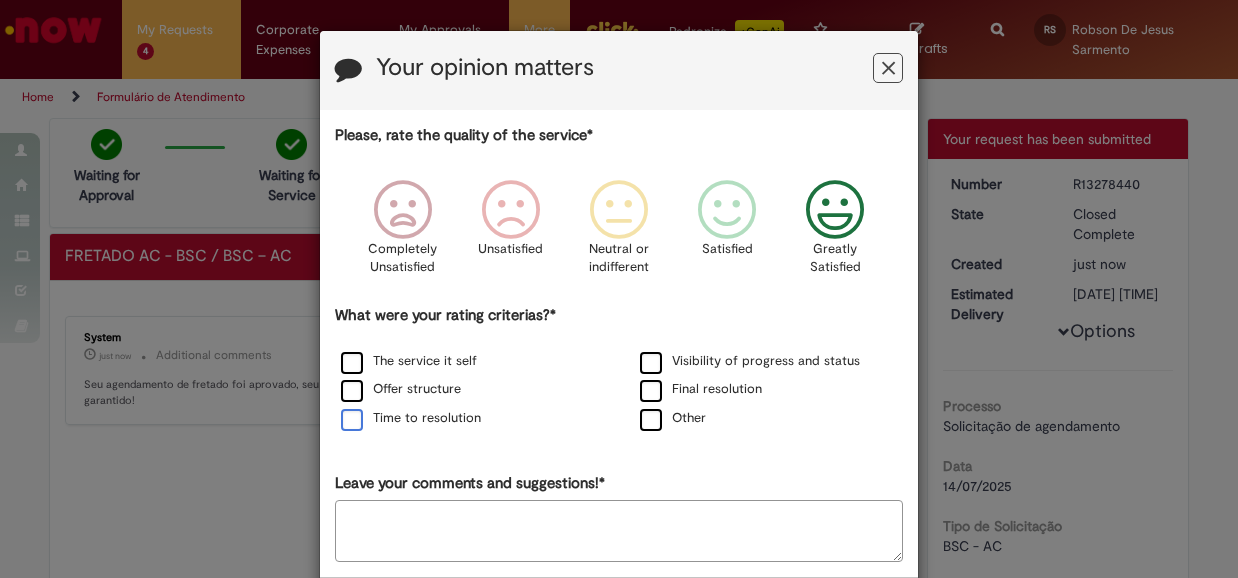 click on "Time to resolution" at bounding box center [411, 418] 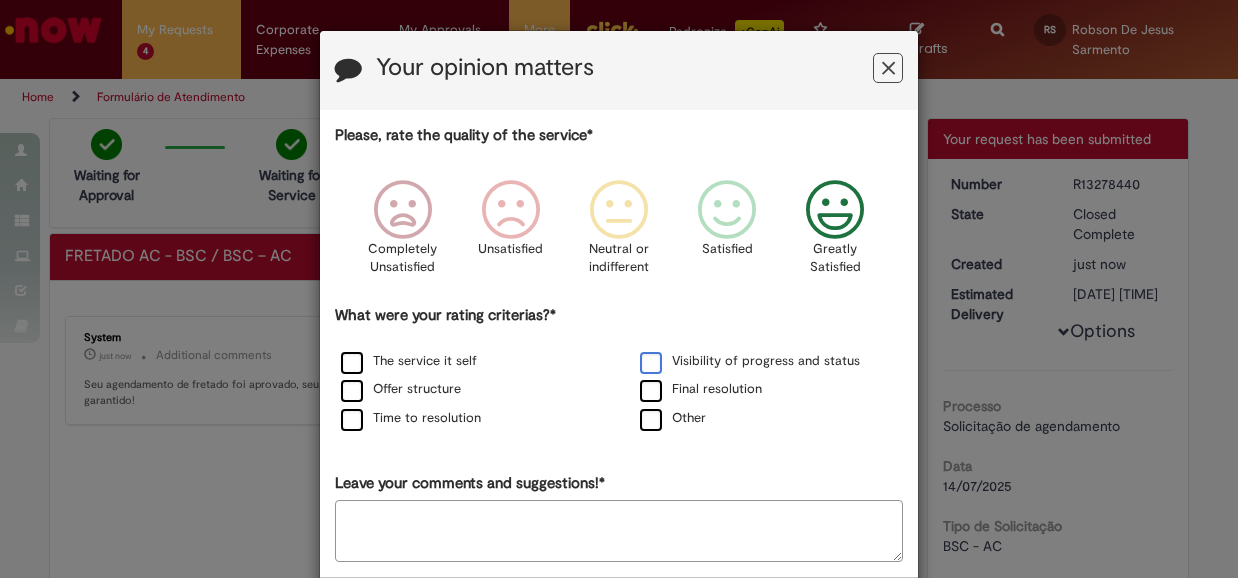 click on "Visibility of progress and status" at bounding box center (750, 361) 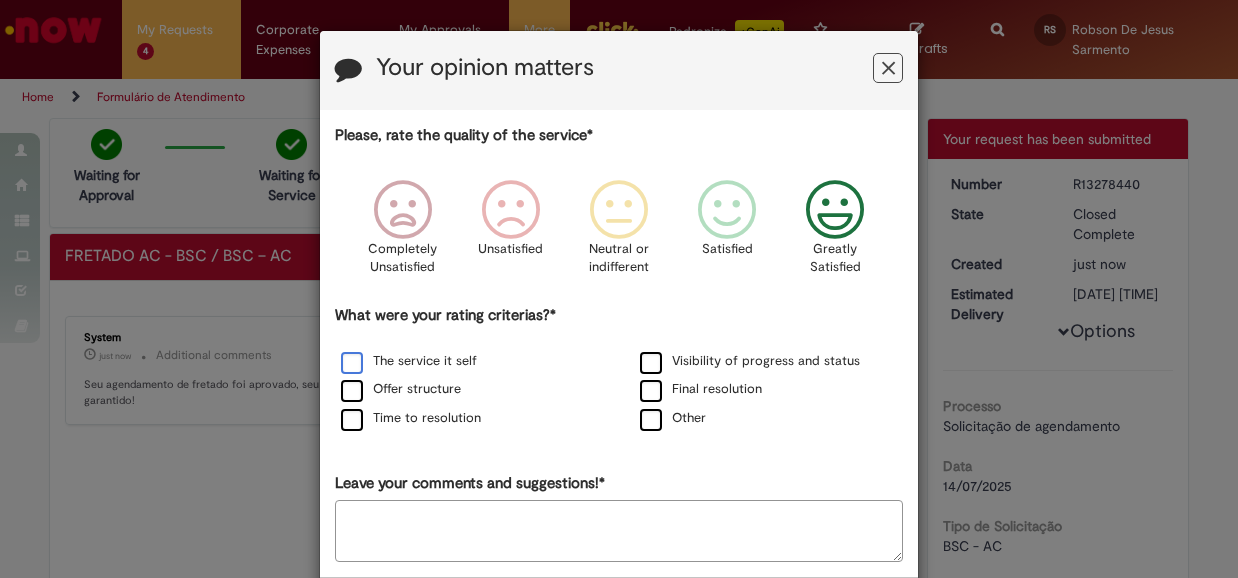 click on "The service it self" at bounding box center [409, 361] 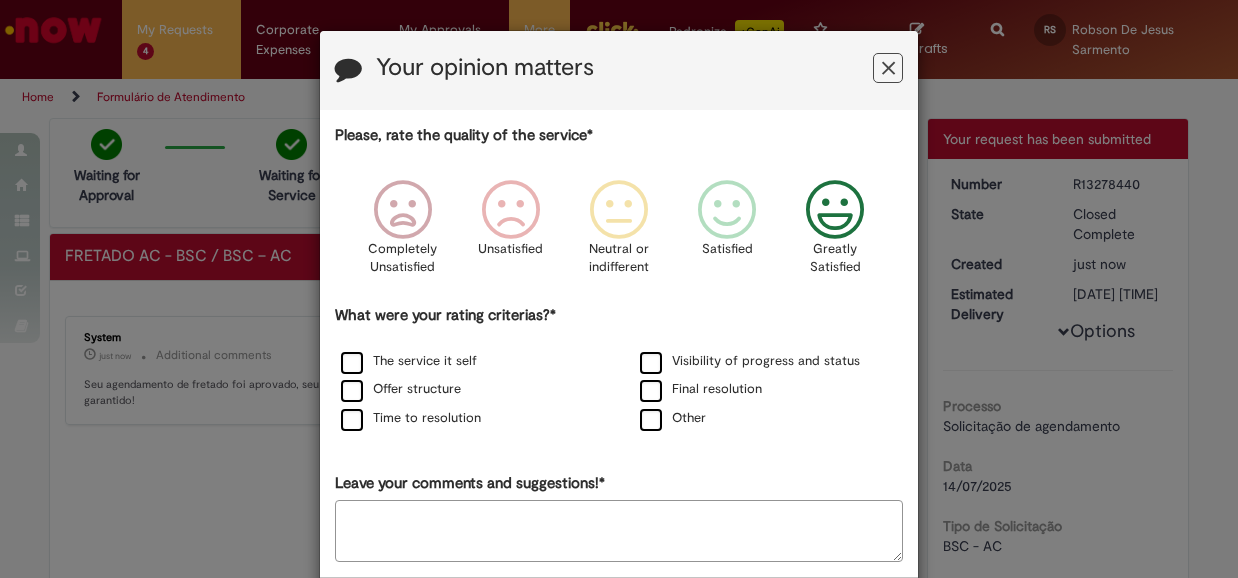 scroll, scrollTop: 92, scrollLeft: 0, axis: vertical 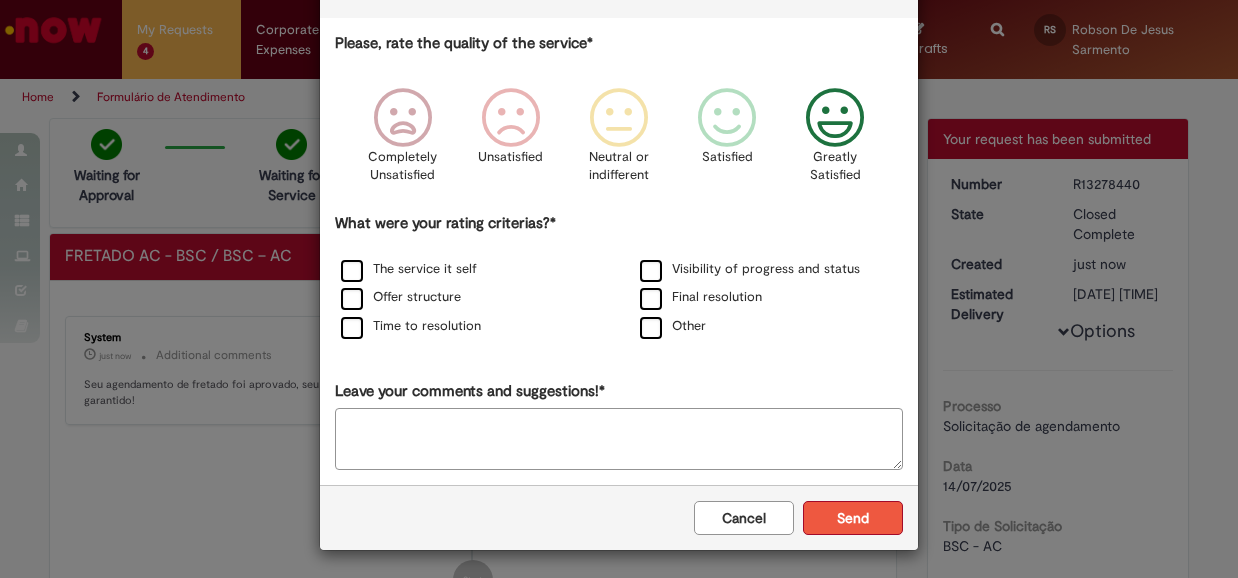 click on "Send" at bounding box center [853, 518] 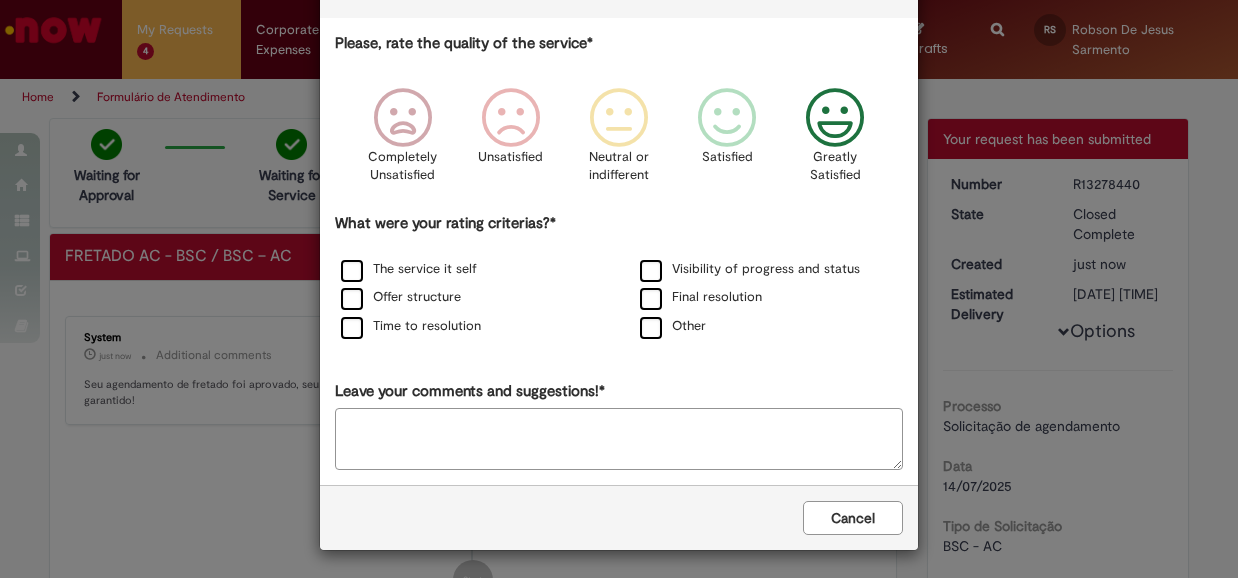 scroll, scrollTop: 0, scrollLeft: 0, axis: both 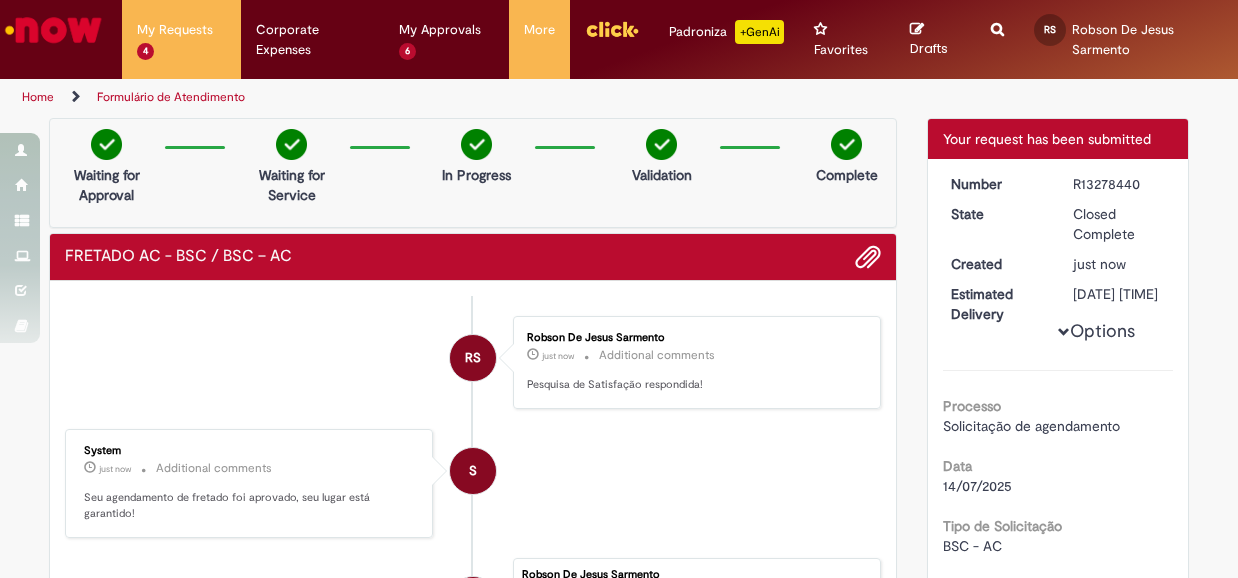 click on "Home" at bounding box center (38, 97) 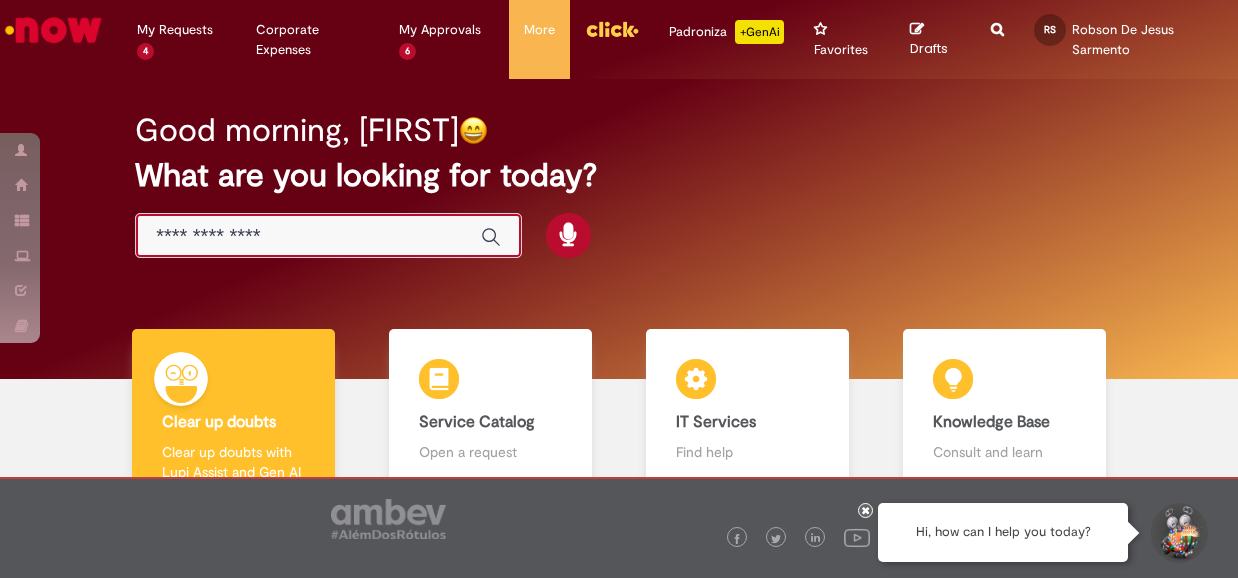 click at bounding box center [308, 236] 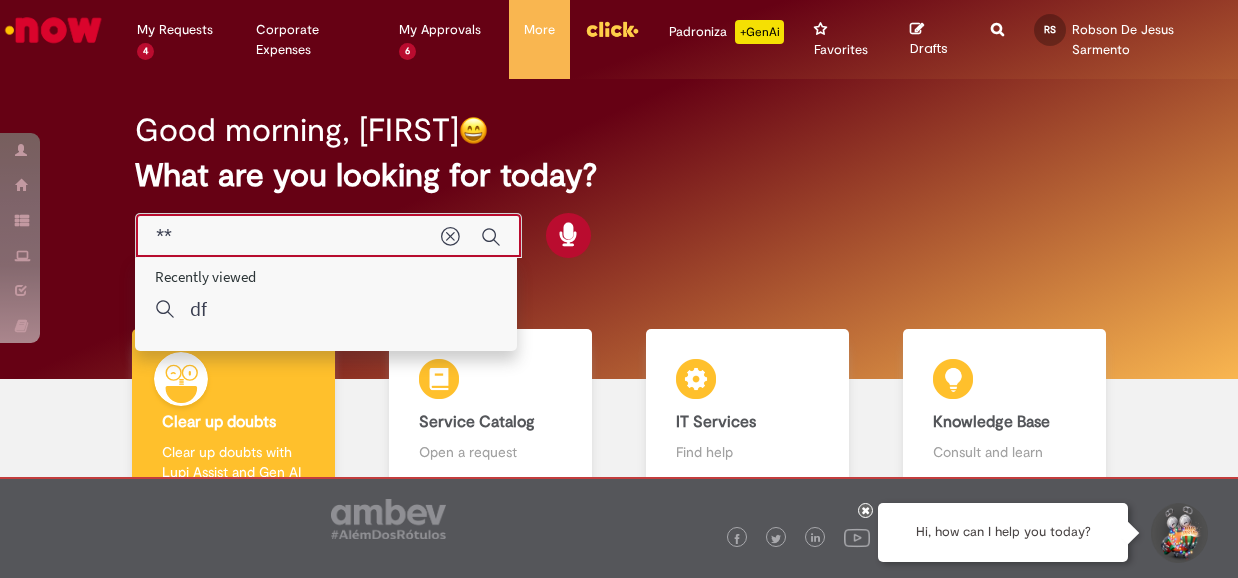 type on "*" 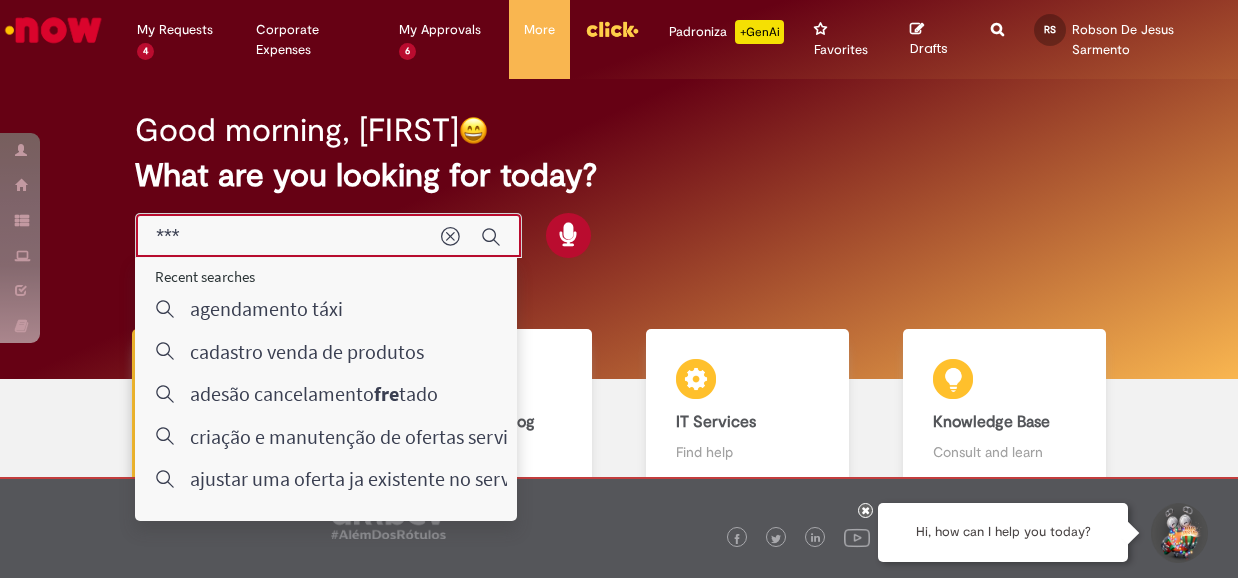 type on "****" 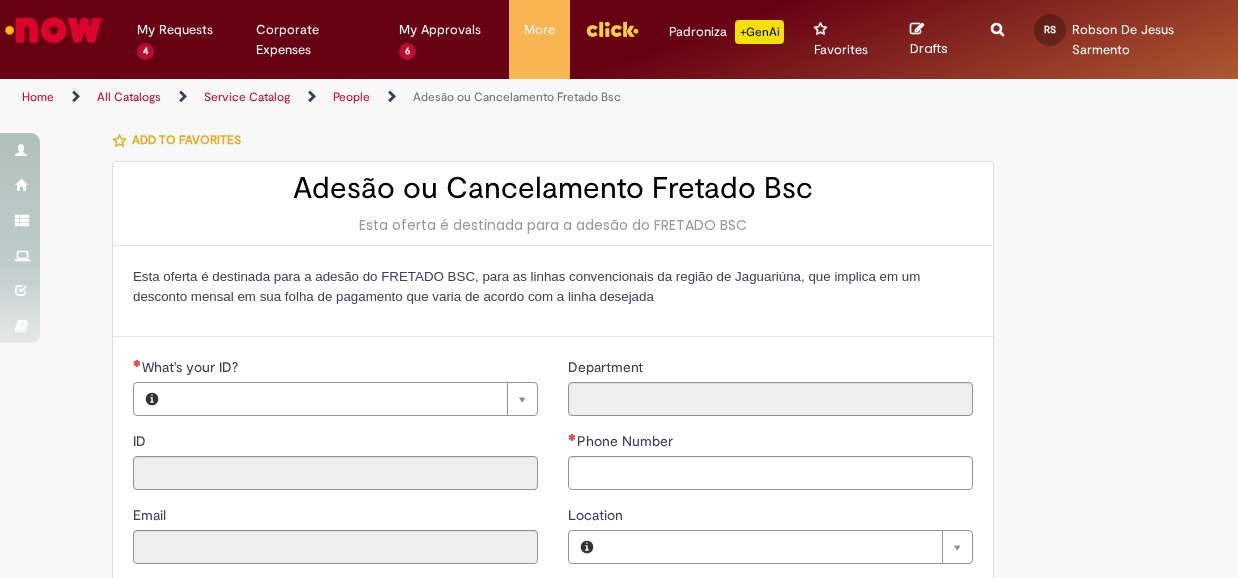 type on "********" 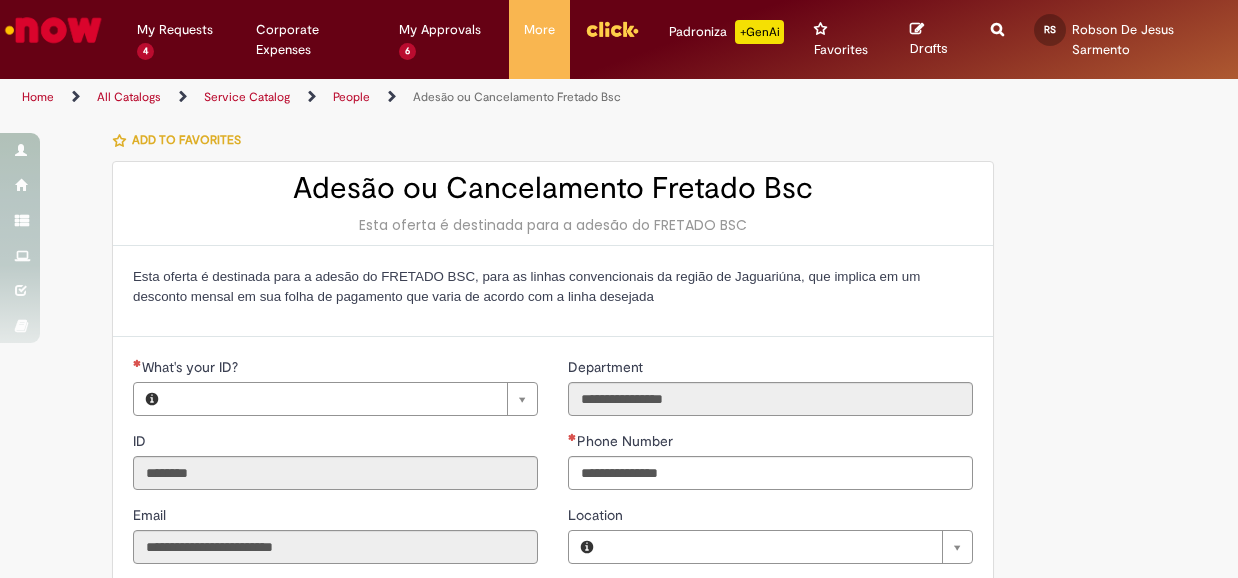 type on "**********" 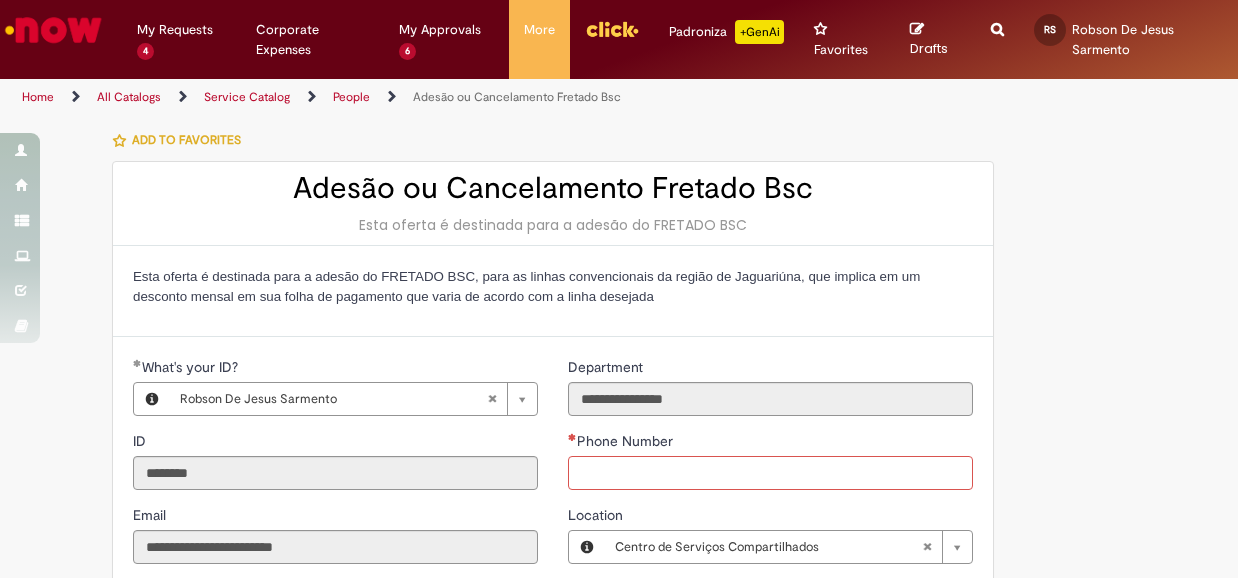 type on "**********" 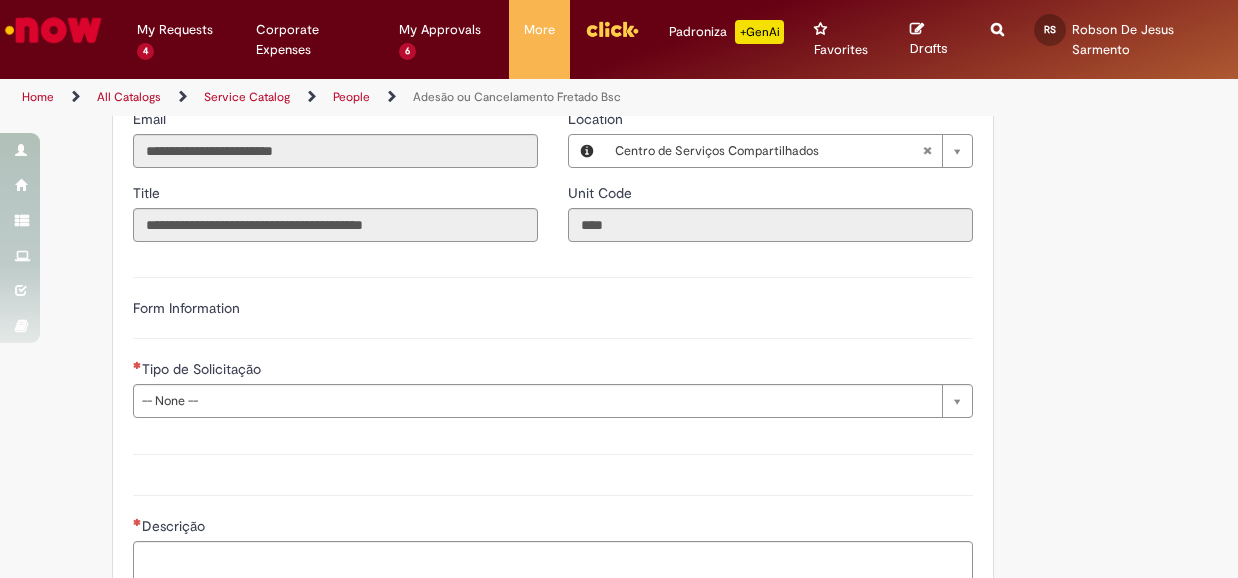 scroll, scrollTop: 400, scrollLeft: 0, axis: vertical 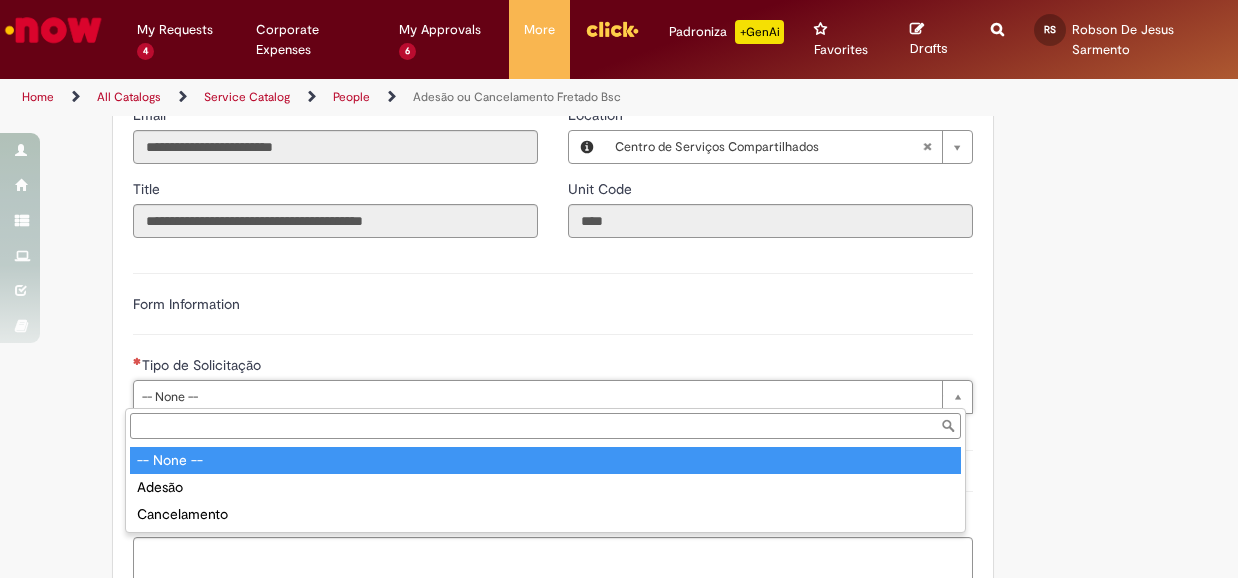 type on "**********" 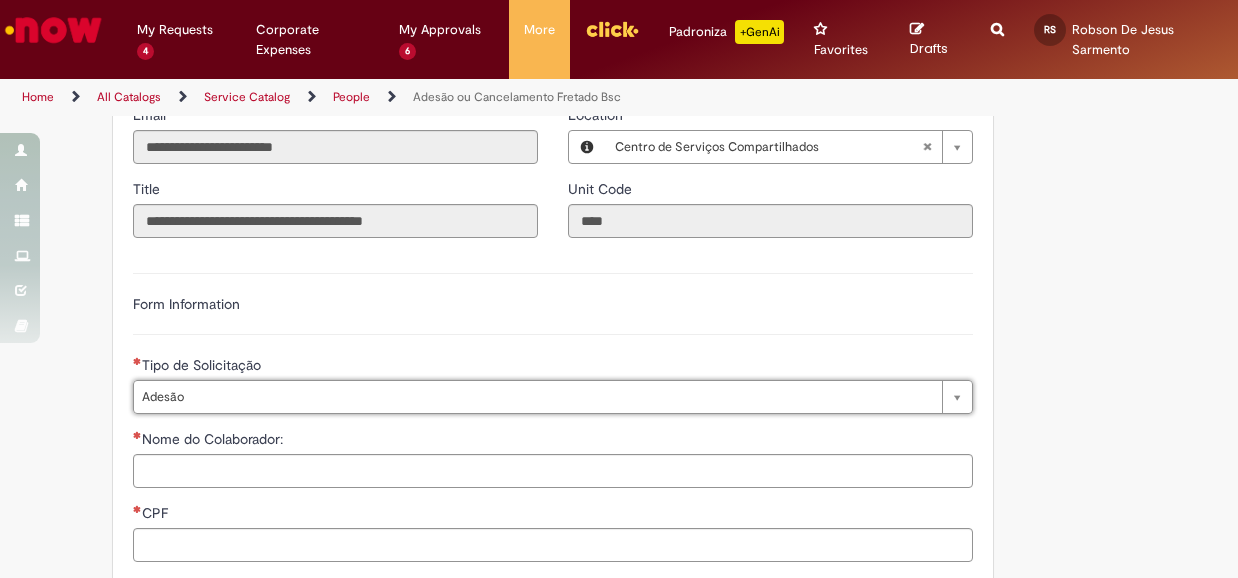 type on "******" 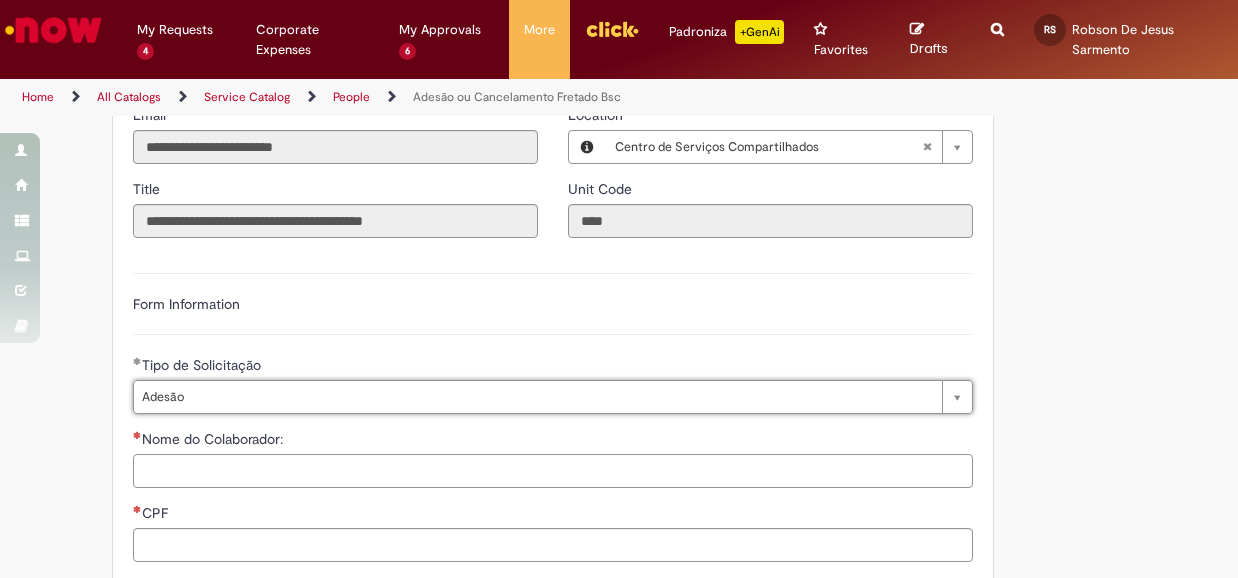 click on "Nome do Colaborador:" at bounding box center (553, 471) 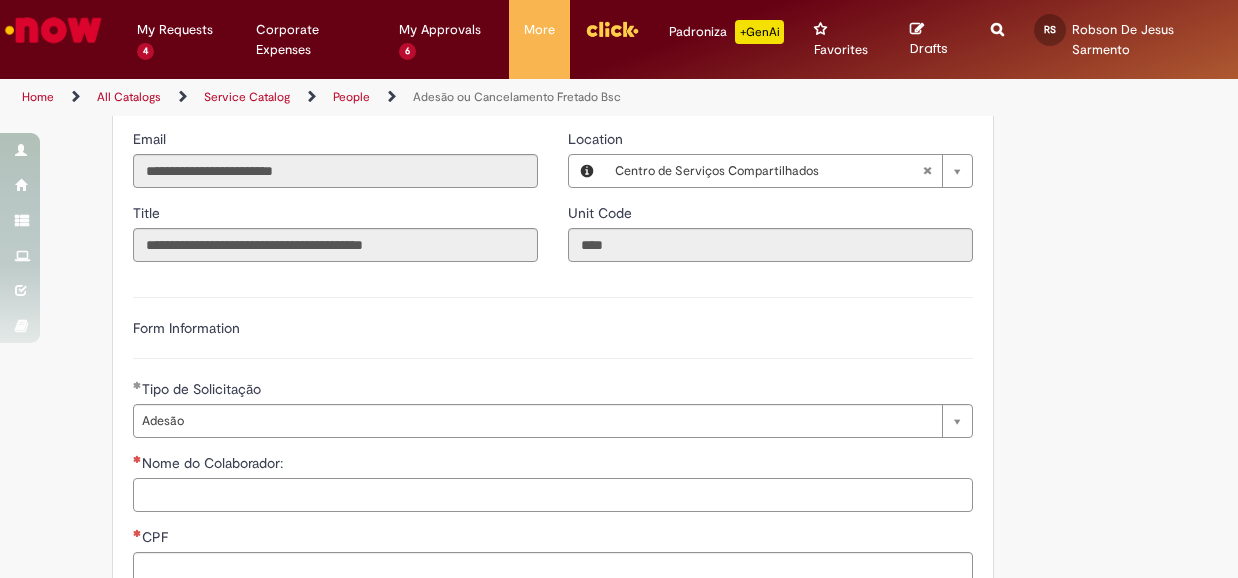 scroll, scrollTop: 200, scrollLeft: 0, axis: vertical 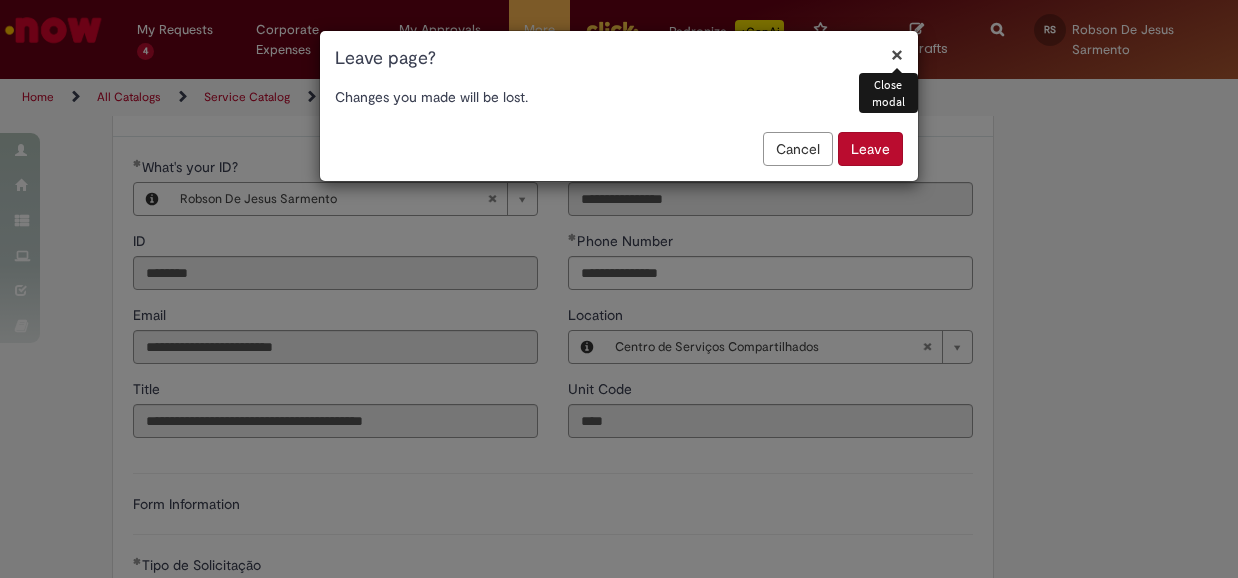 click on "Cancel" at bounding box center [798, 149] 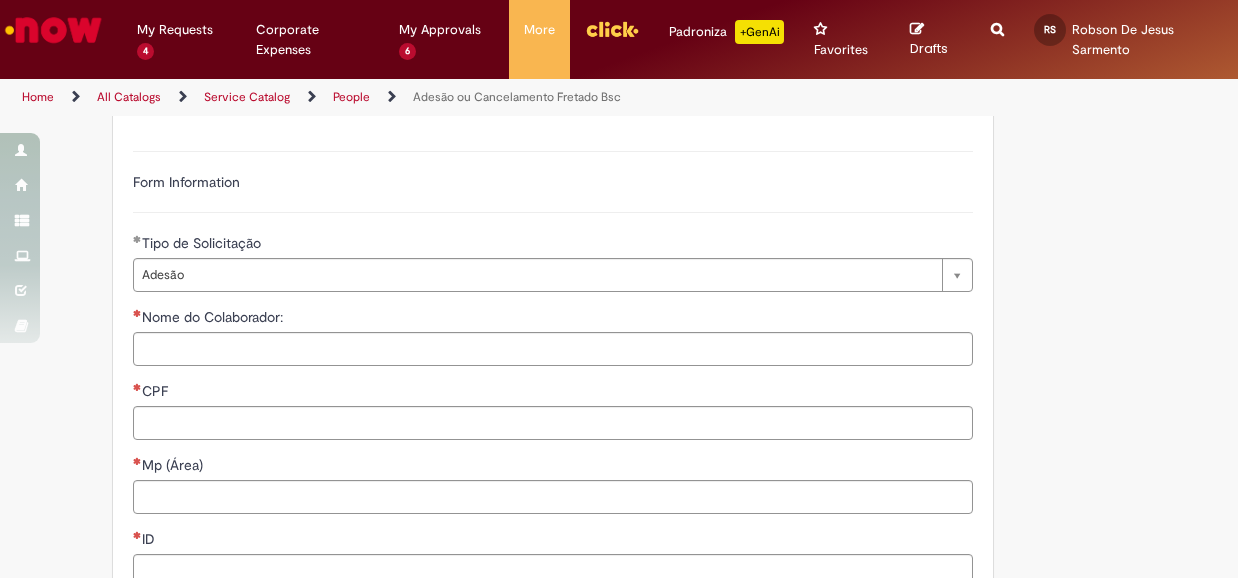 click on "Home" at bounding box center [38, 97] 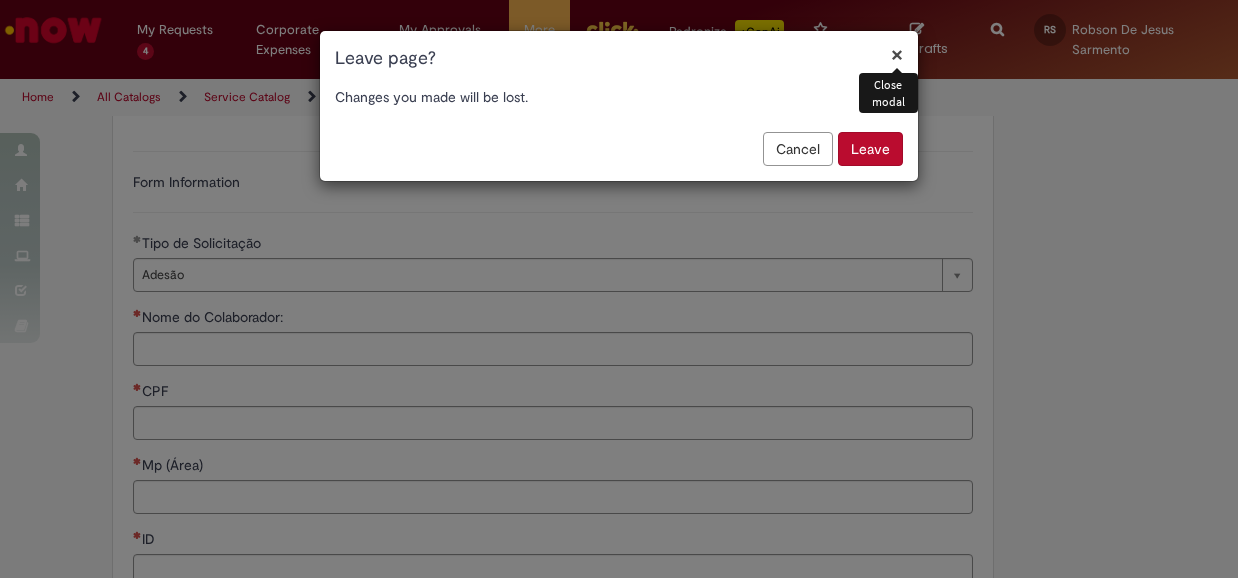 click on "Cancel" at bounding box center (798, 149) 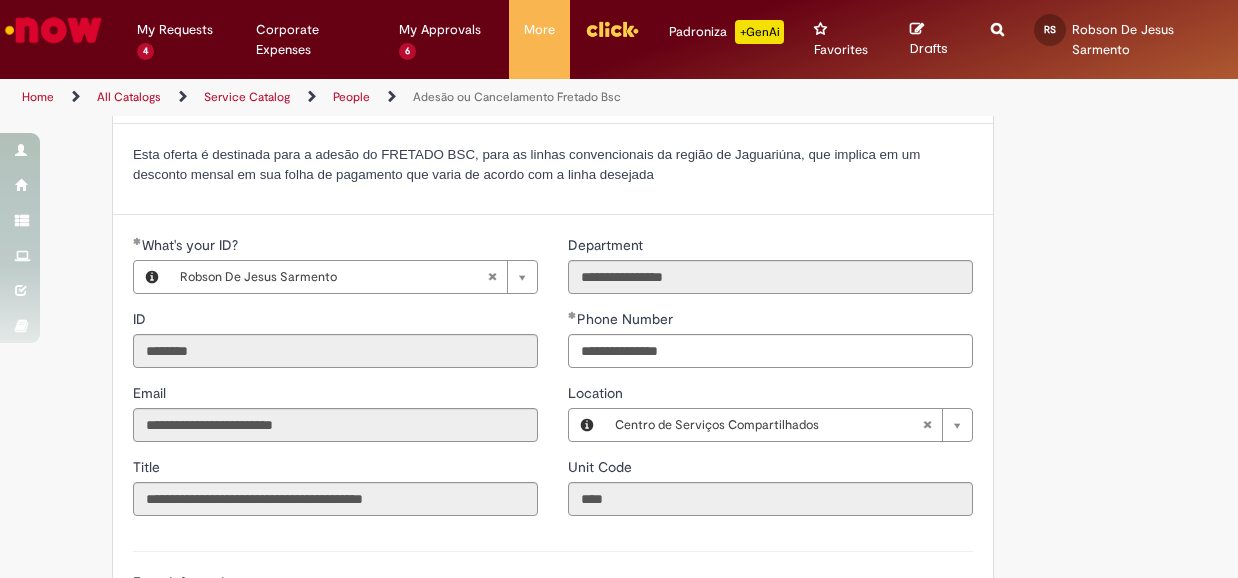 scroll, scrollTop: 0, scrollLeft: 0, axis: both 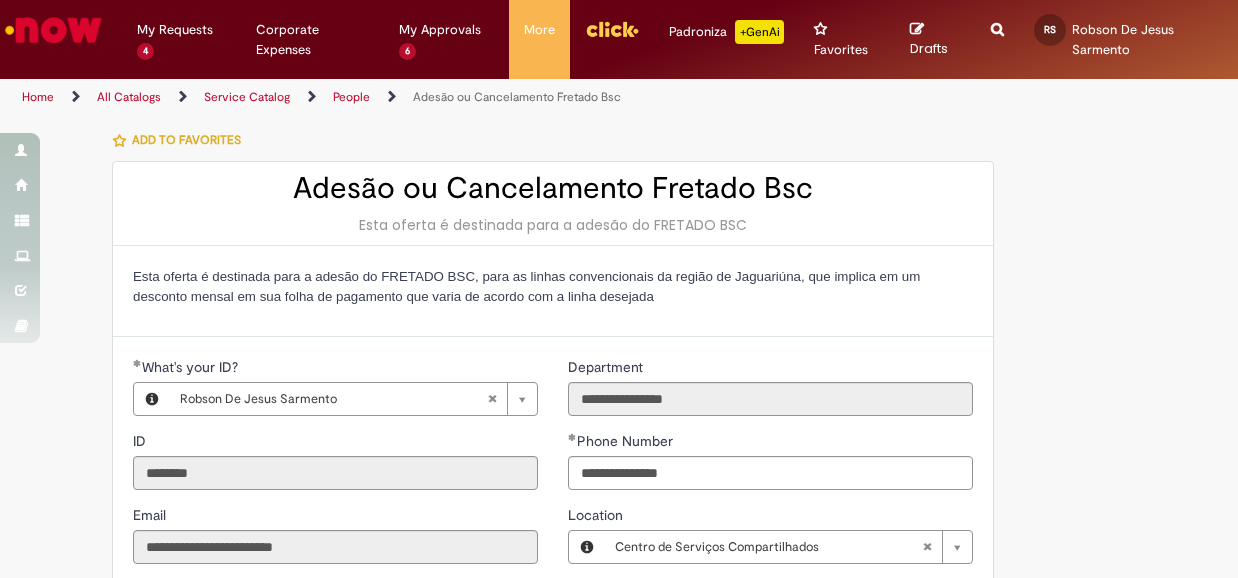 click on "Home" at bounding box center [38, 97] 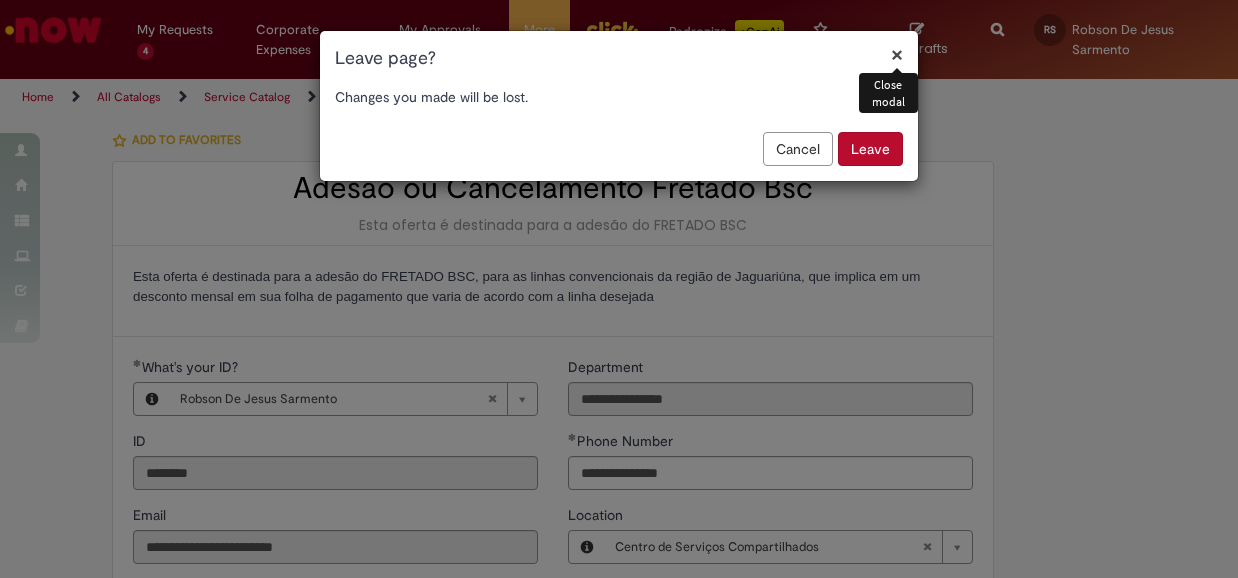 click on "Cancel" at bounding box center [798, 149] 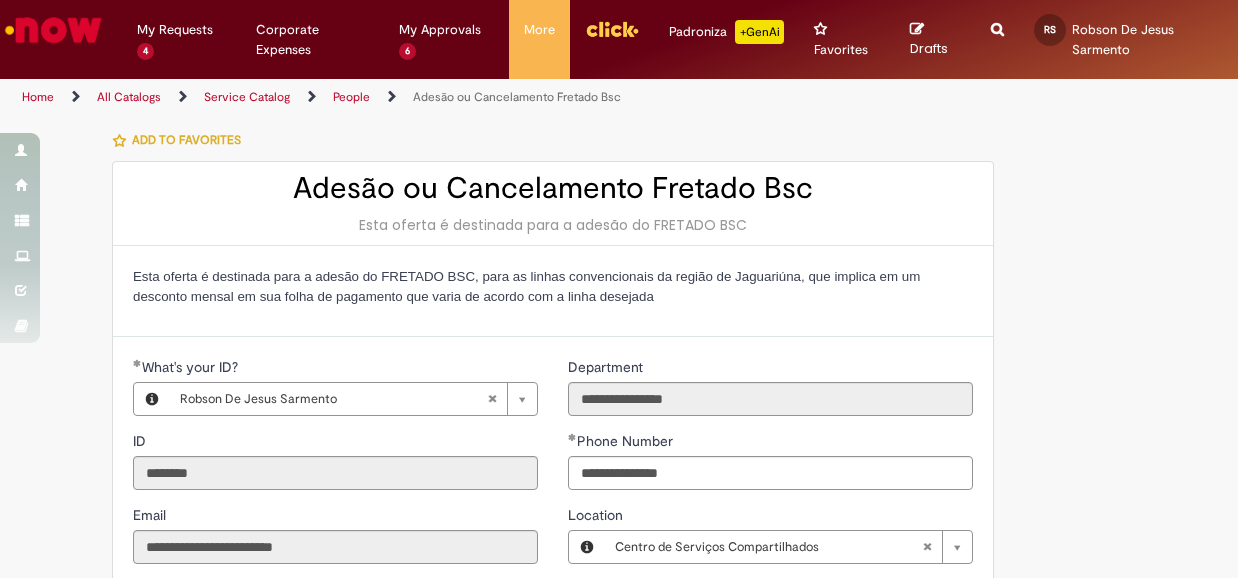 click on "Home" at bounding box center (38, 97) 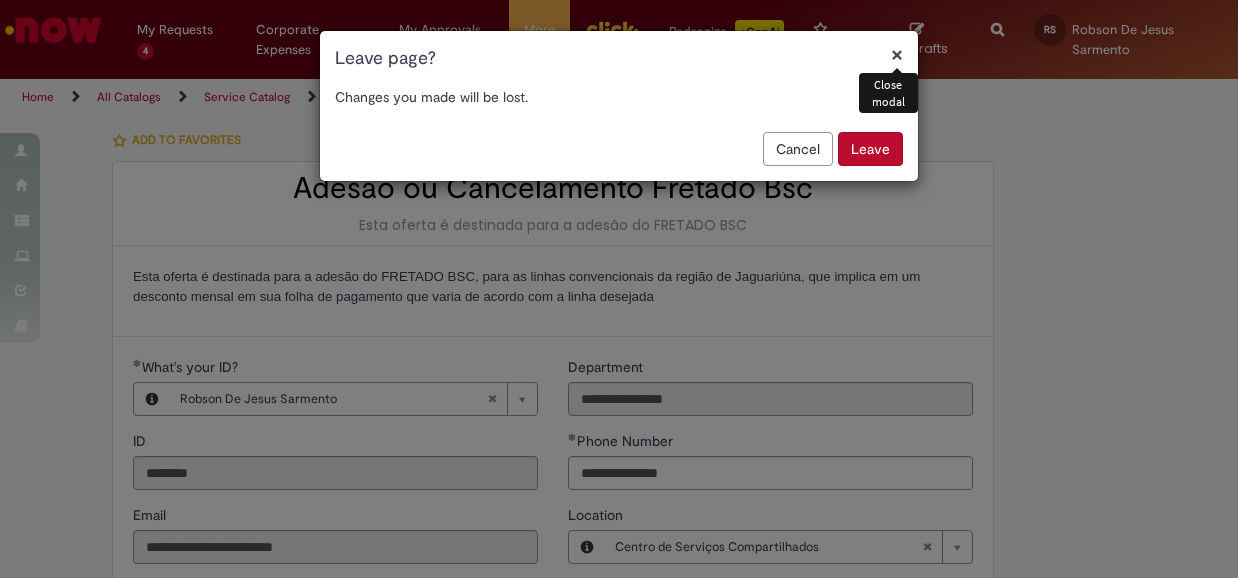 click on "Cancel" at bounding box center (798, 149) 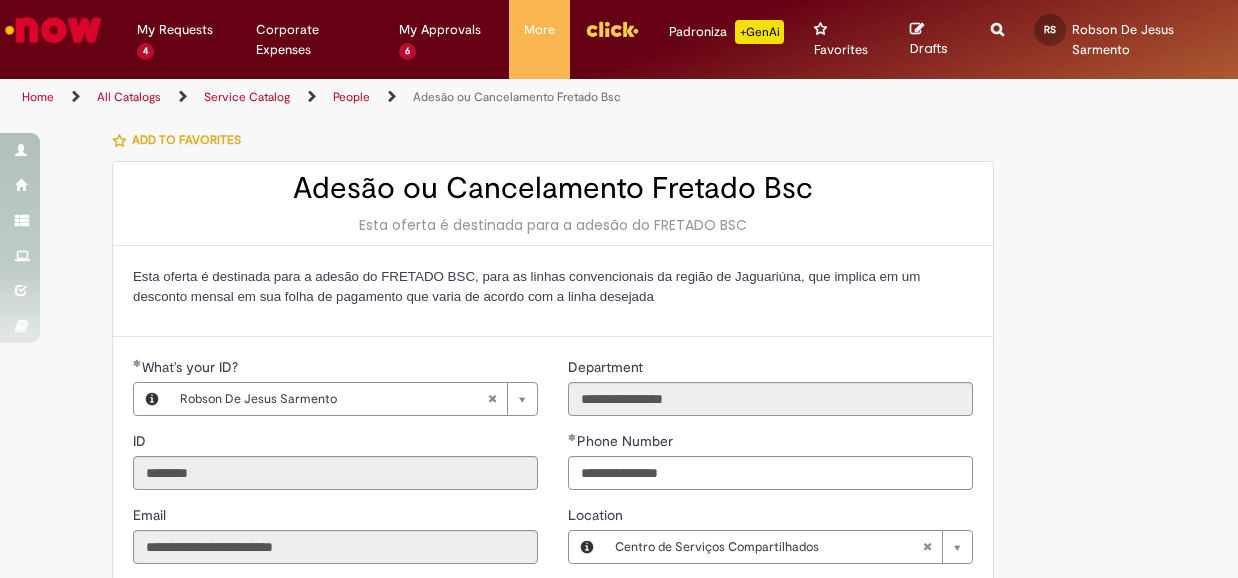 click on "Home" at bounding box center [38, 97] 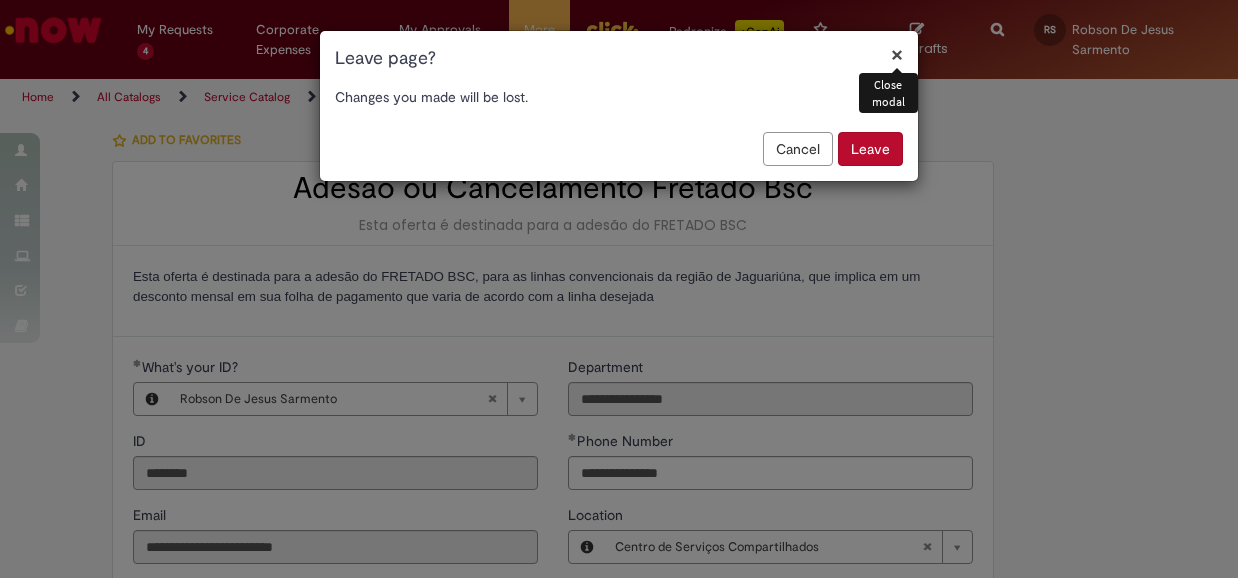 click on "Leave" at bounding box center (870, 149) 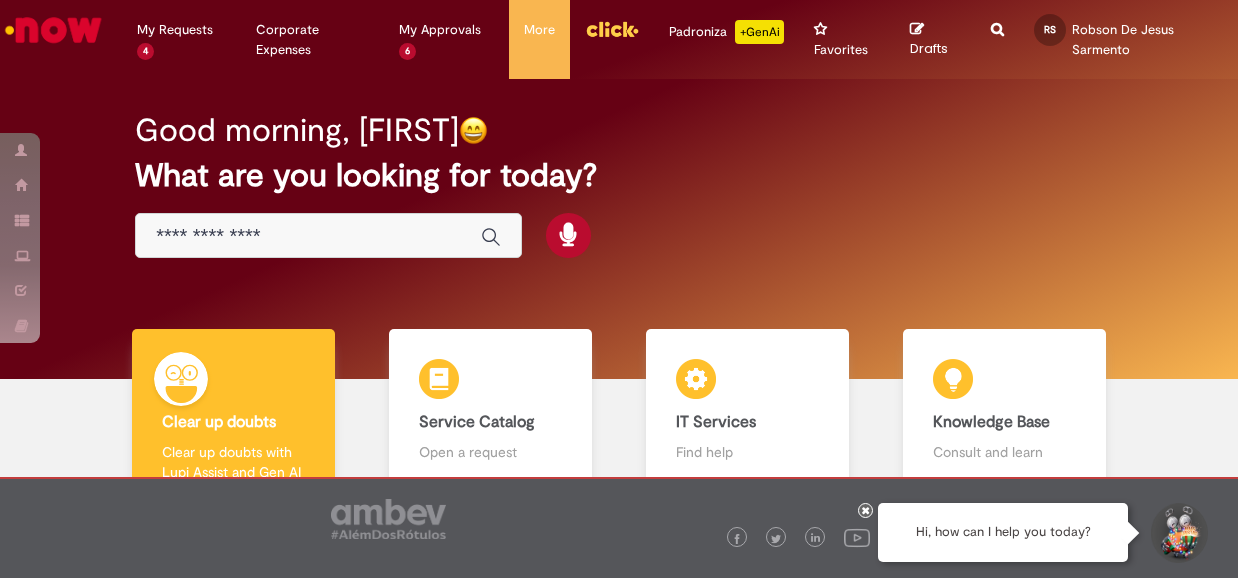 scroll, scrollTop: 0, scrollLeft: 0, axis: both 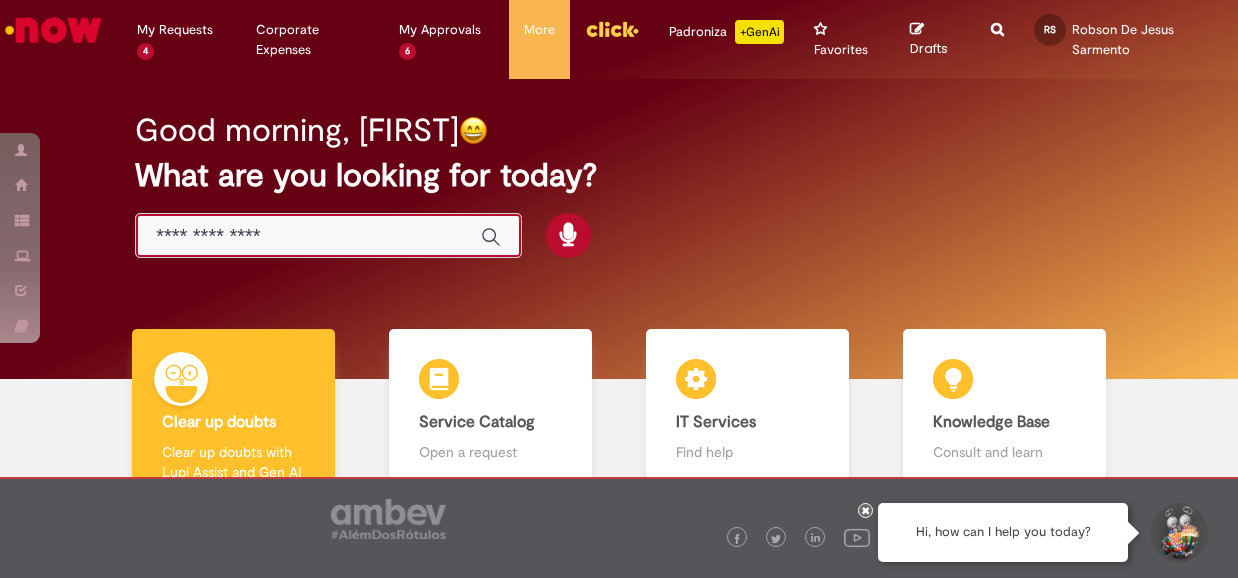 click at bounding box center (308, 236) 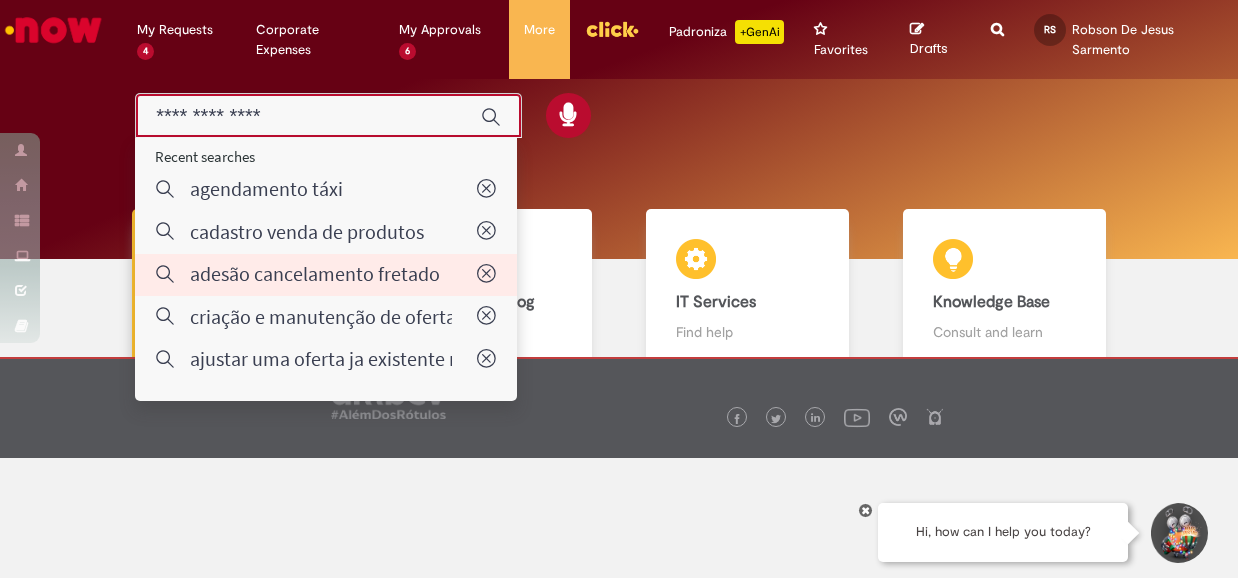 scroll, scrollTop: 135, scrollLeft: 0, axis: vertical 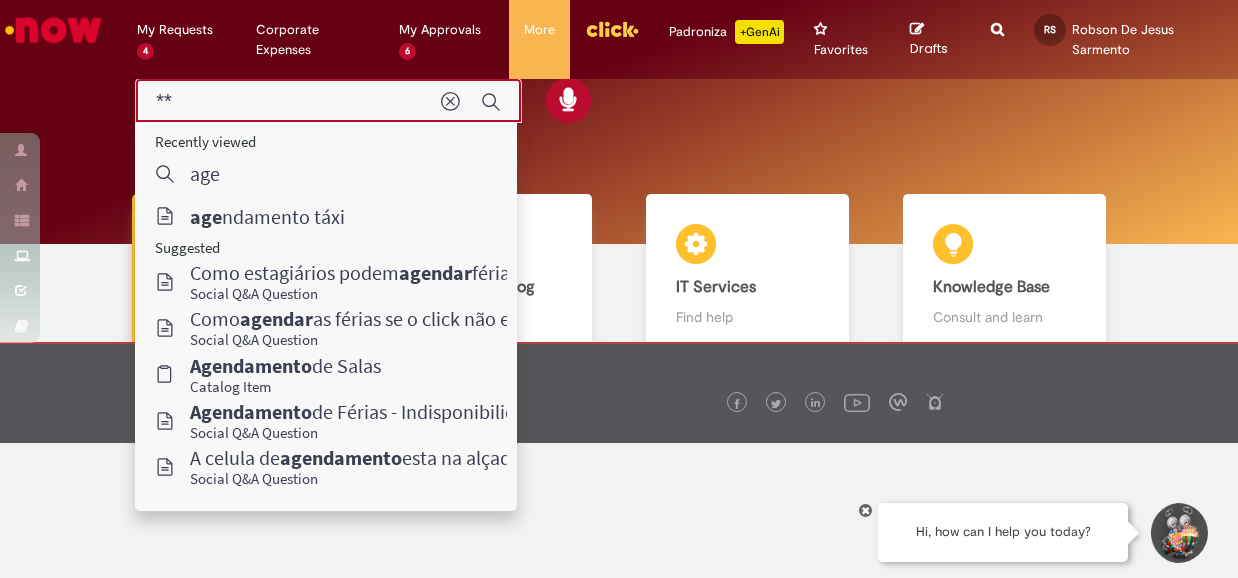 type on "*" 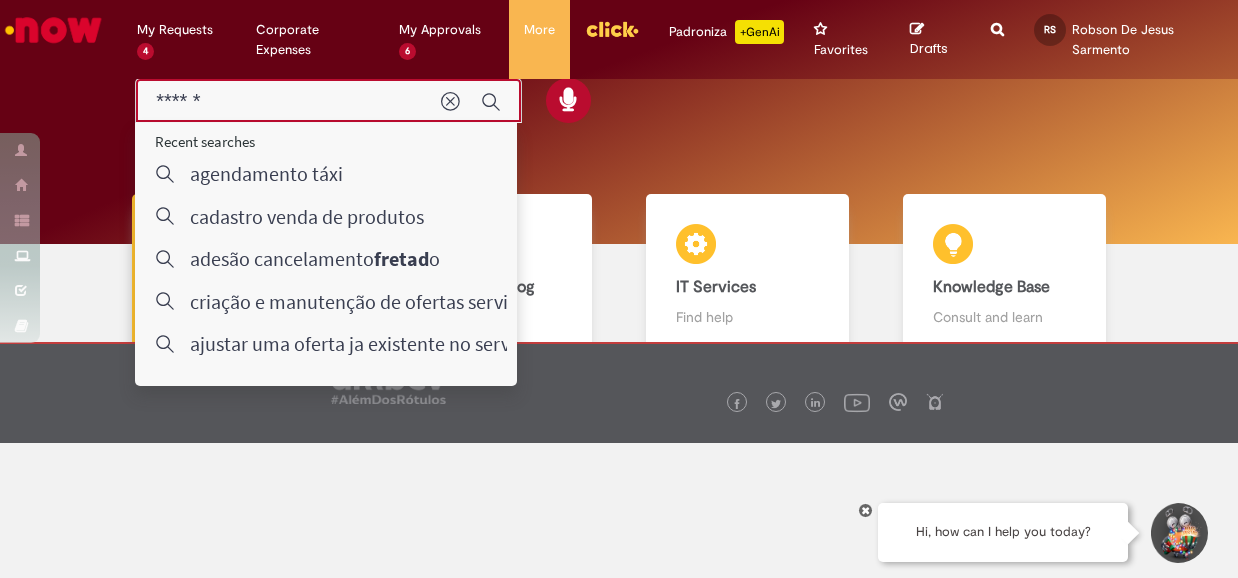 type on "*******" 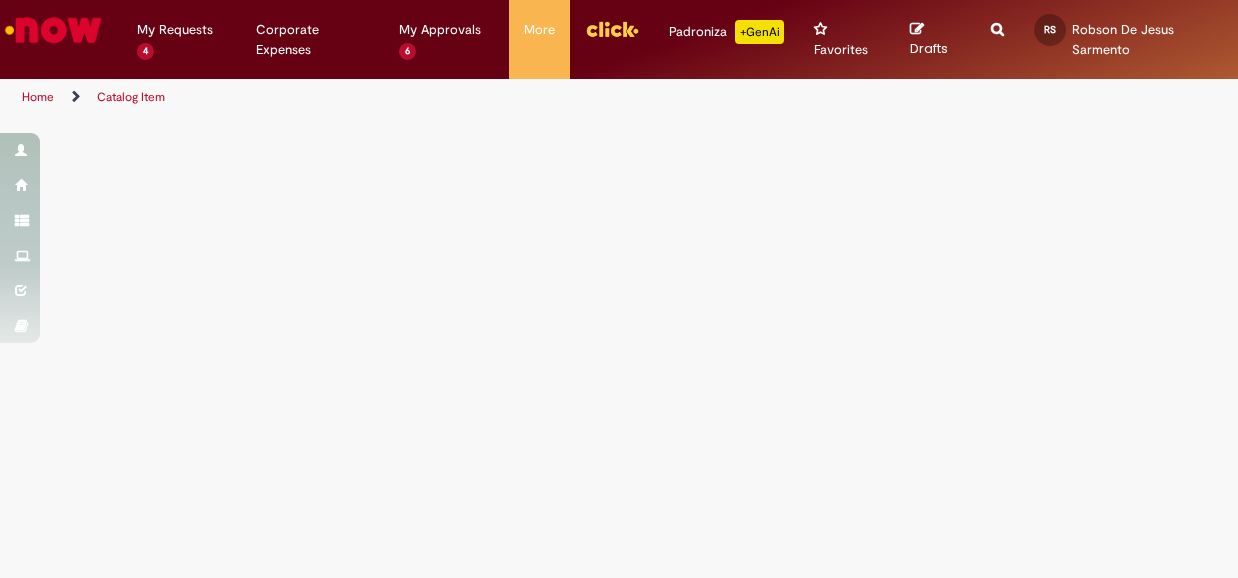 scroll, scrollTop: 0, scrollLeft: 0, axis: both 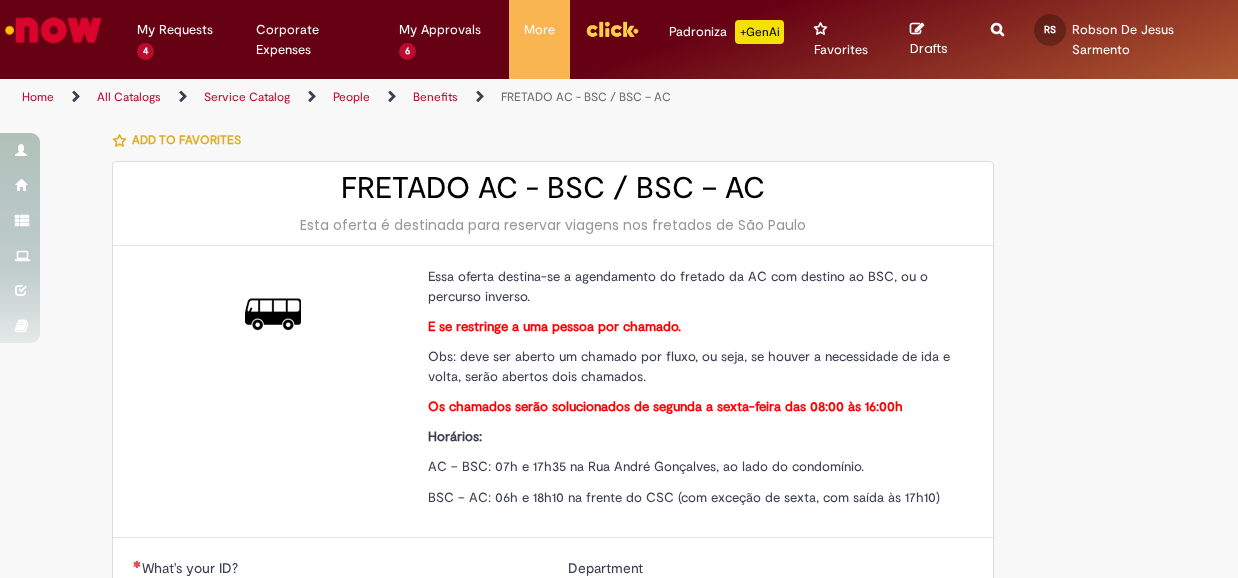 type on "********" 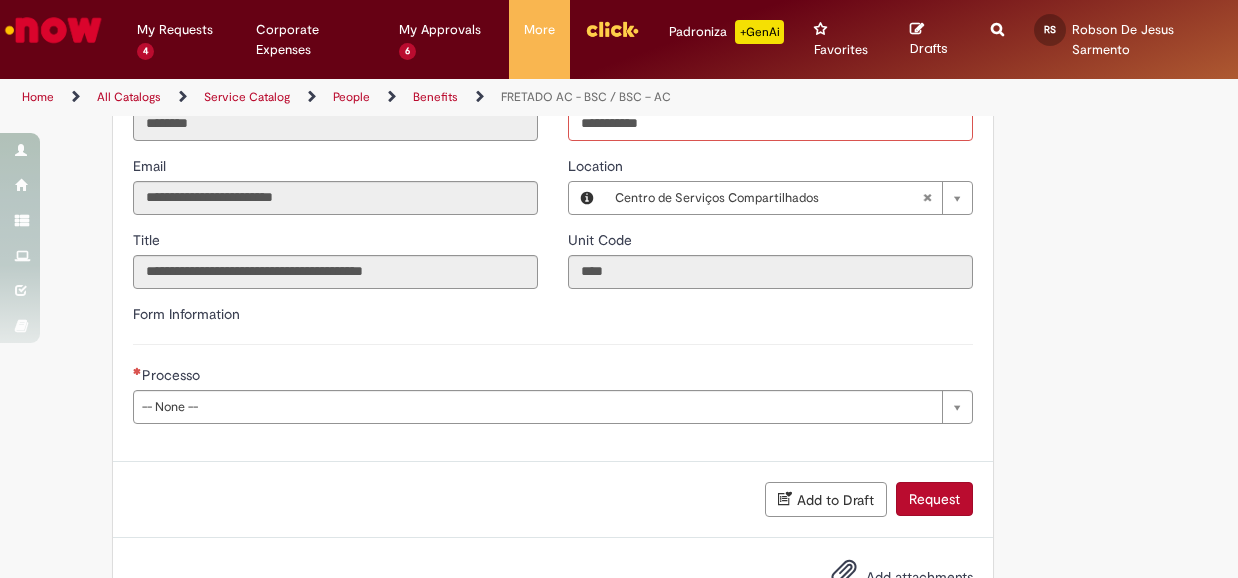 scroll, scrollTop: 614, scrollLeft: 0, axis: vertical 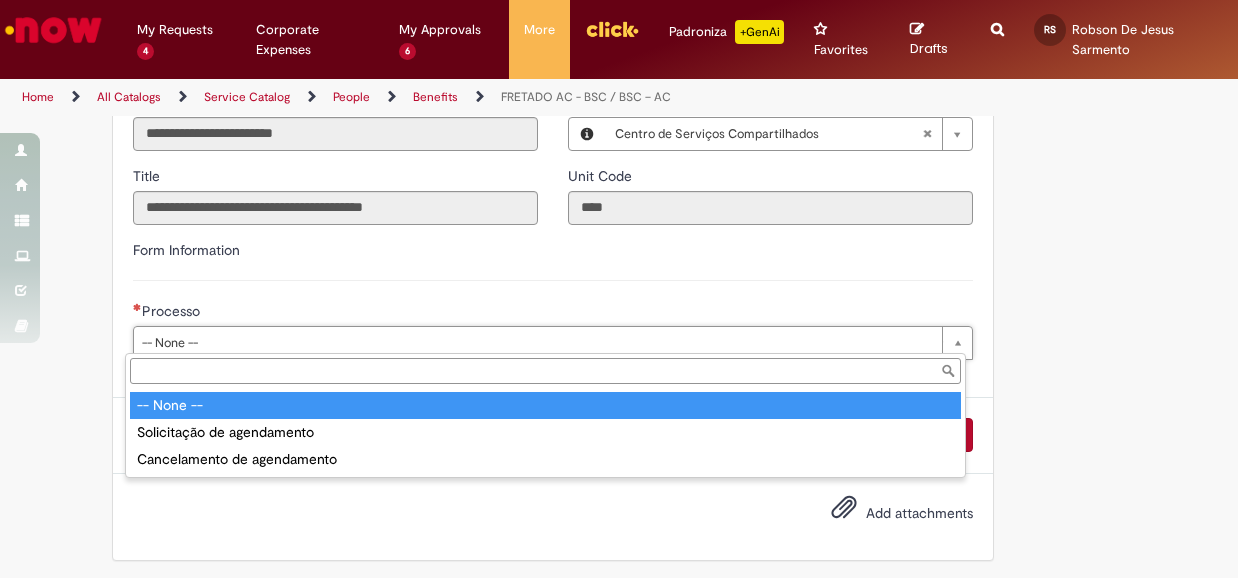 type on "**********" 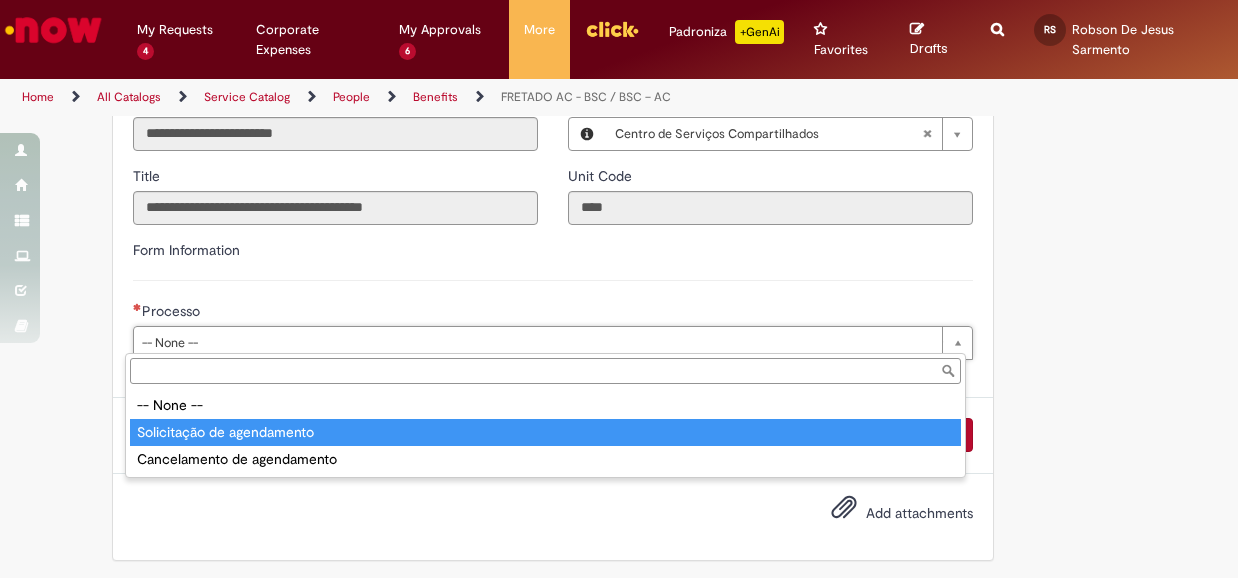 type on "**********" 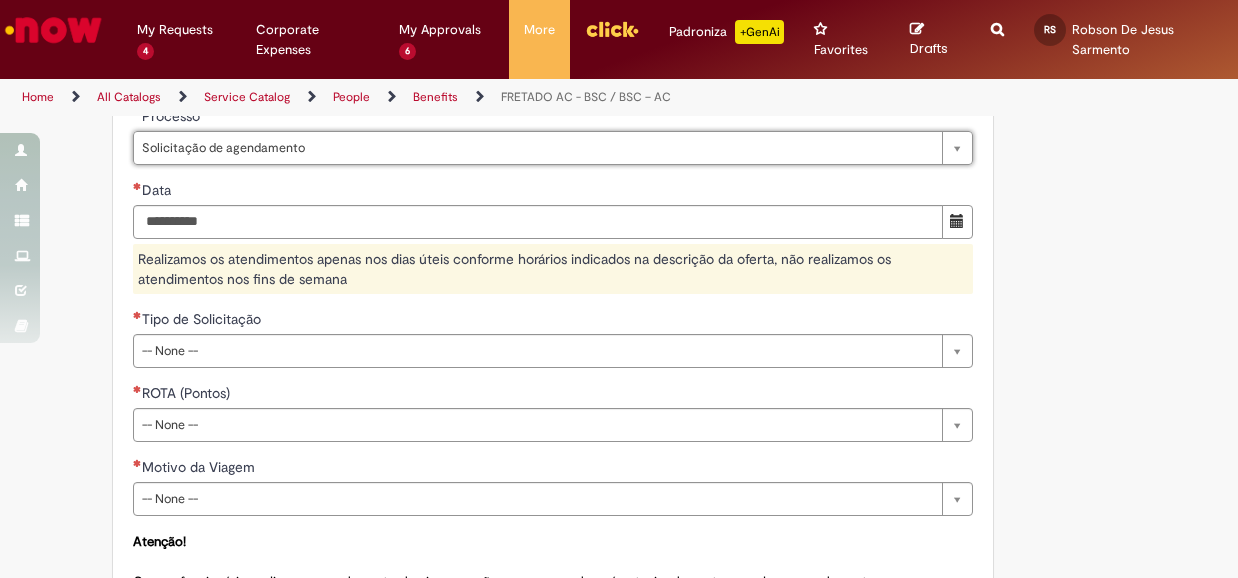 scroll, scrollTop: 814, scrollLeft: 0, axis: vertical 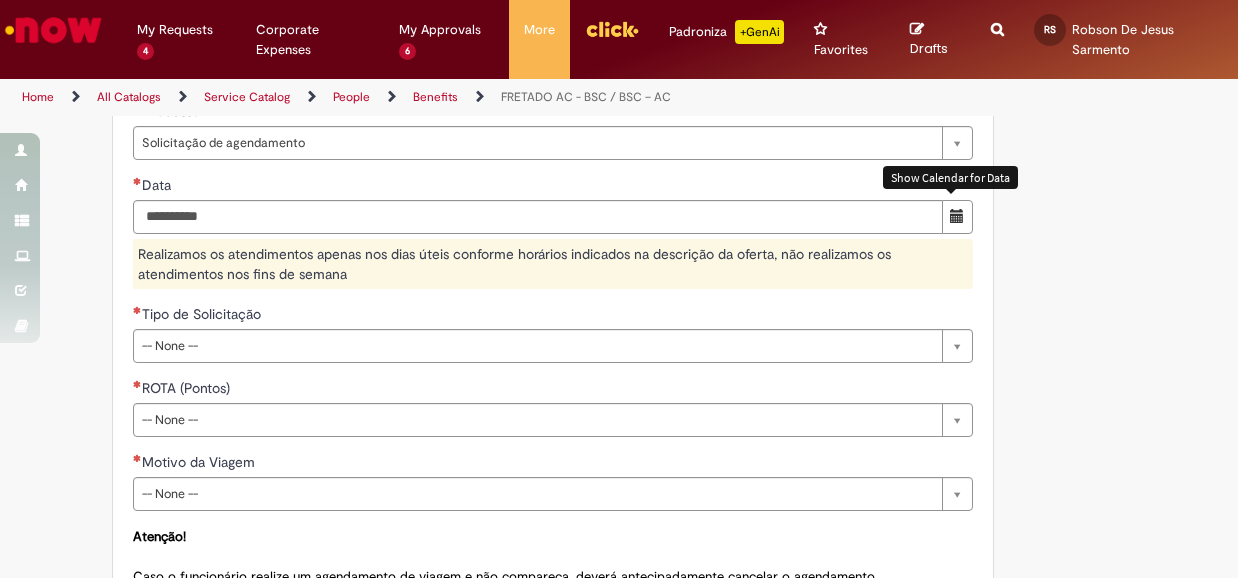 click at bounding box center [957, 216] 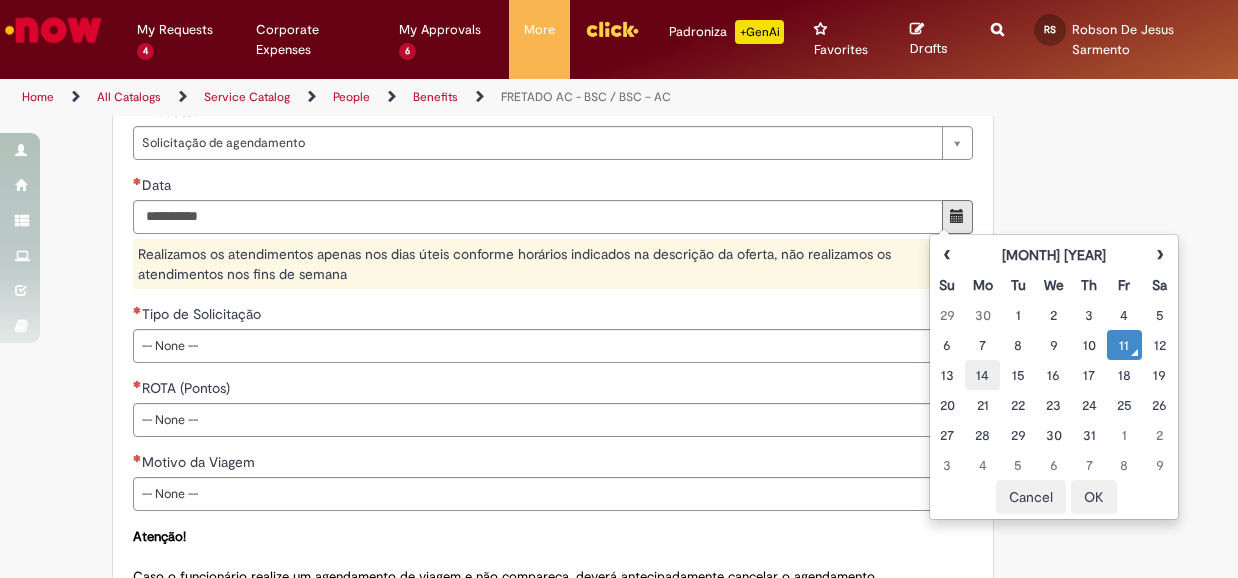 click on "14" at bounding box center (982, 375) 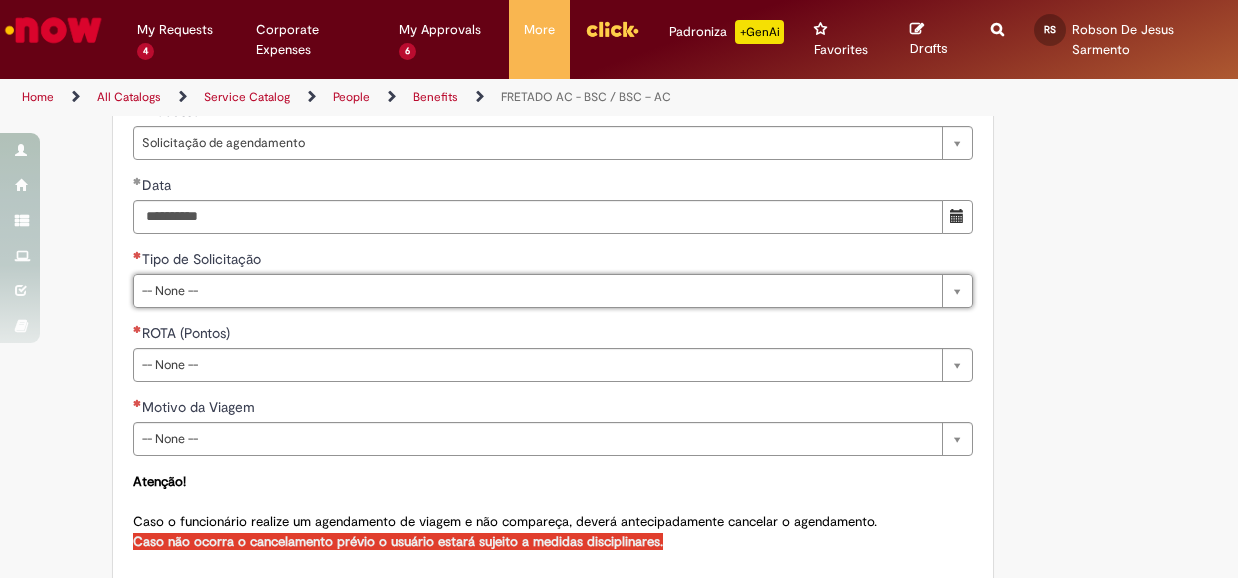 click on "ROTA  (Pontos)" at bounding box center [553, 335] 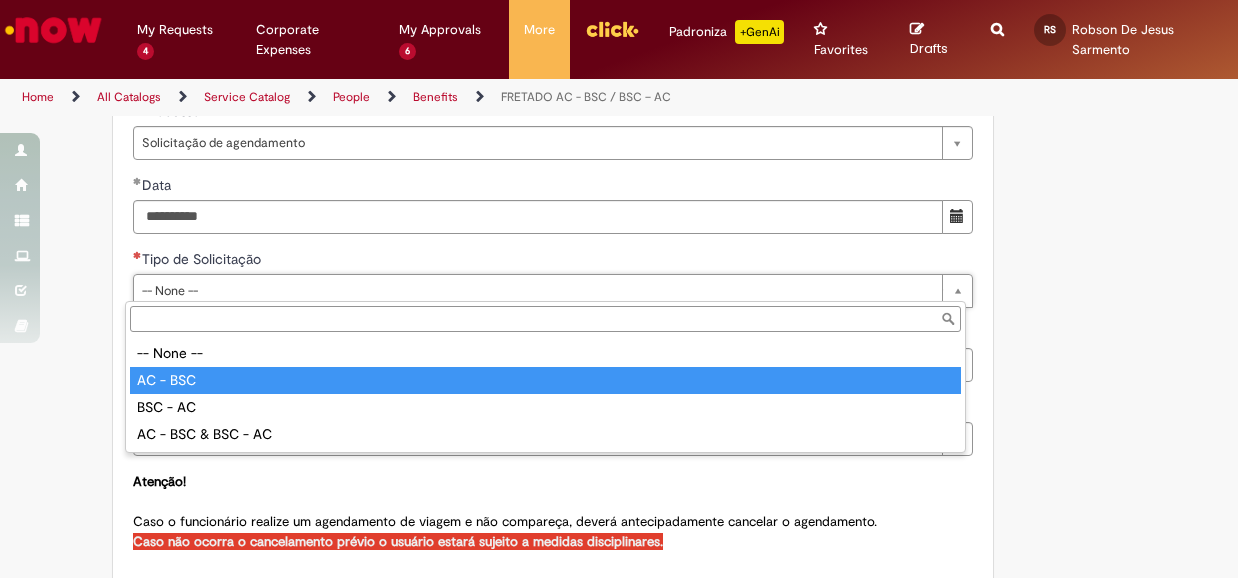type on "********" 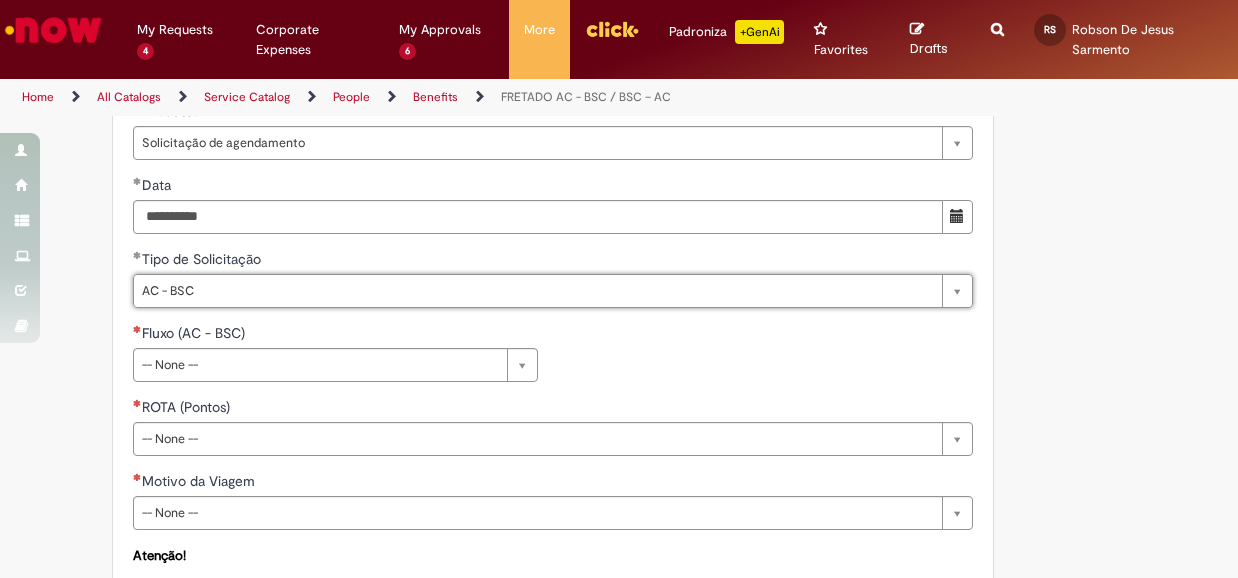 click on "**********" at bounding box center (553, 360) 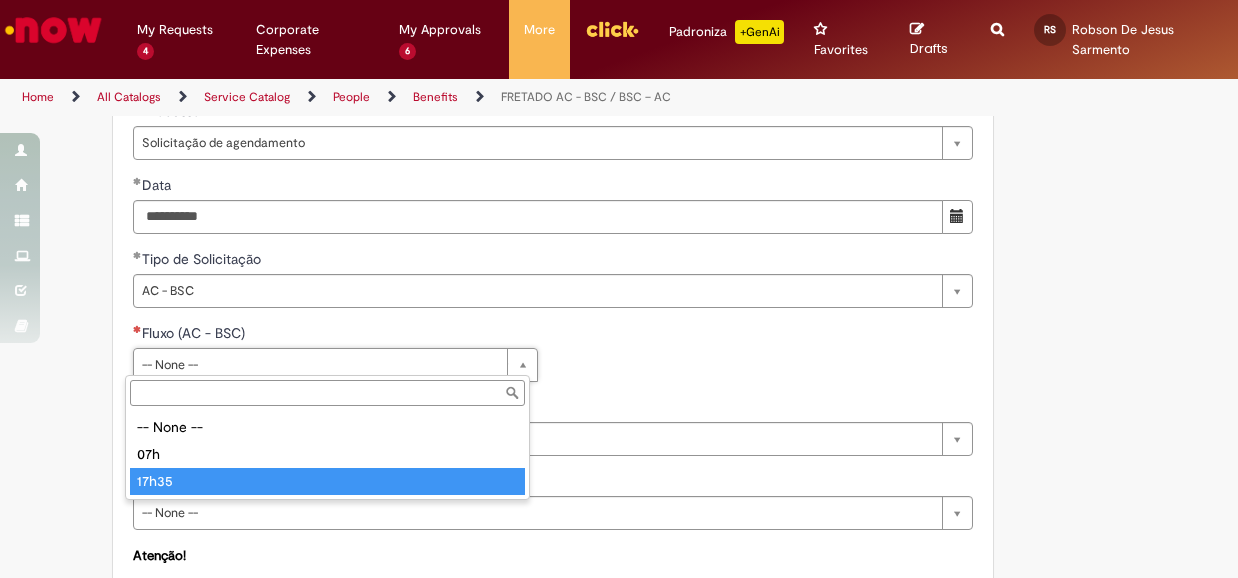 type on "*****" 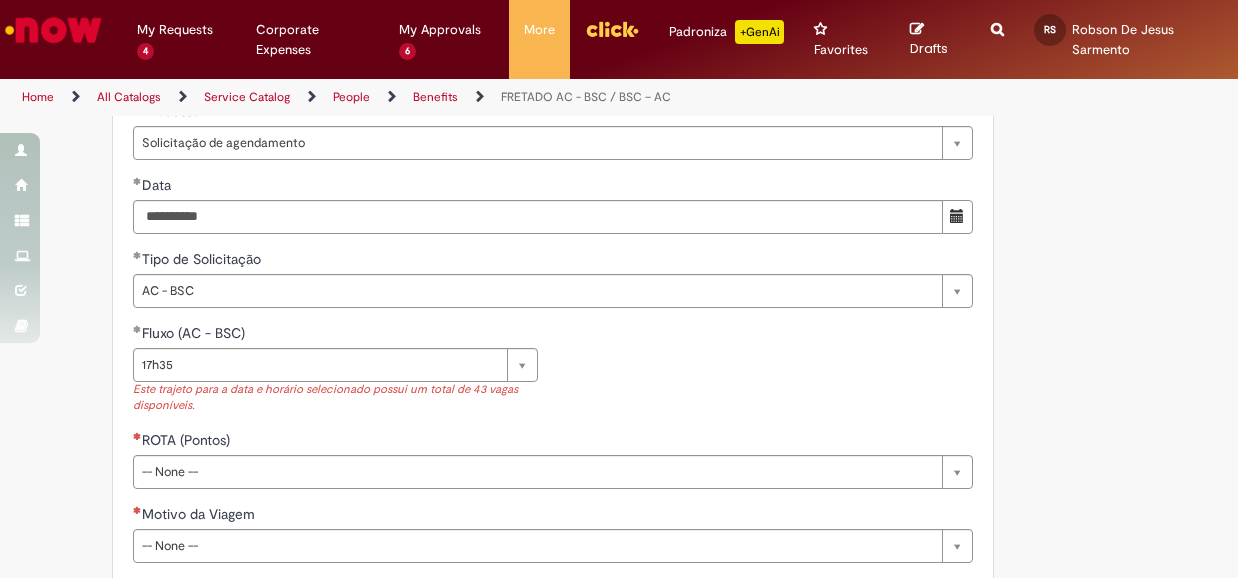 click on "**********" at bounding box center [553, 376] 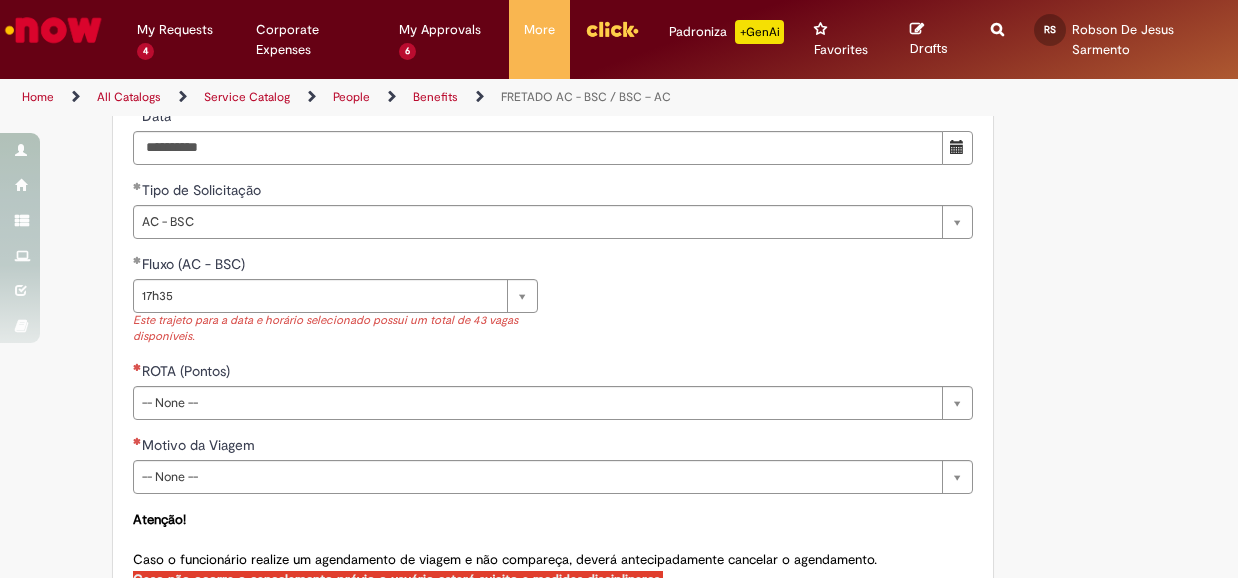 scroll, scrollTop: 914, scrollLeft: 0, axis: vertical 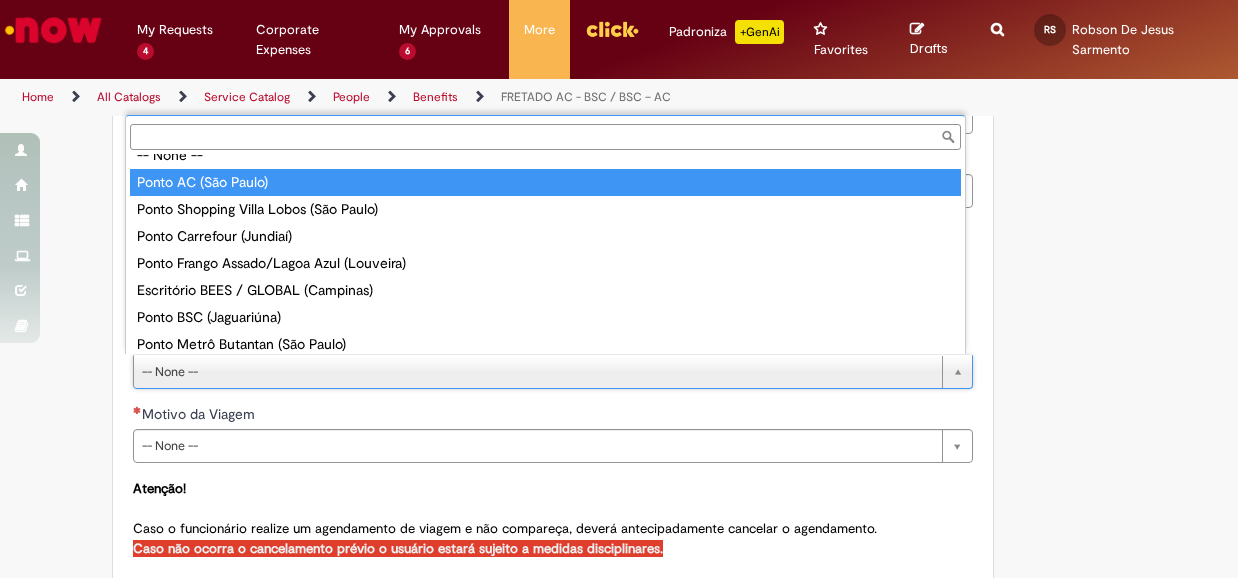 type on "**********" 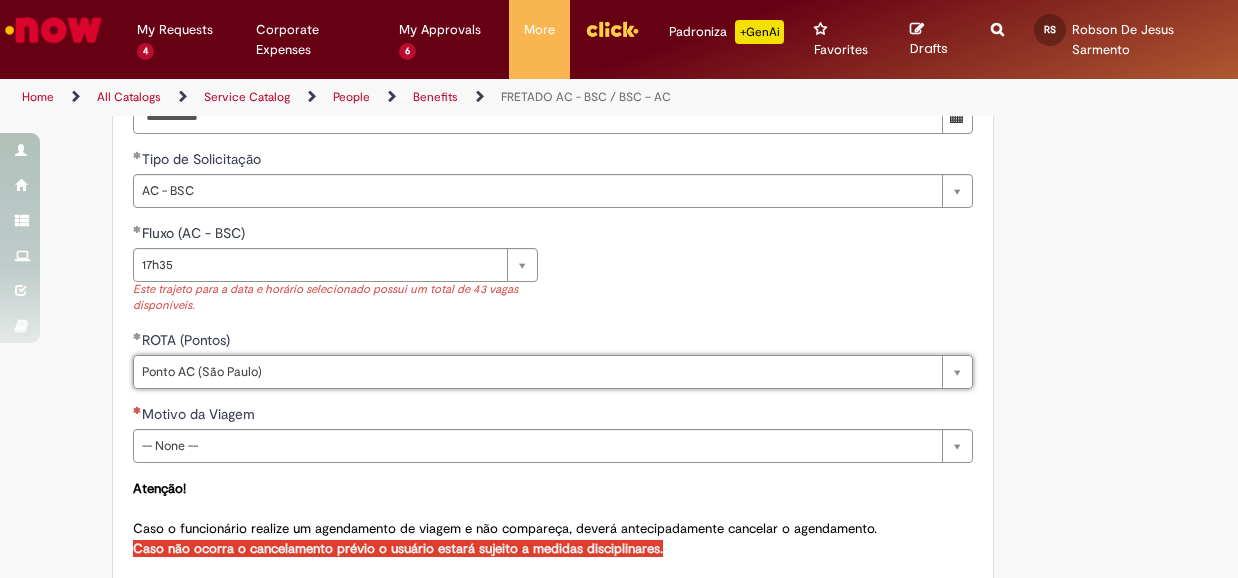 click on "Motivo da Viagem" at bounding box center (553, 416) 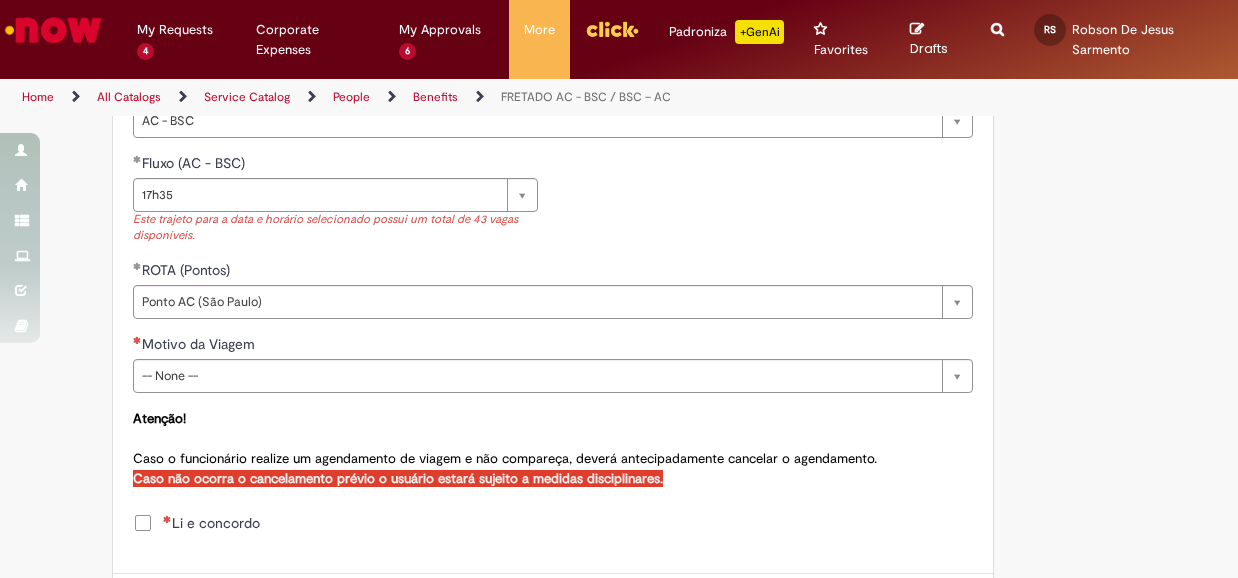 scroll, scrollTop: 1014, scrollLeft: 0, axis: vertical 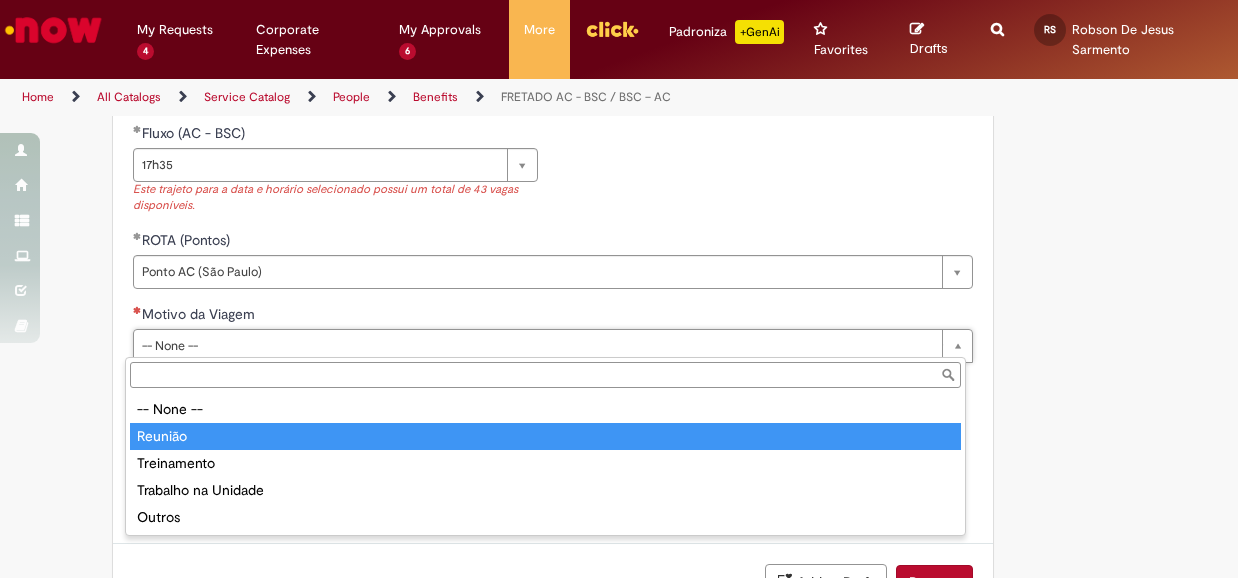 type on "*******" 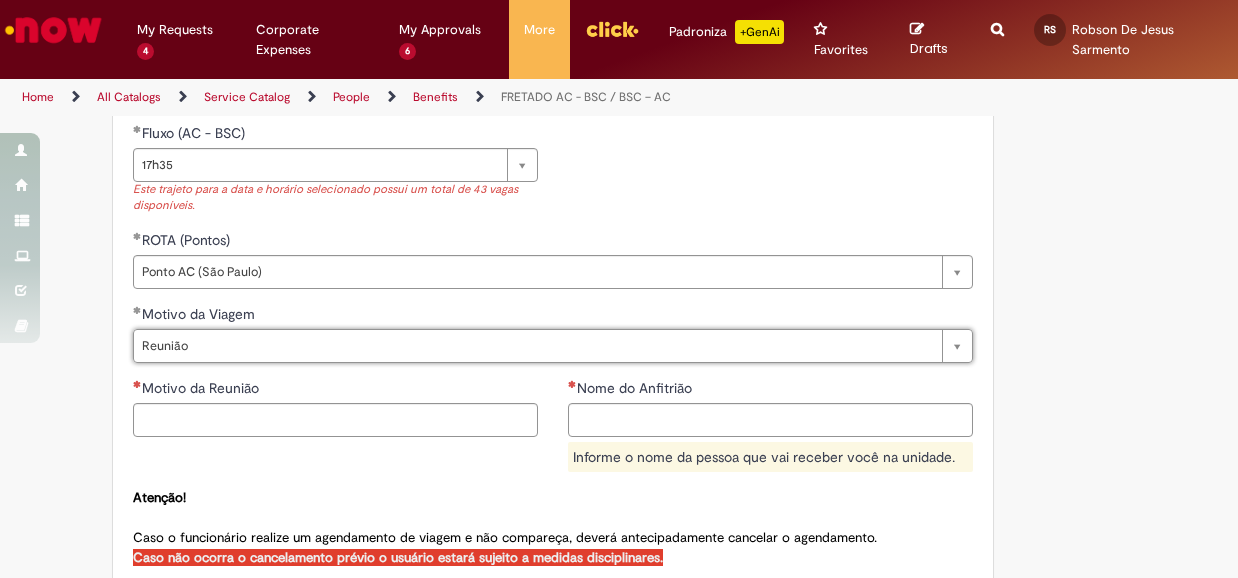 click on "Nome do Anfitrião Informe o nome da pessoa que vai receber você na unidade." at bounding box center [770, 432] 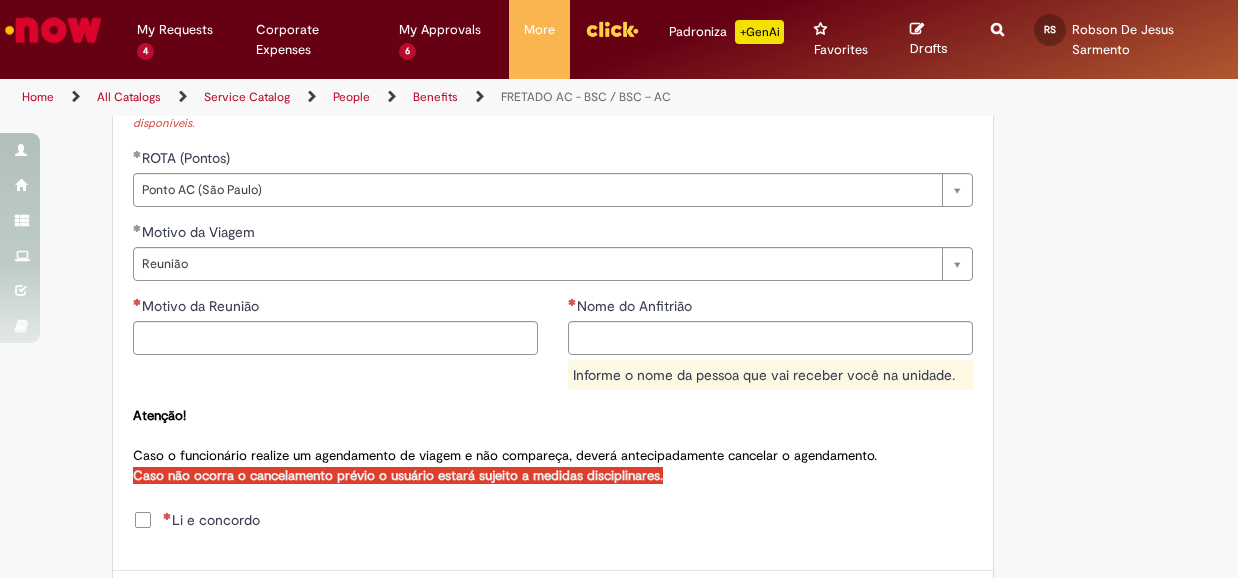 scroll, scrollTop: 1114, scrollLeft: 0, axis: vertical 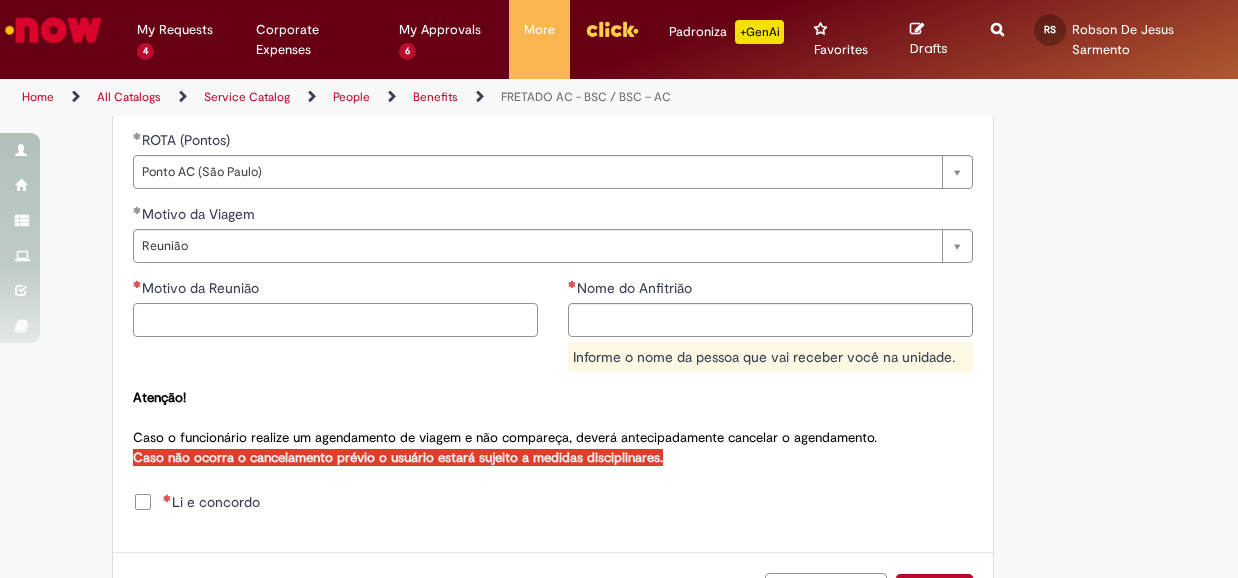 click on "Motivo da Reunião" at bounding box center [335, 320] 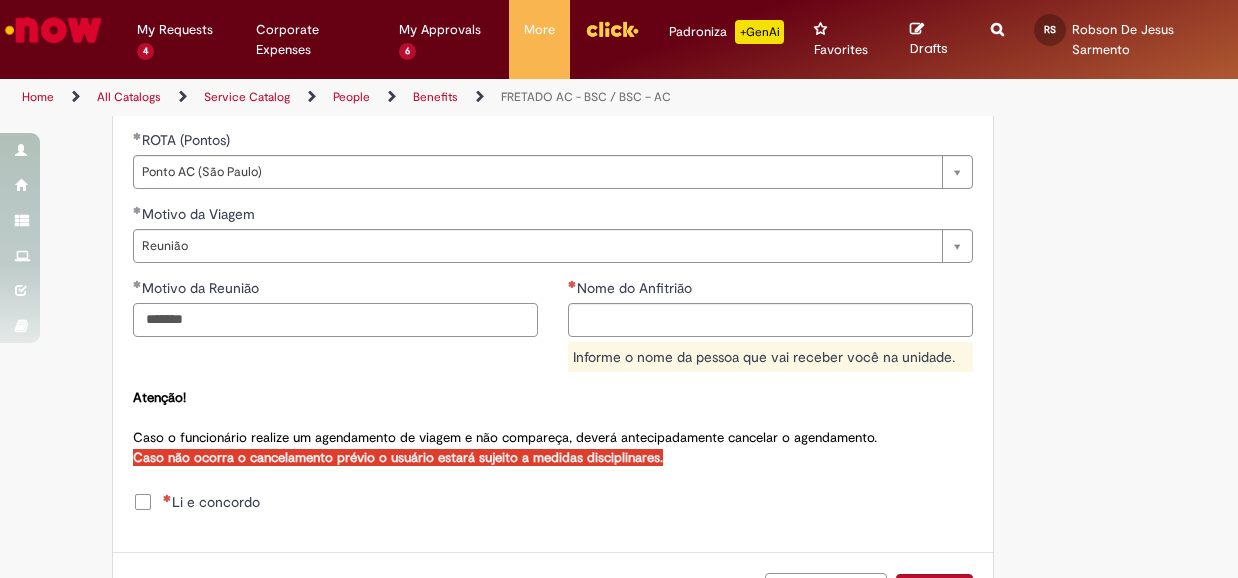 type on "*******" 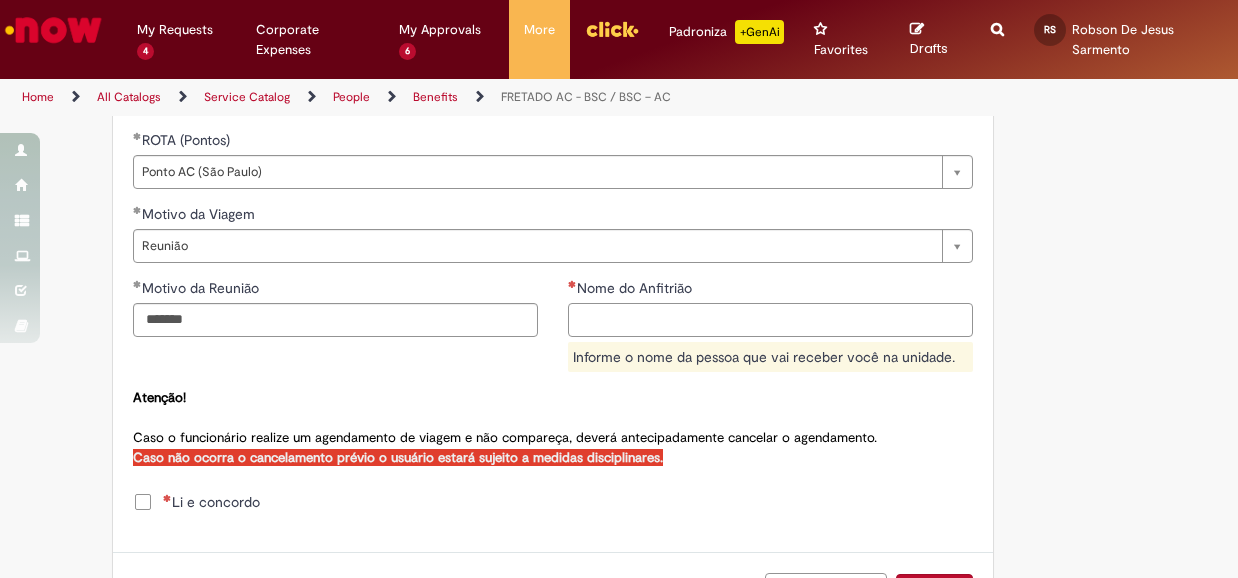 click on "Nome do Anfitrião" at bounding box center (770, 320) 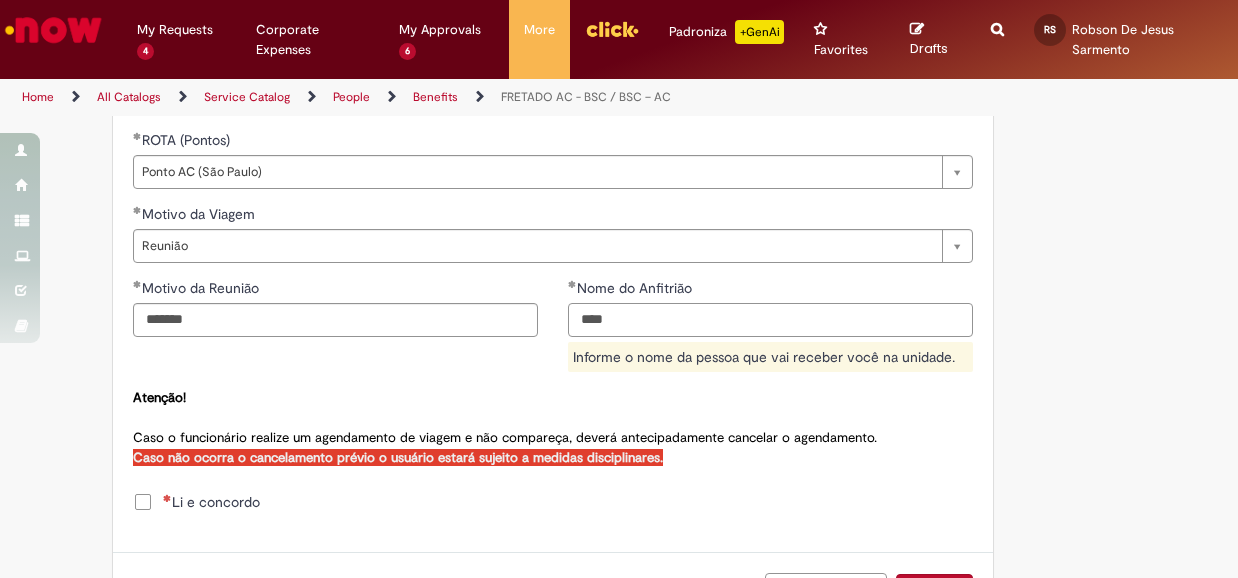 type on "****" 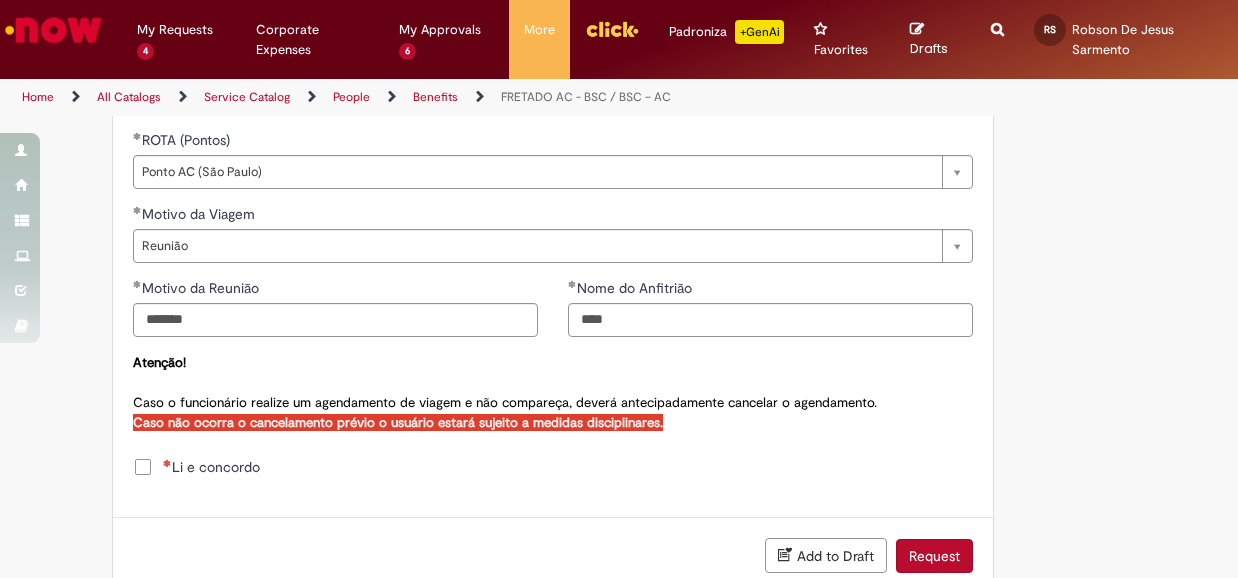 click on "**********" at bounding box center [553, -29] 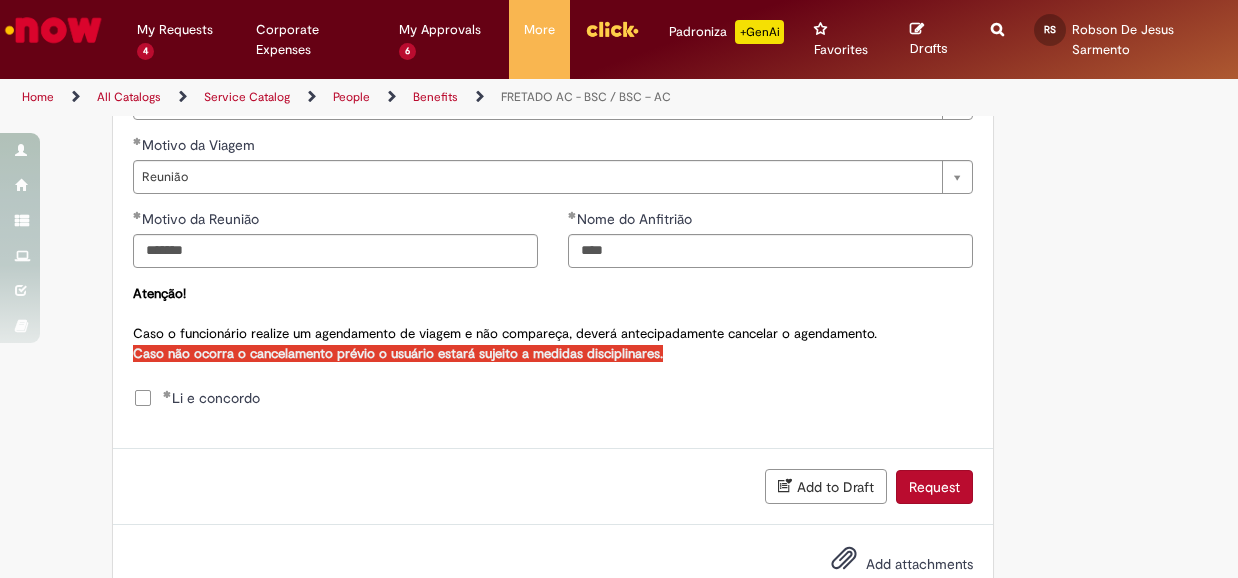 scroll, scrollTop: 1234, scrollLeft: 0, axis: vertical 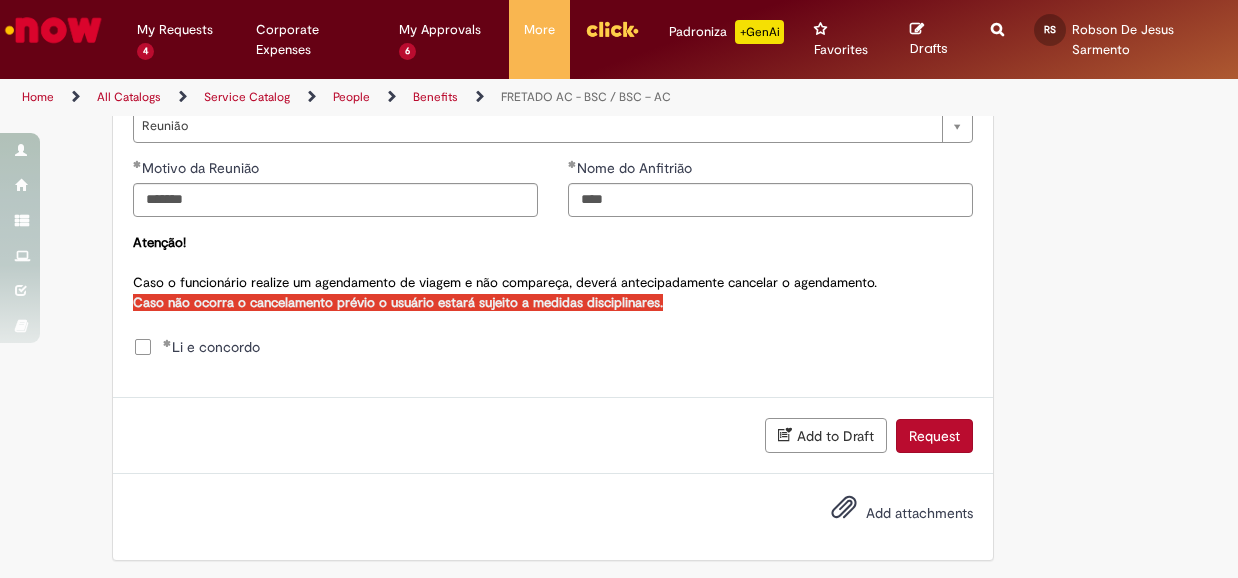 click on "Request" at bounding box center (934, 436) 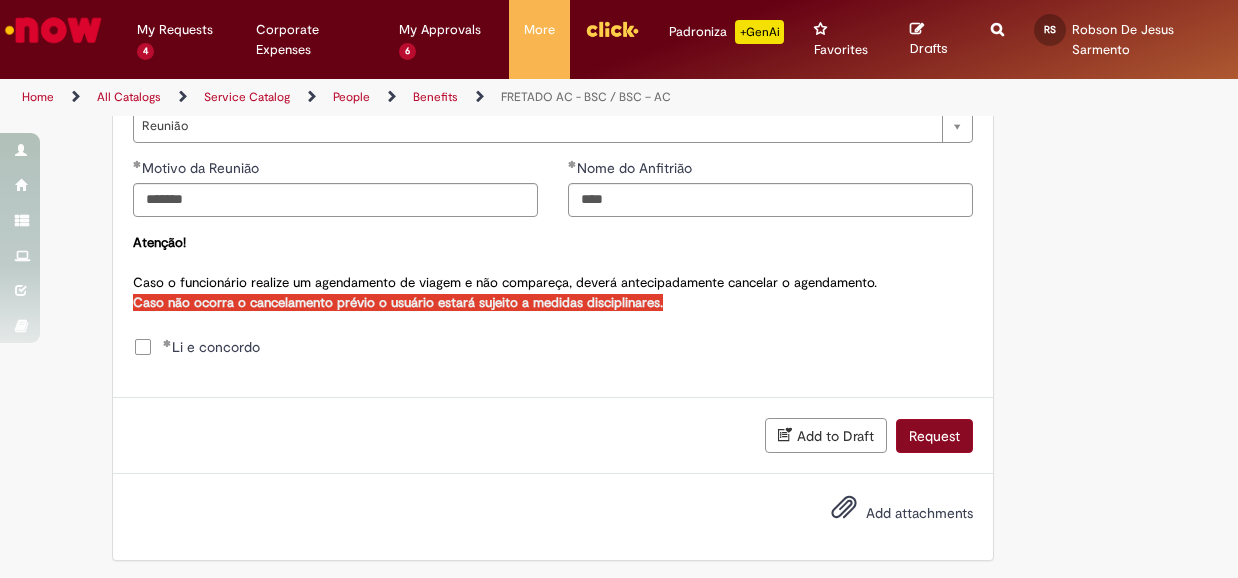scroll, scrollTop: 1189, scrollLeft: 0, axis: vertical 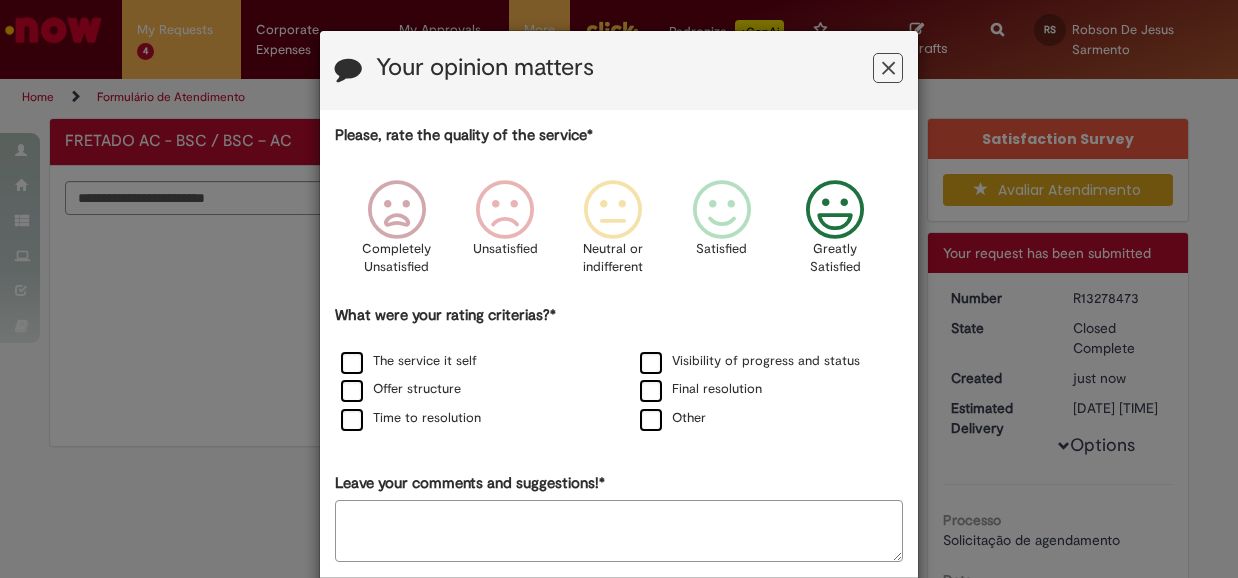 click at bounding box center [835, 210] 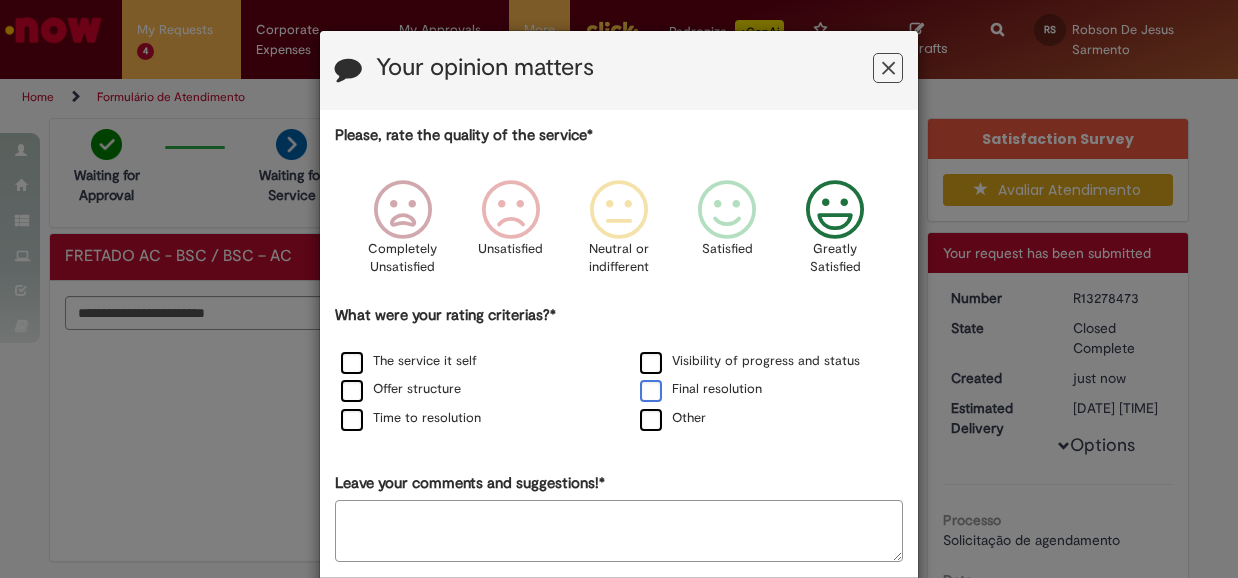 click on "Final resolution" at bounding box center [701, 389] 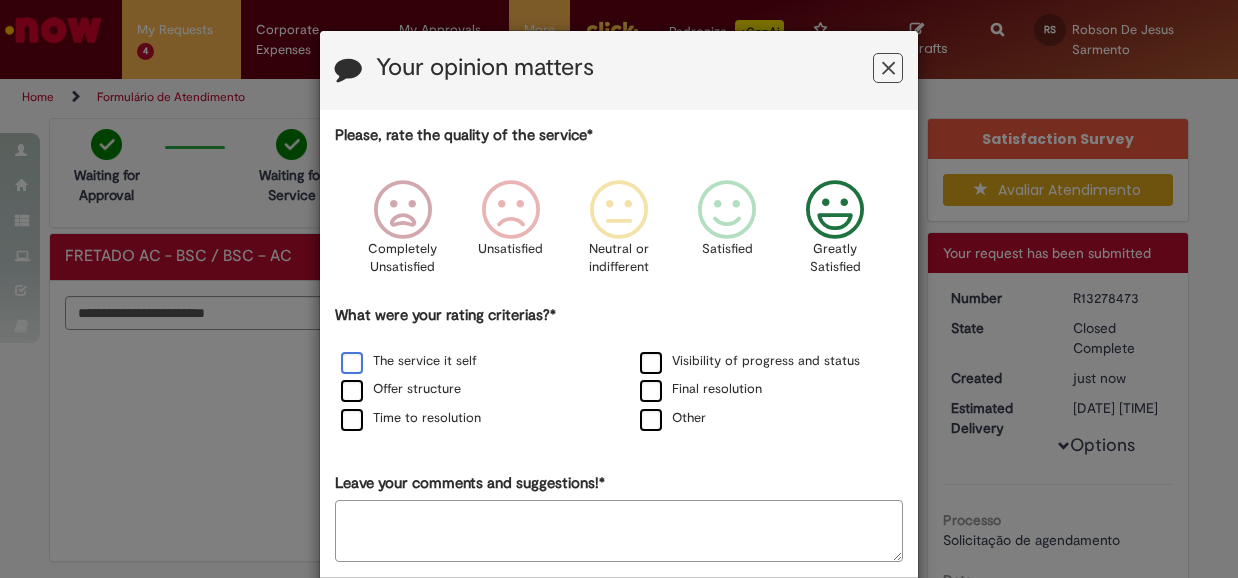 click on "The service it self" at bounding box center (409, 361) 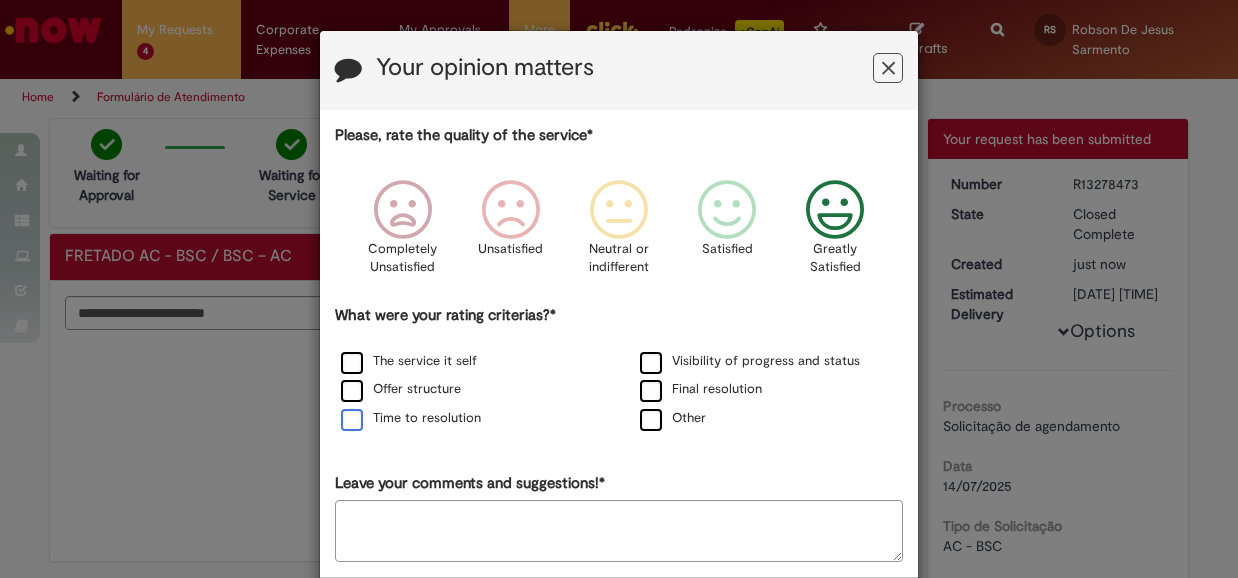 click on "Time to resolution" at bounding box center (411, 418) 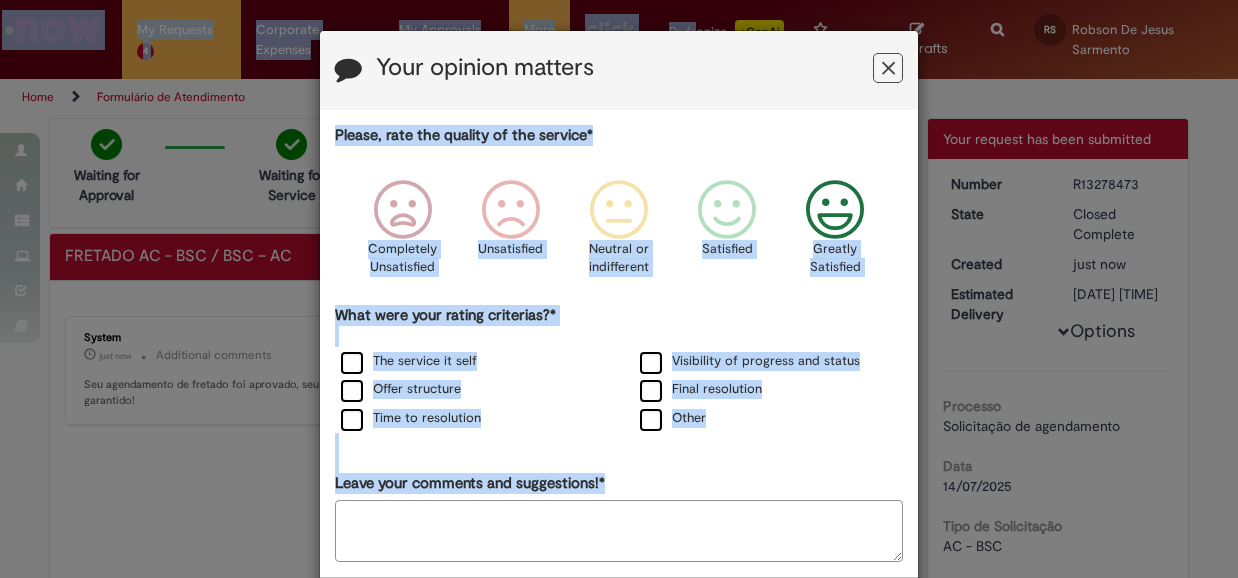 drag, startPoint x: 698, startPoint y: 57, endPoint x: 693, endPoint y: -87, distance: 144.08678 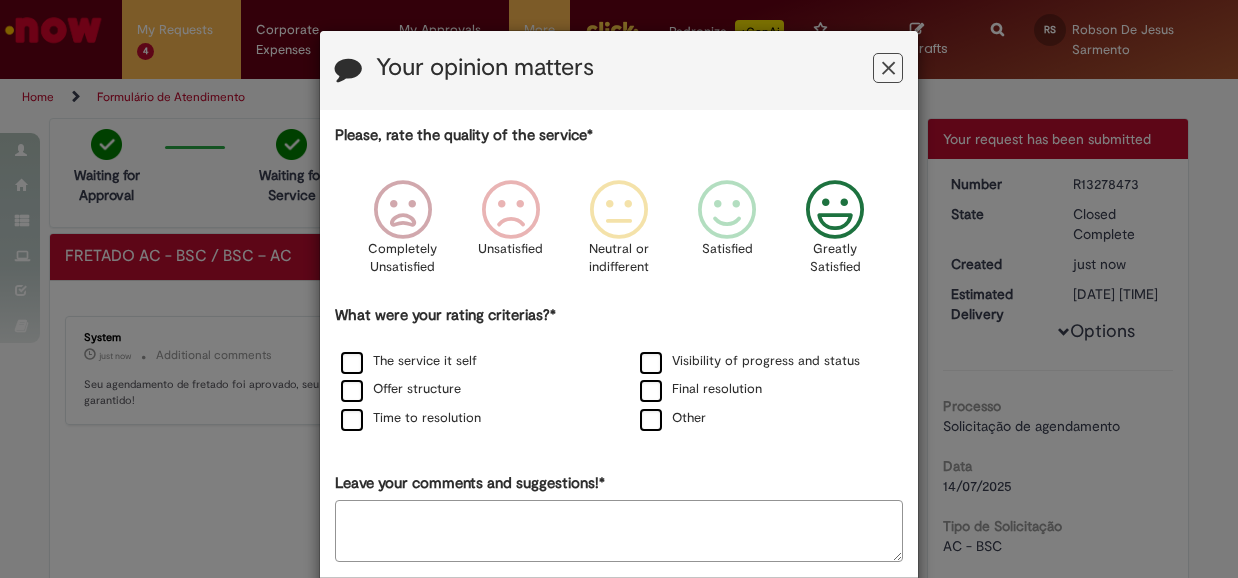 scroll, scrollTop: 94, scrollLeft: 0, axis: vertical 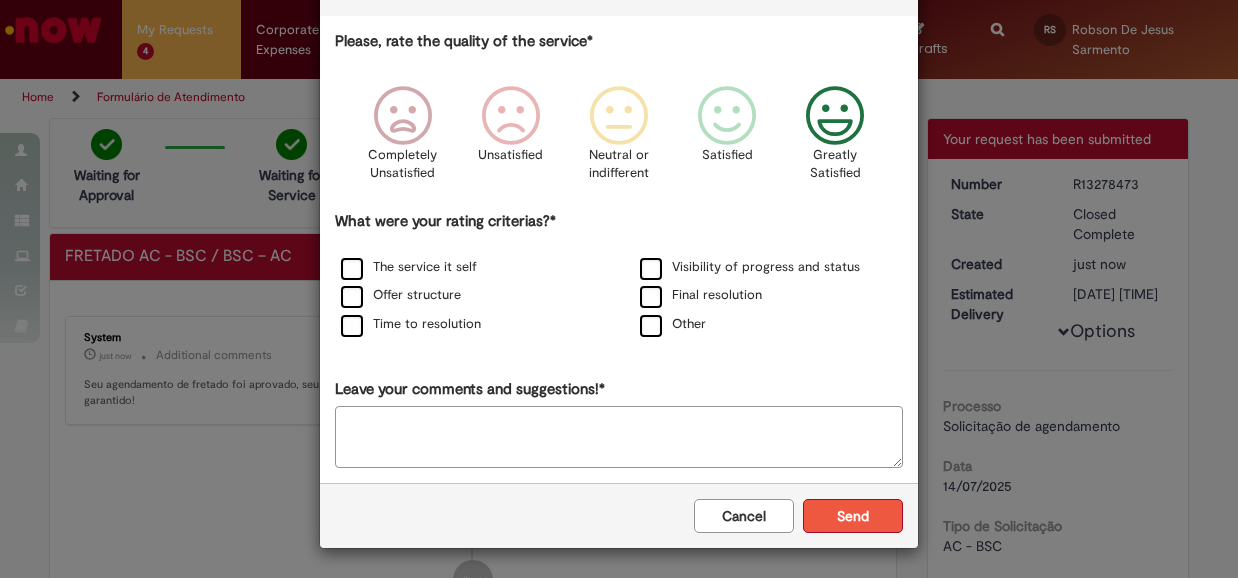 click on "Send" at bounding box center [853, 516] 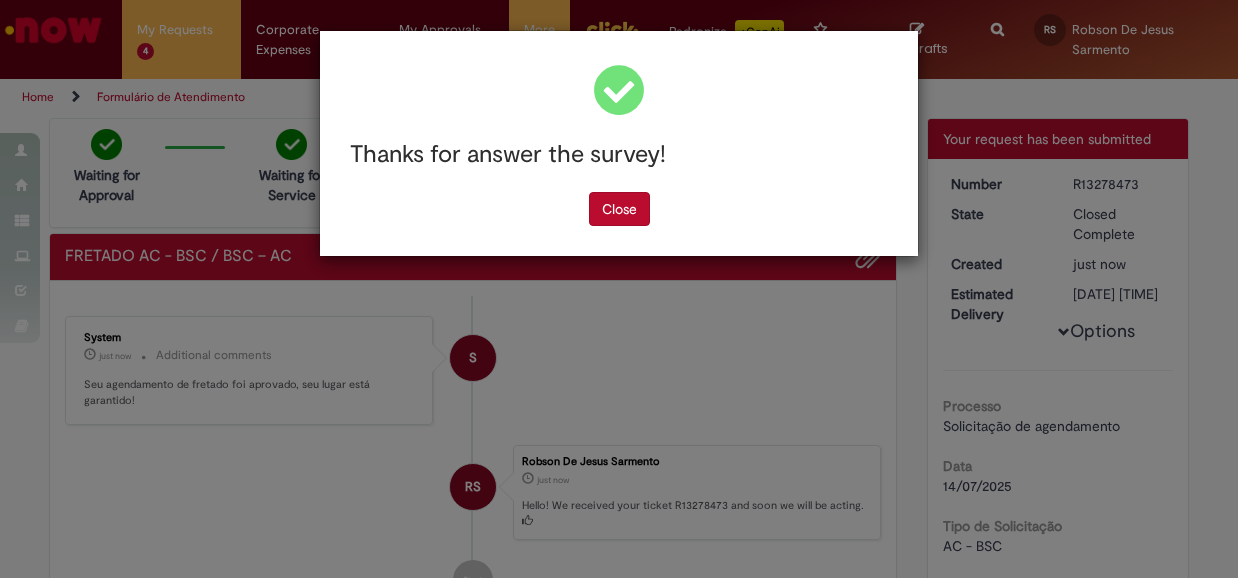 scroll, scrollTop: 0, scrollLeft: 0, axis: both 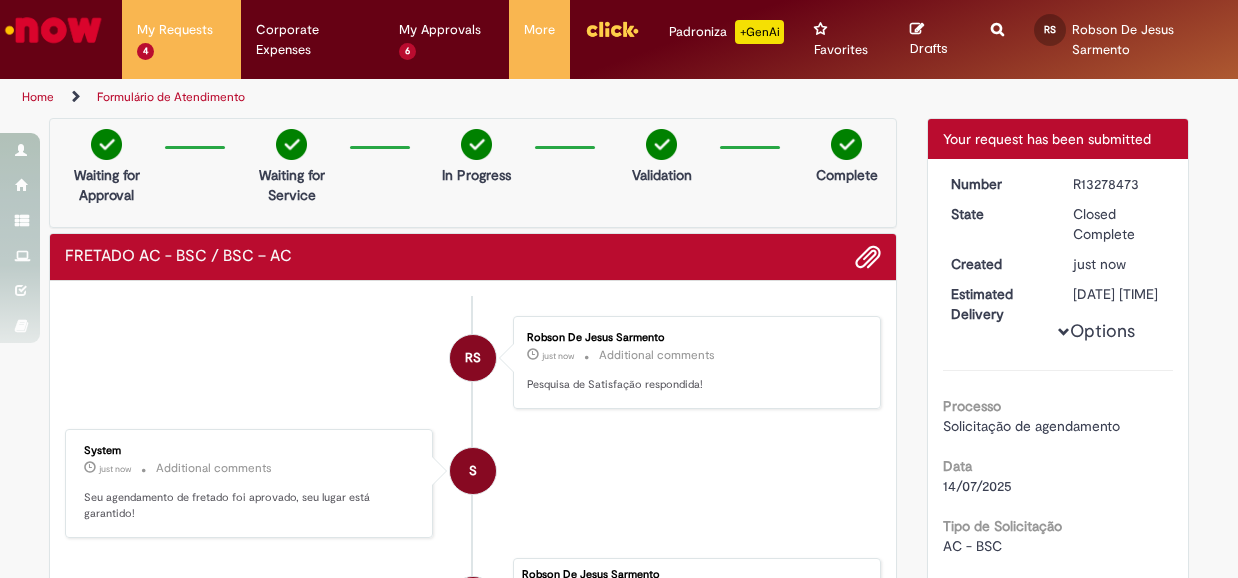 click on "Home" at bounding box center [38, 97] 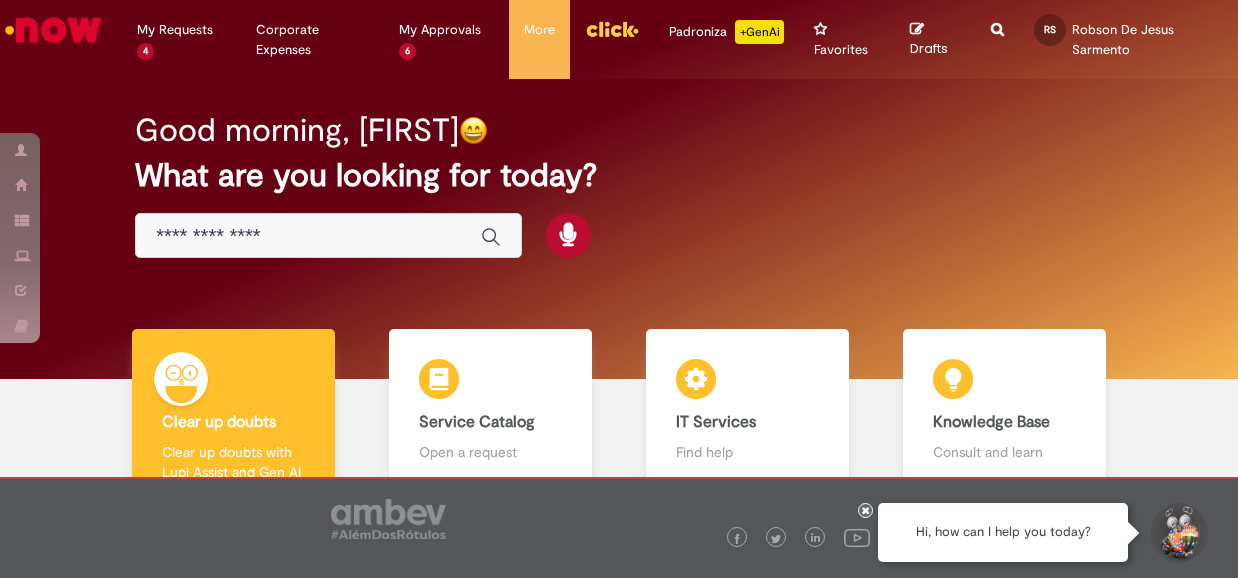 click at bounding box center (308, 236) 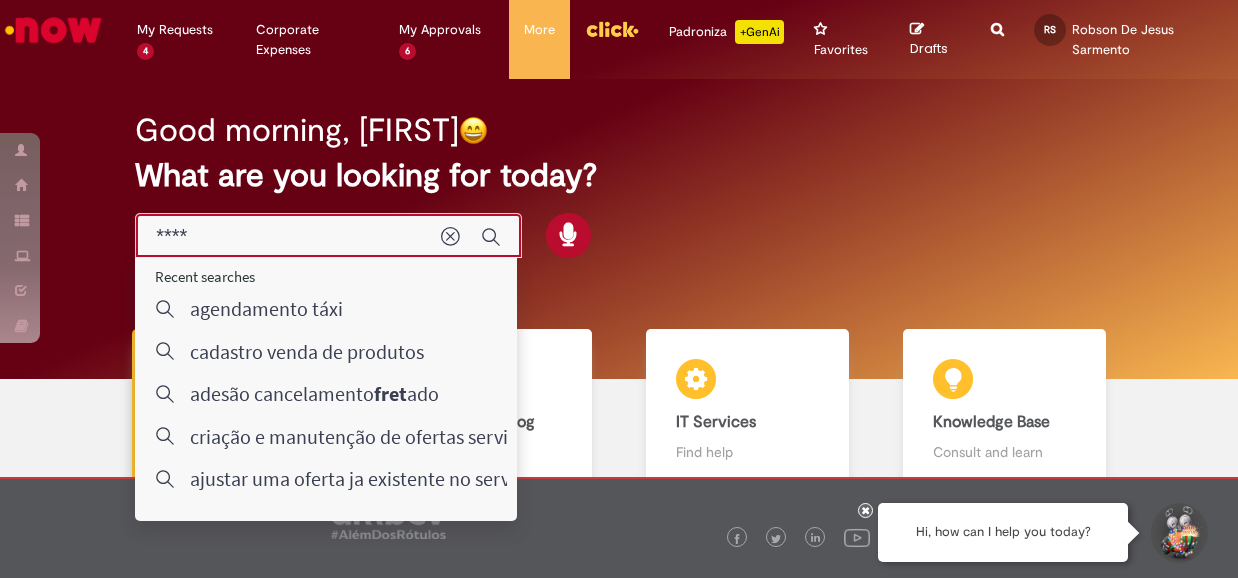 type on "*****" 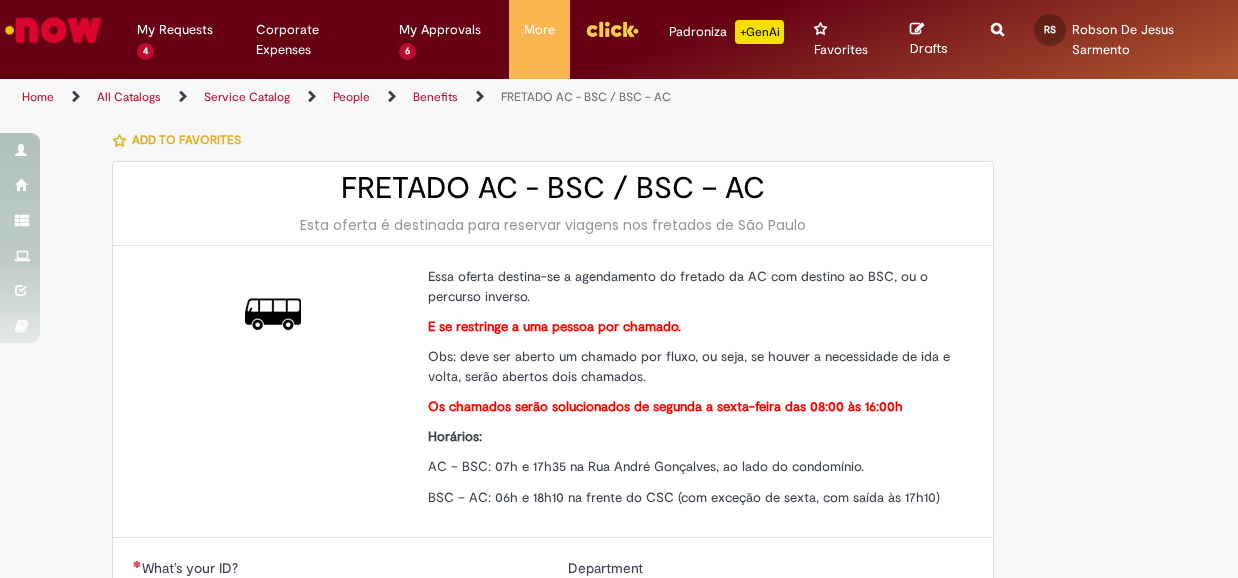 type on "********" 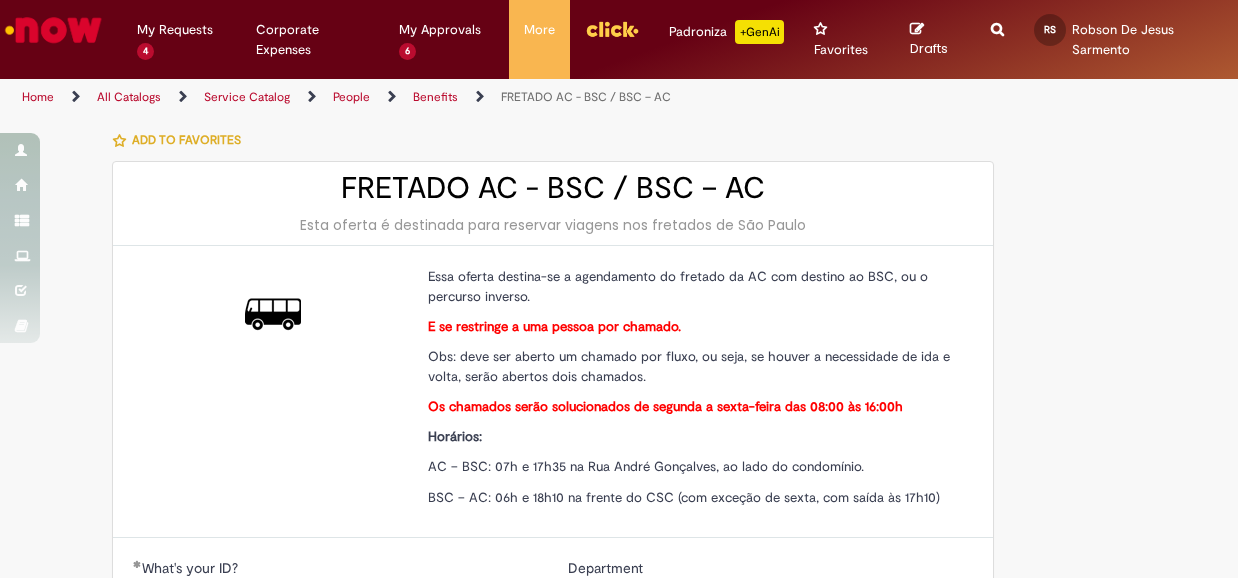 type on "**********" 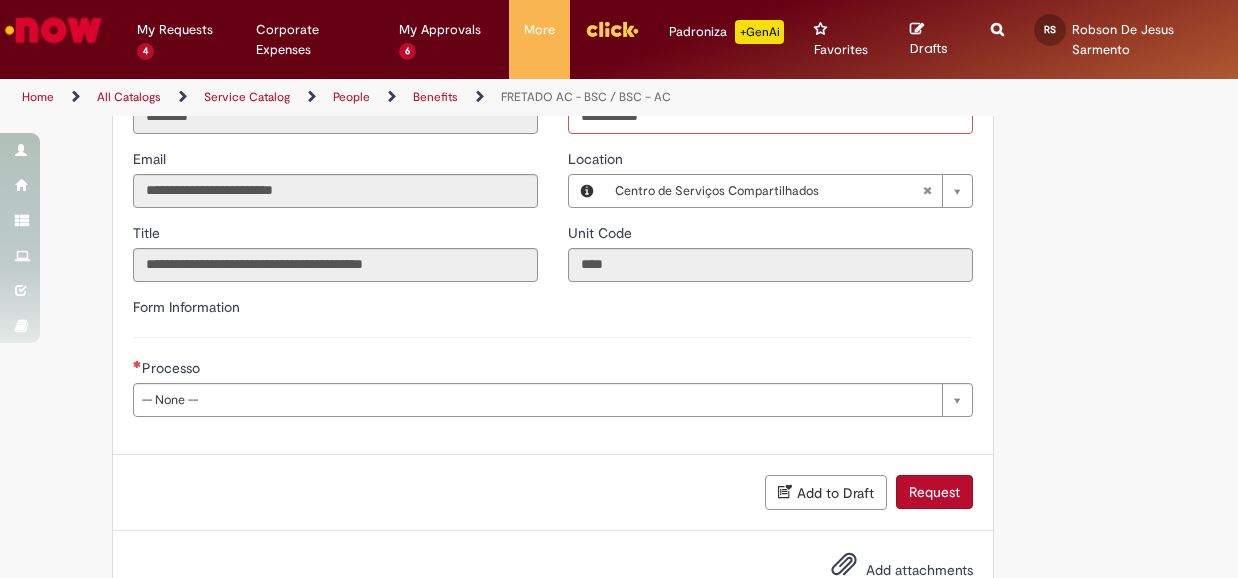 scroll, scrollTop: 614, scrollLeft: 0, axis: vertical 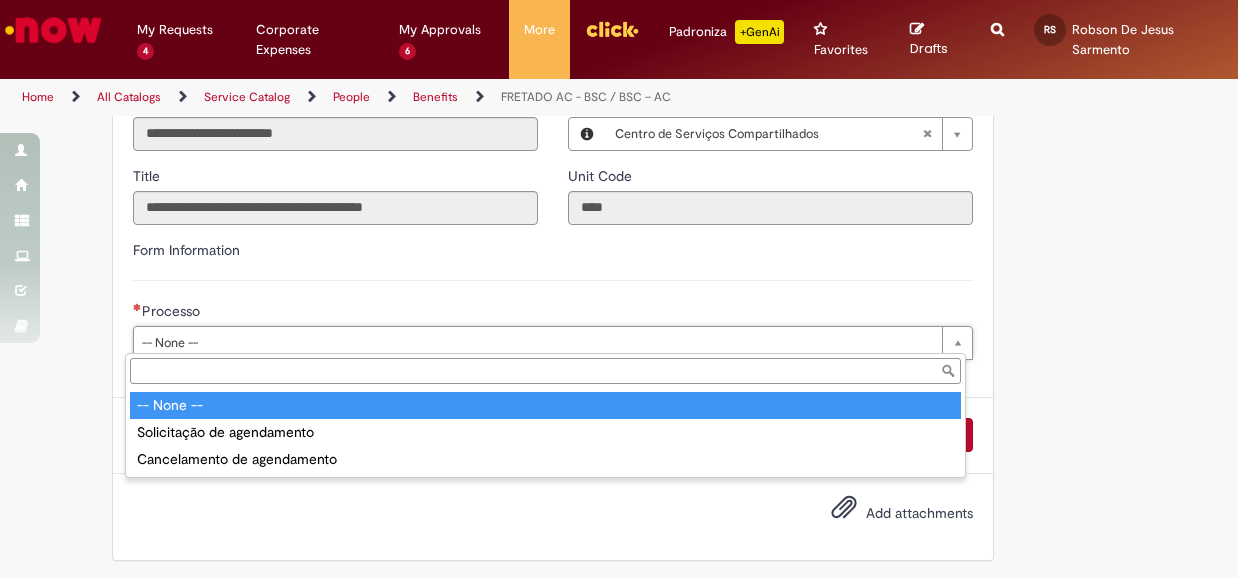 type on "**********" 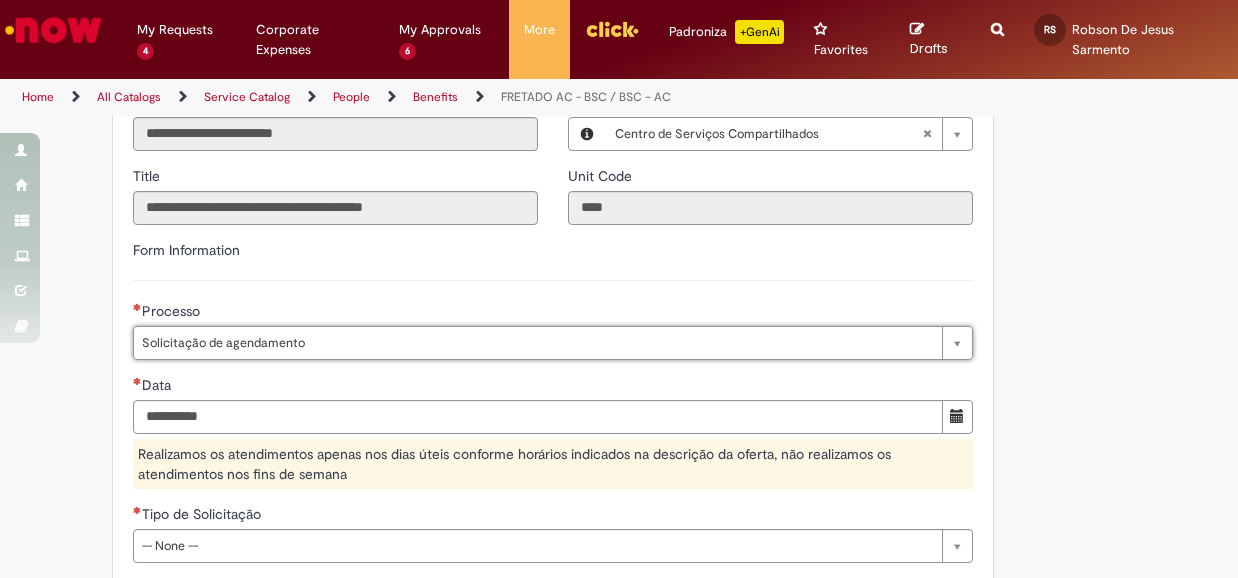 type on "**********" 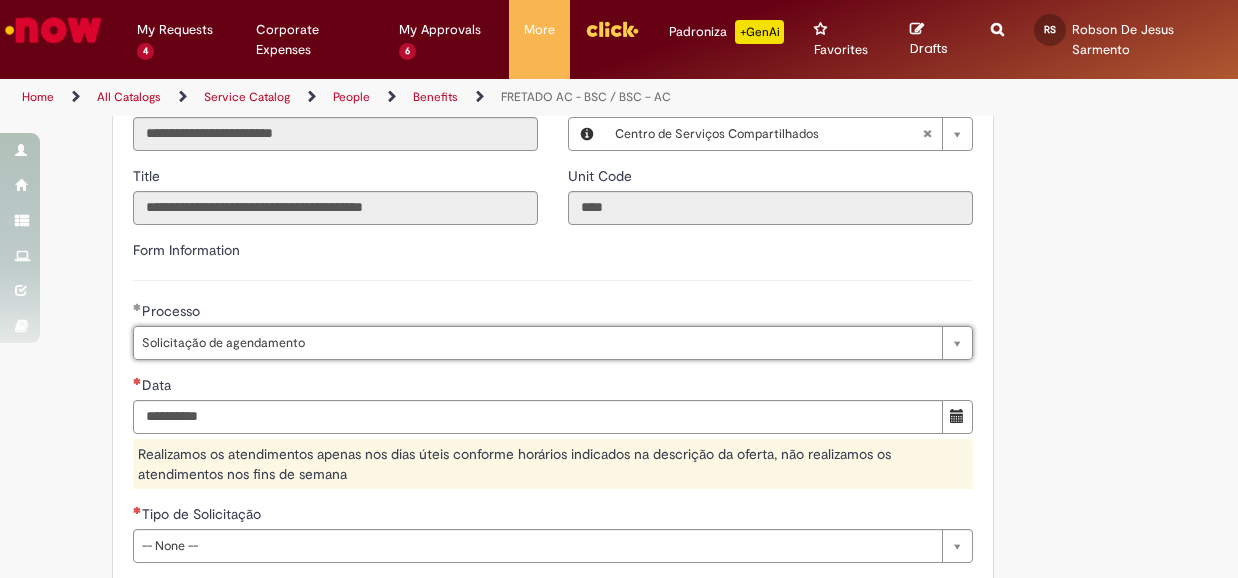 scroll, scrollTop: 714, scrollLeft: 0, axis: vertical 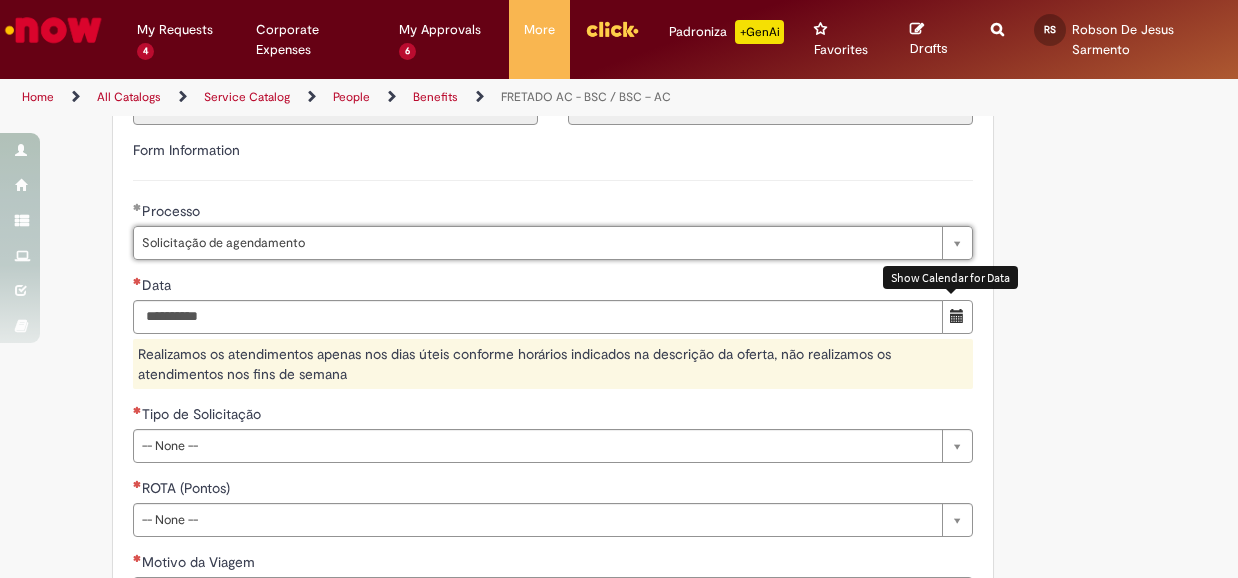 click at bounding box center [957, 317] 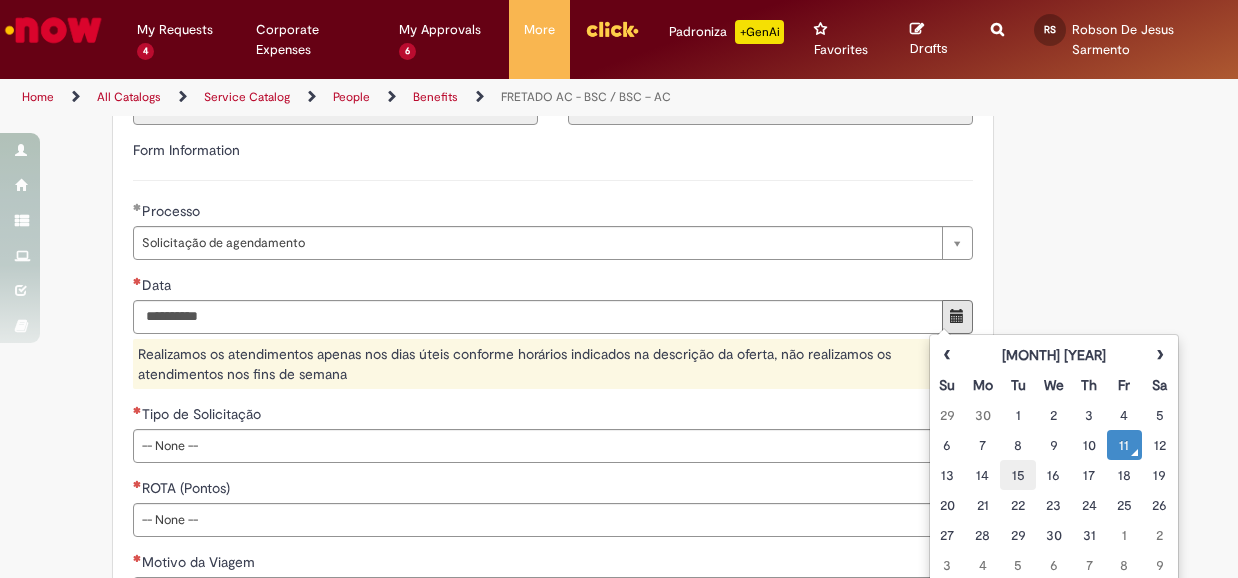 click on "15" at bounding box center (1017, 475) 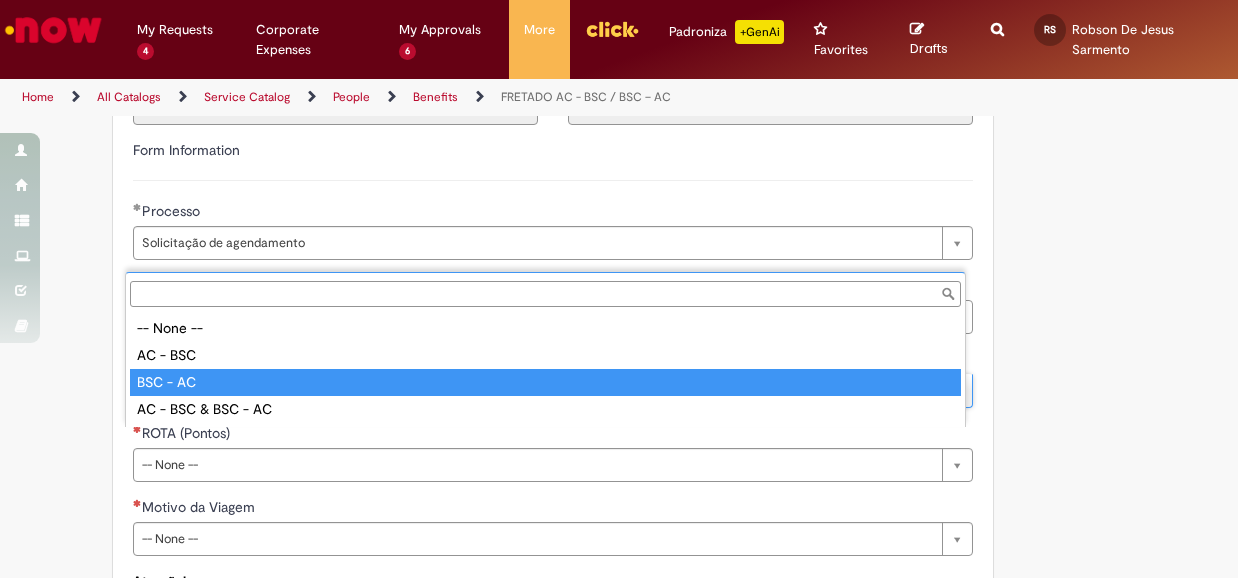 type on "********" 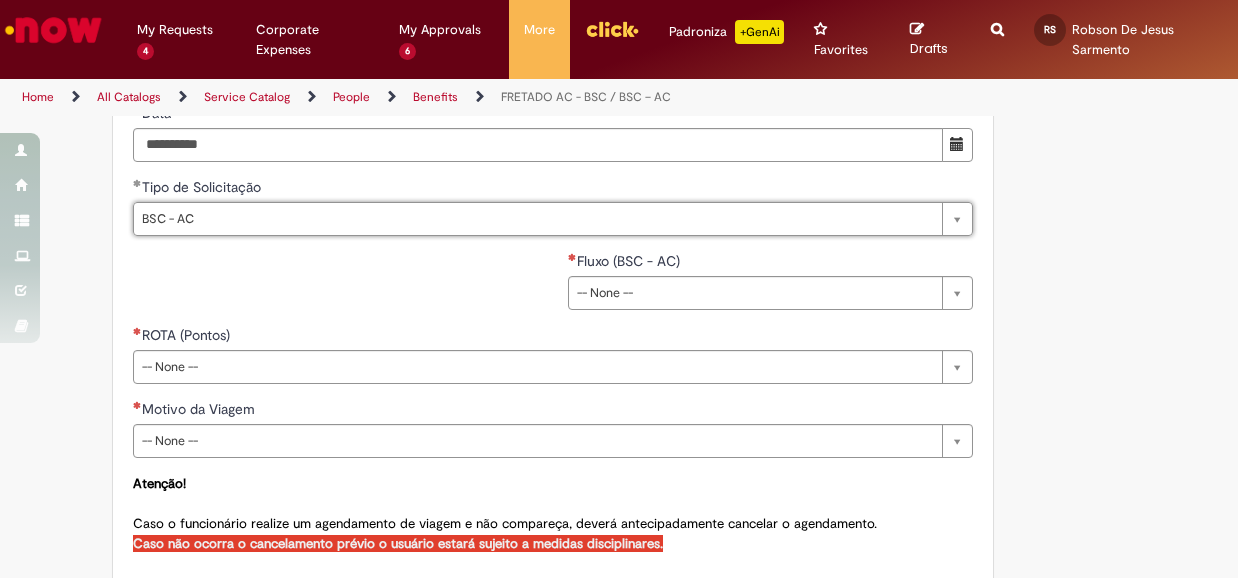 scroll, scrollTop: 914, scrollLeft: 0, axis: vertical 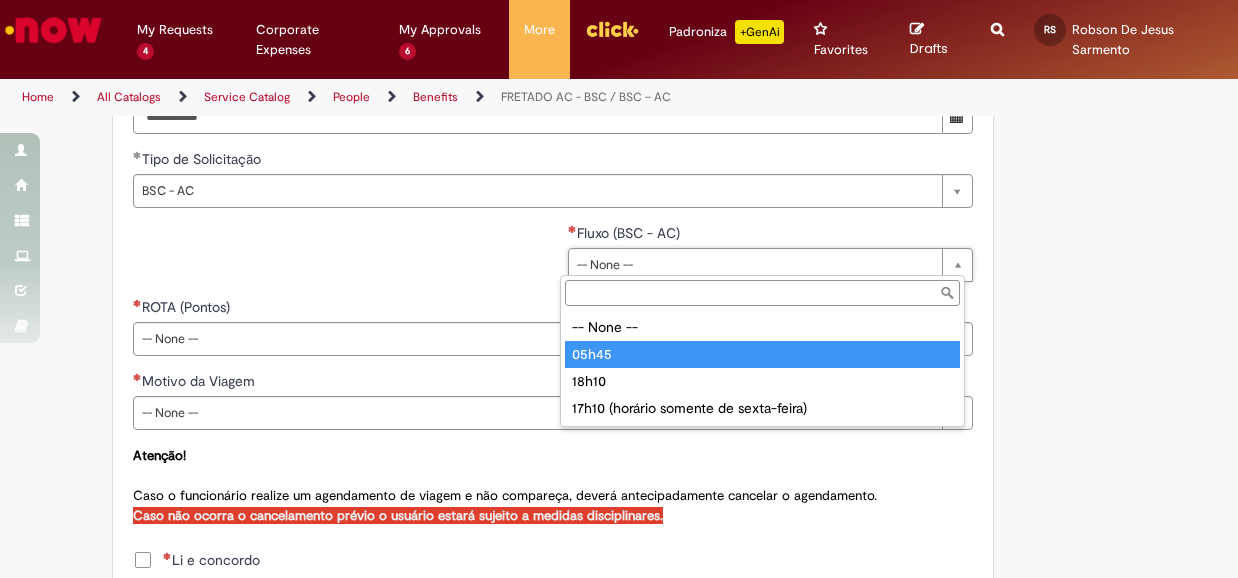 type on "*****" 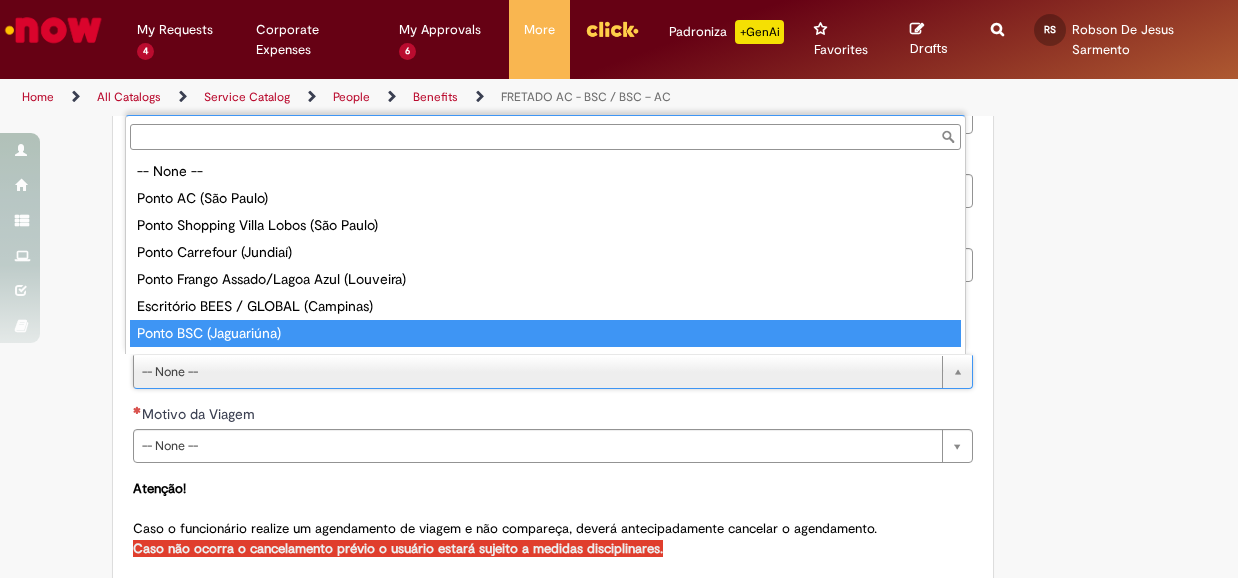 type on "**********" 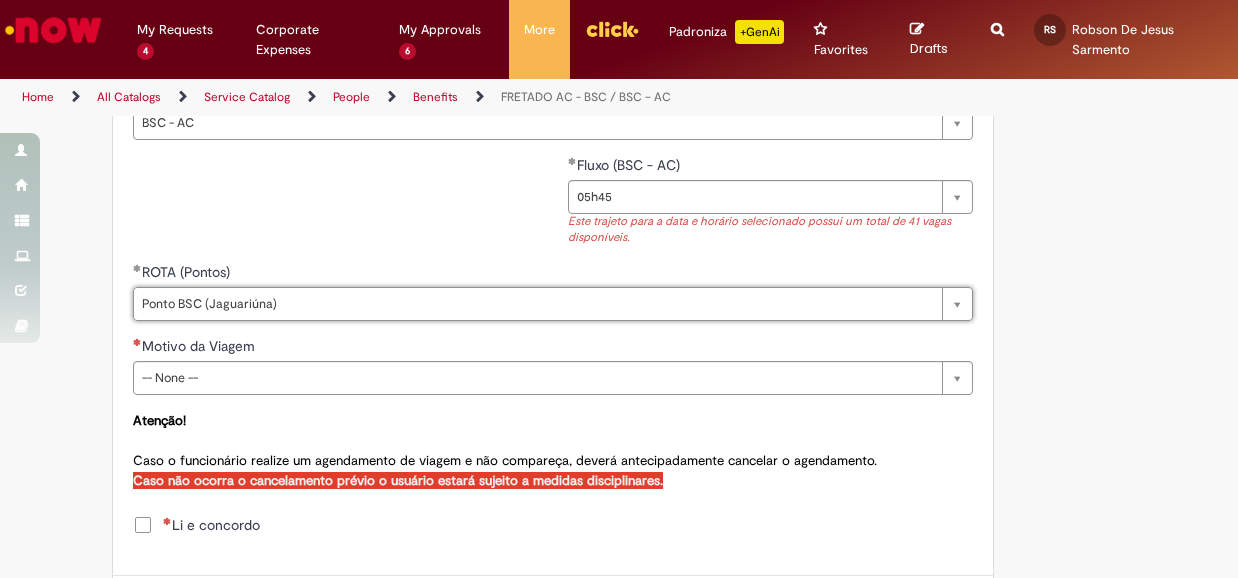 scroll, scrollTop: 1014, scrollLeft: 0, axis: vertical 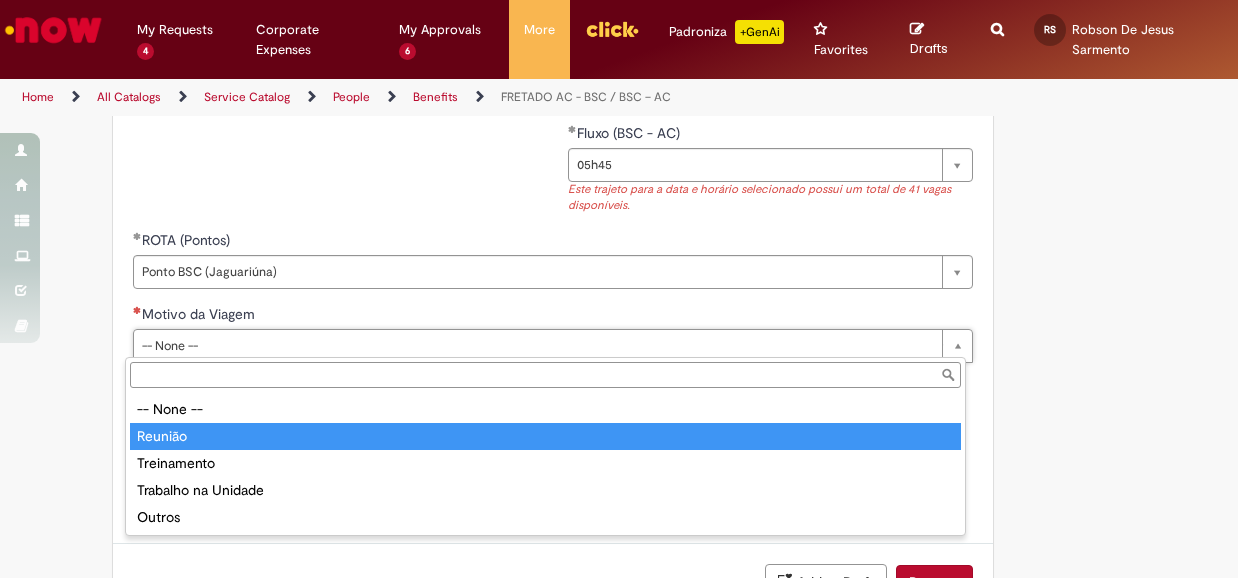 type on "*******" 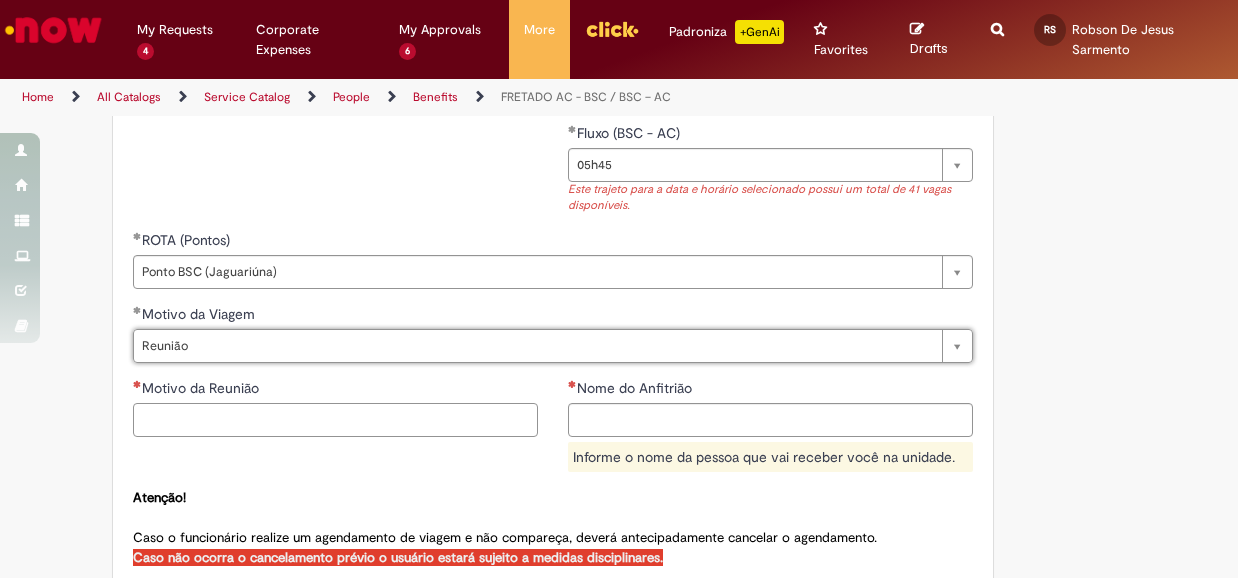 click on "Motivo da Reunião" at bounding box center (335, 420) 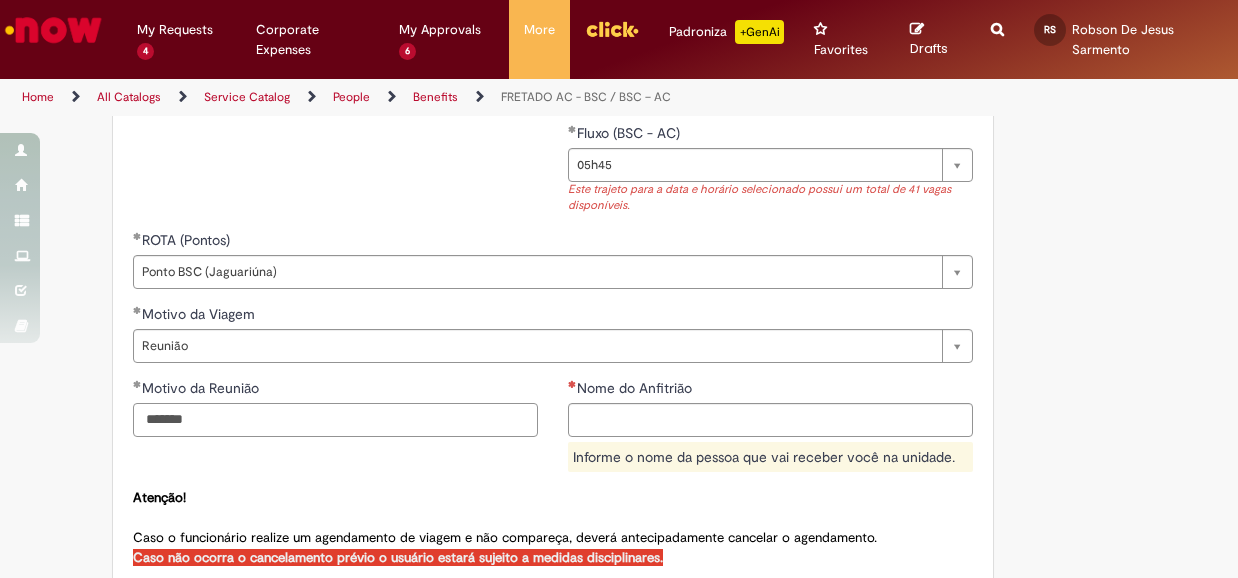 type on "*******" 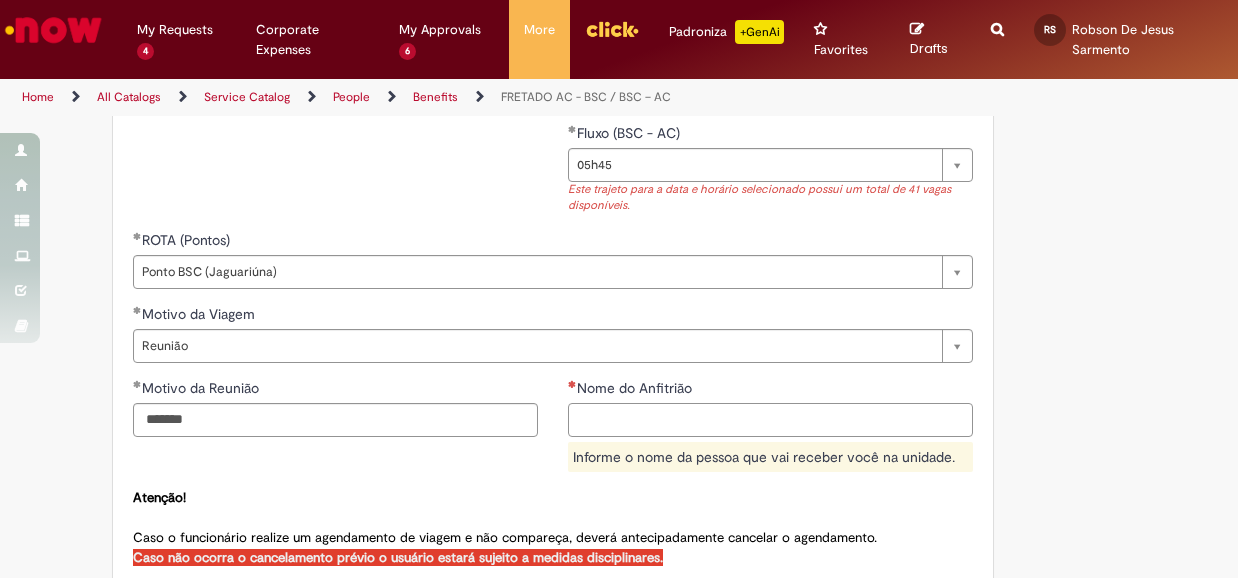 click on "Nome do Anfitrião" at bounding box center [770, 420] 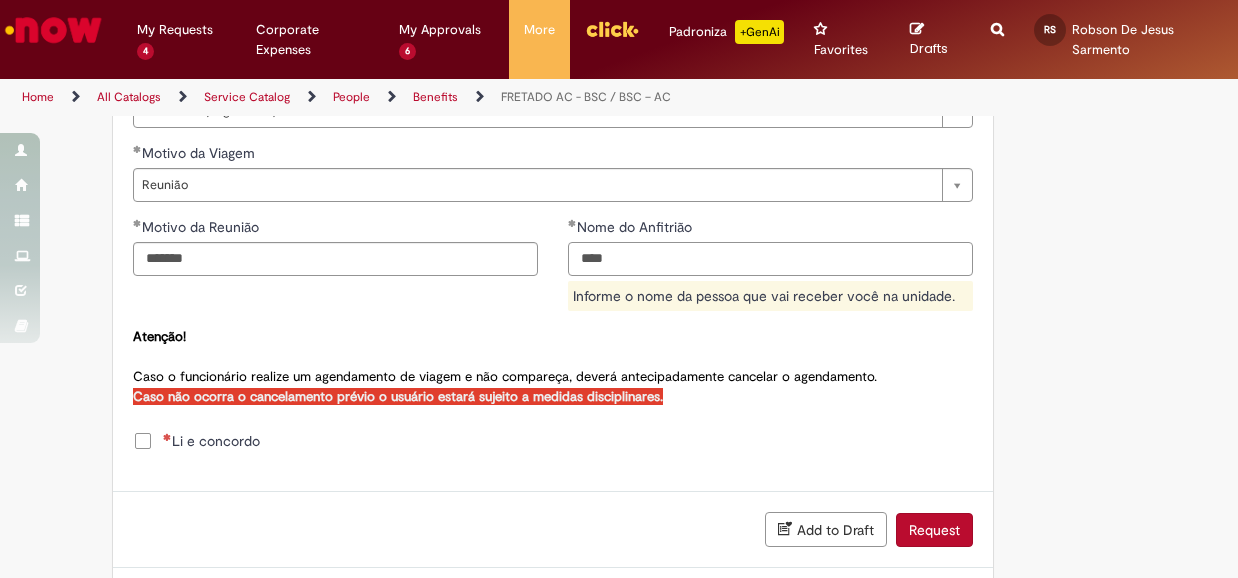 scroll, scrollTop: 1214, scrollLeft: 0, axis: vertical 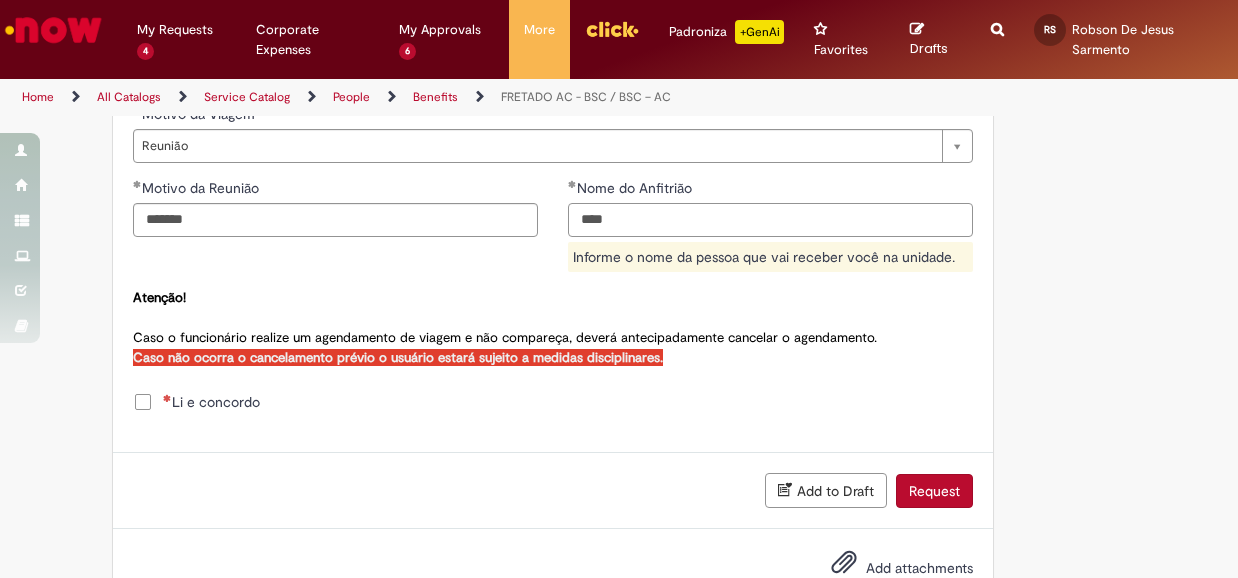 type on "****" 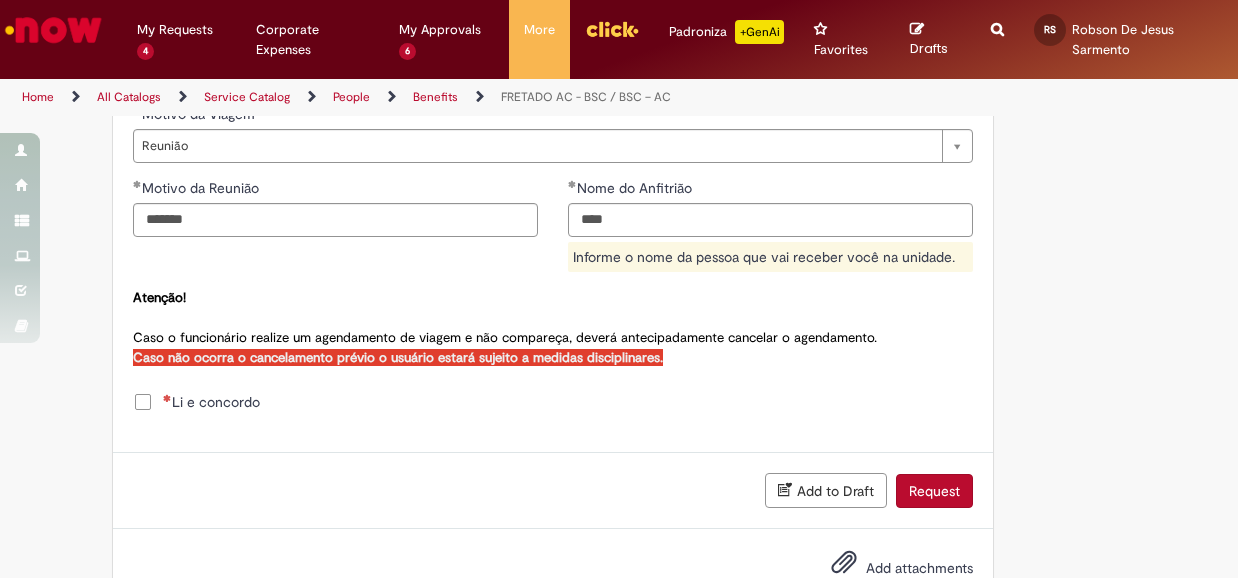 click on "**********" at bounding box center (553, -112) 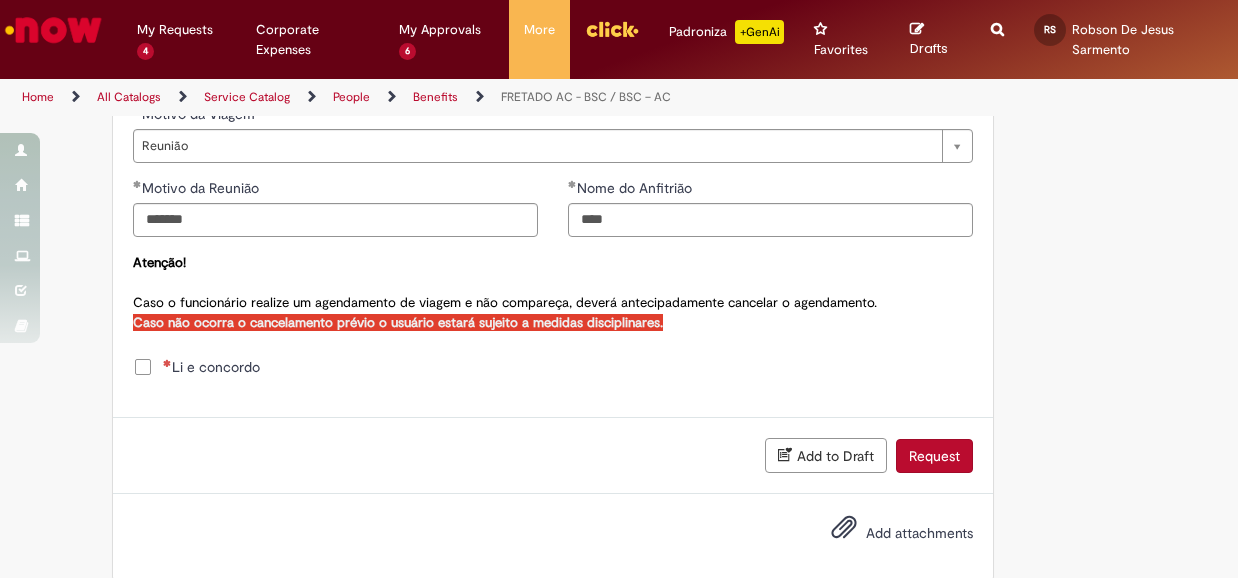 click on "Li e concordo" at bounding box center [211, 367] 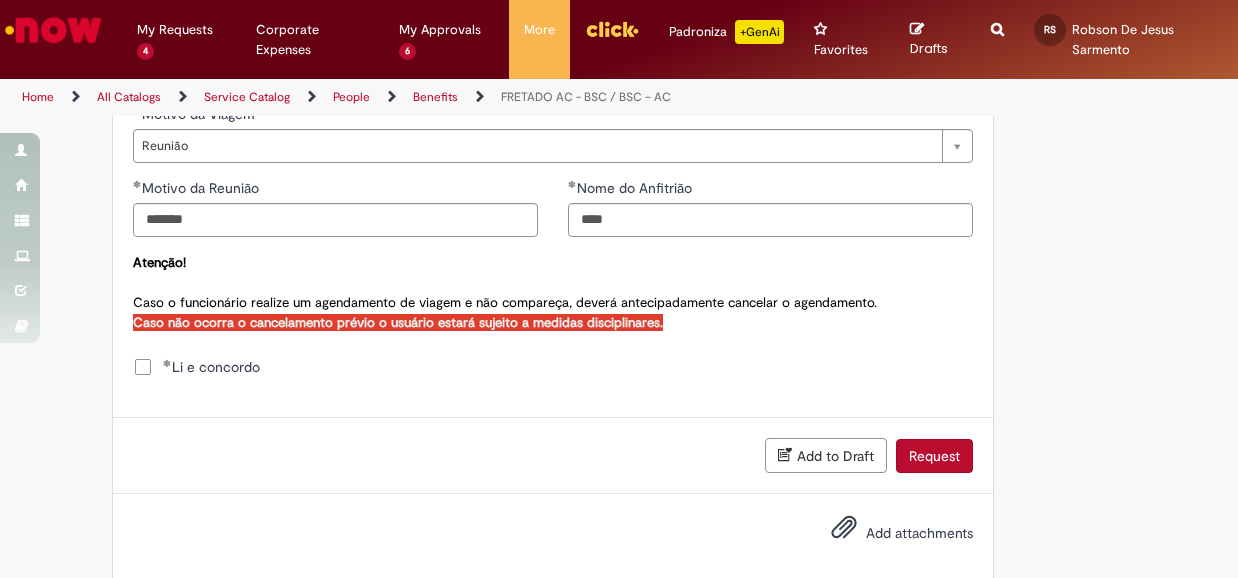 click on "Request" at bounding box center [934, 456] 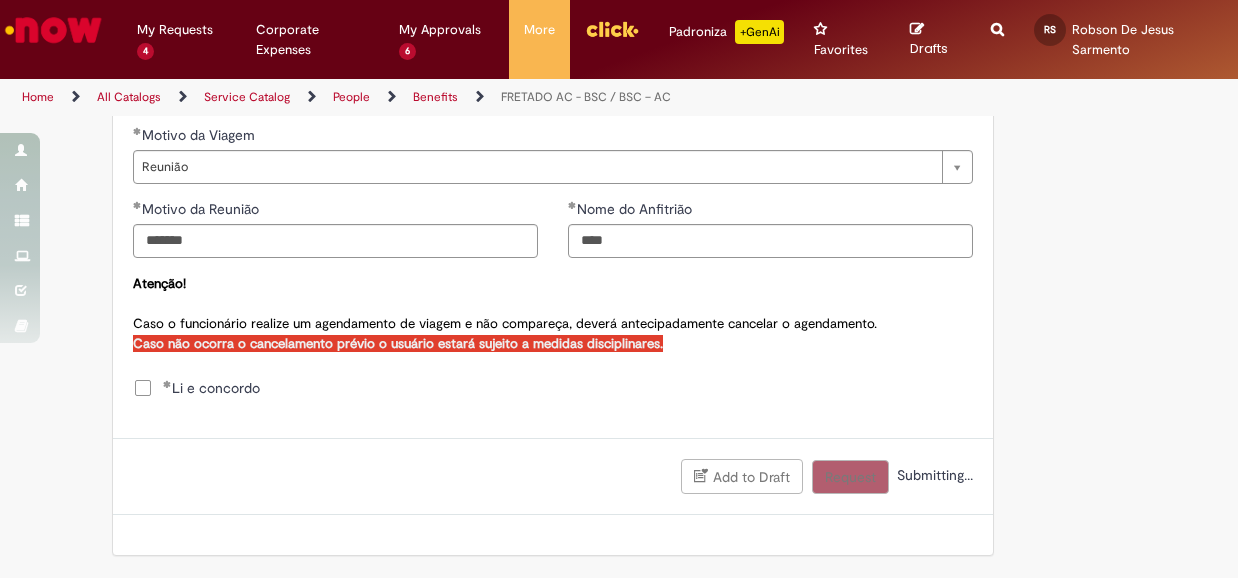 scroll, scrollTop: 1189, scrollLeft: 0, axis: vertical 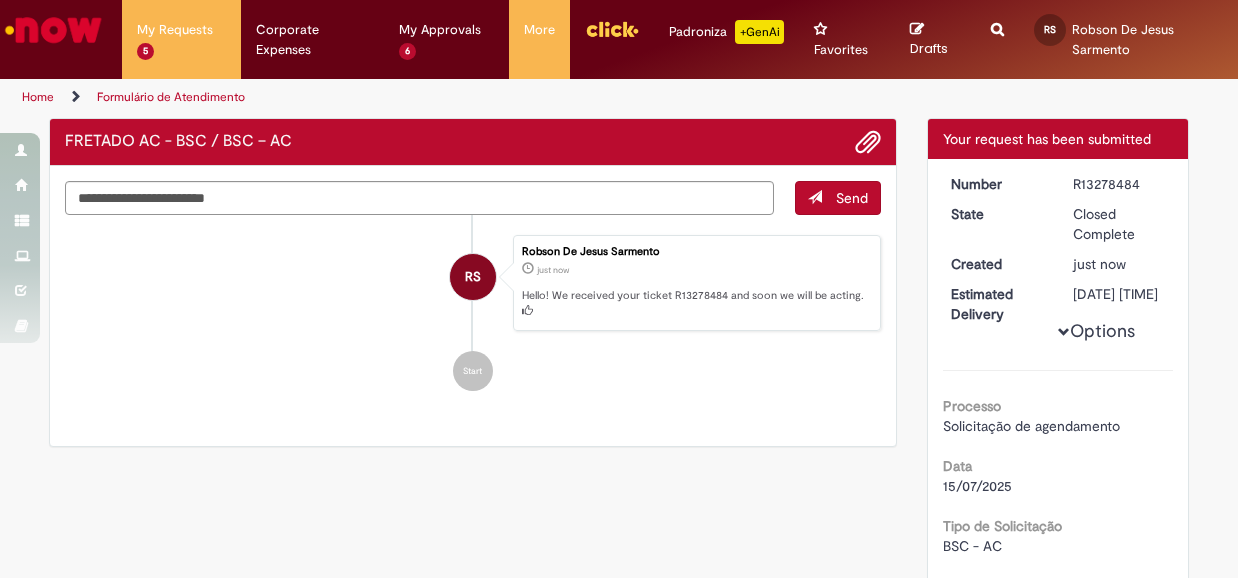 click on "Home" at bounding box center [38, 97] 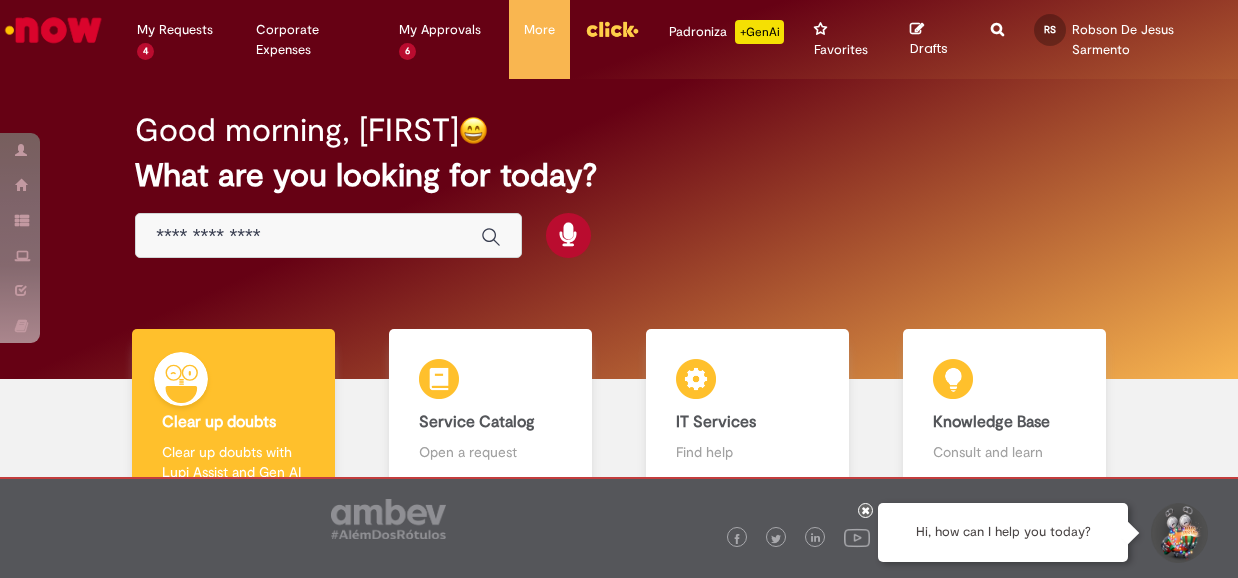 click on "Good morning, [FIRST]
What are you looking for today?" at bounding box center (619, 185) 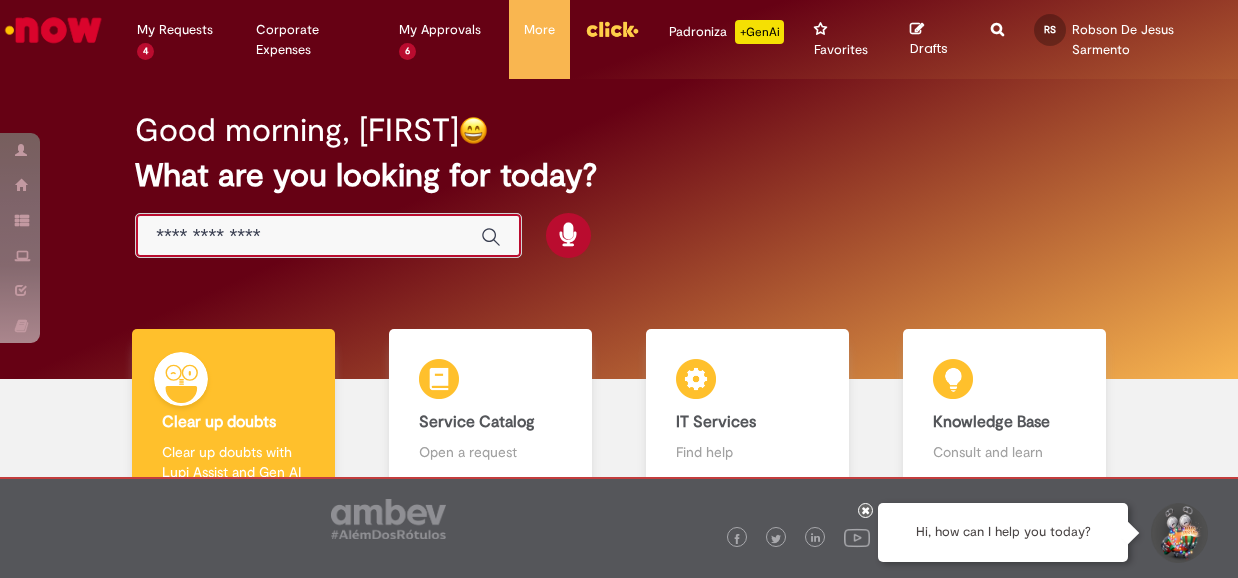 click at bounding box center [308, 236] 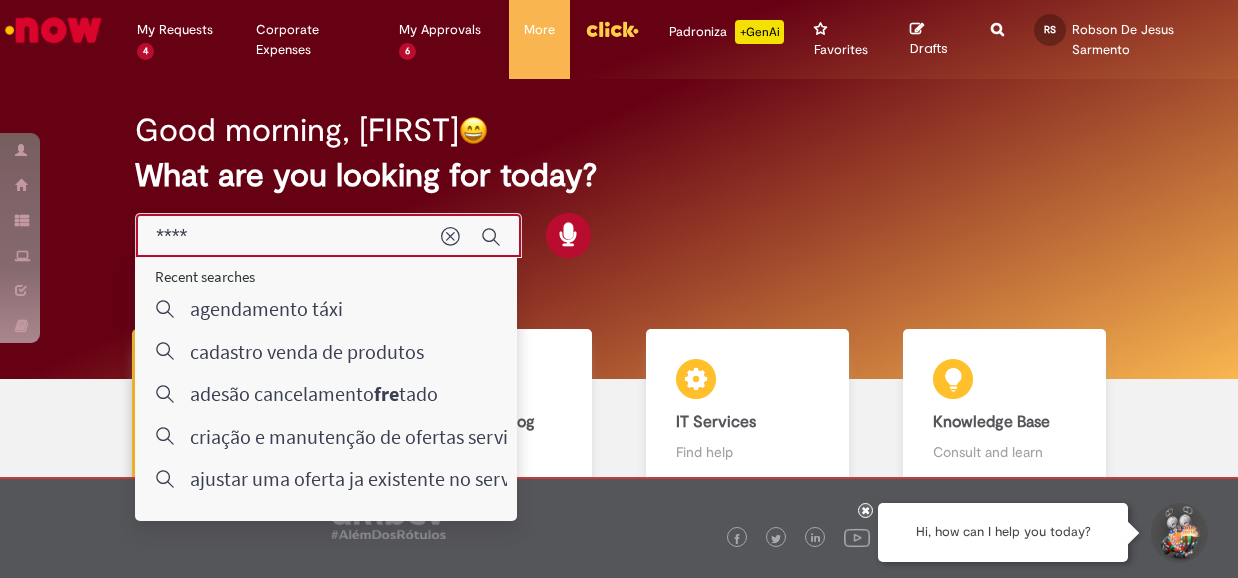 type on "*****" 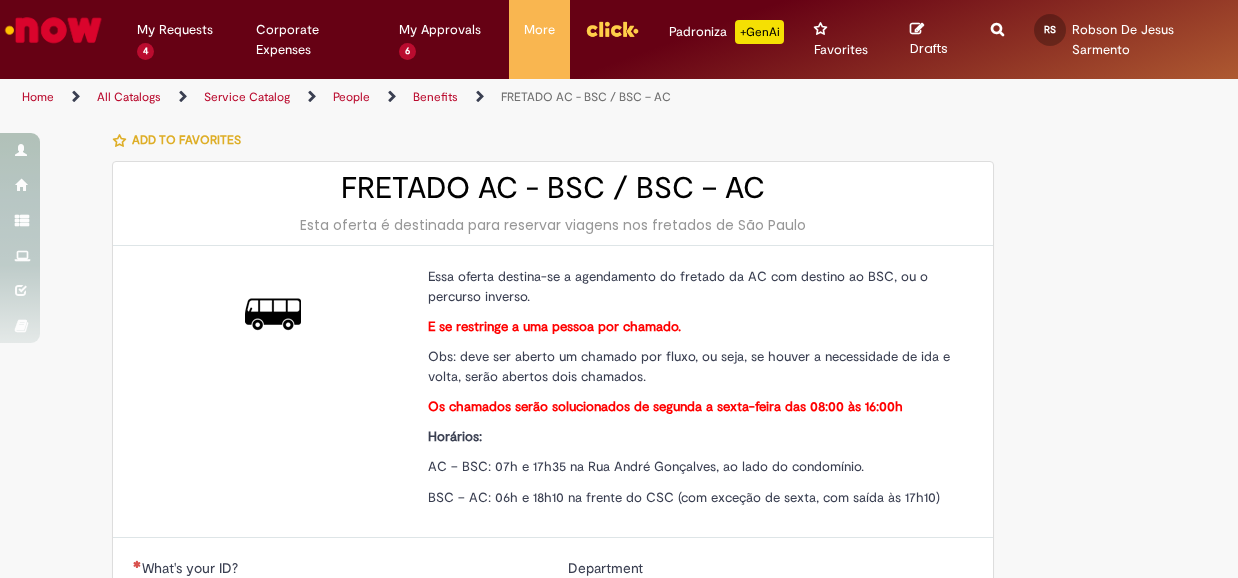 type on "********" 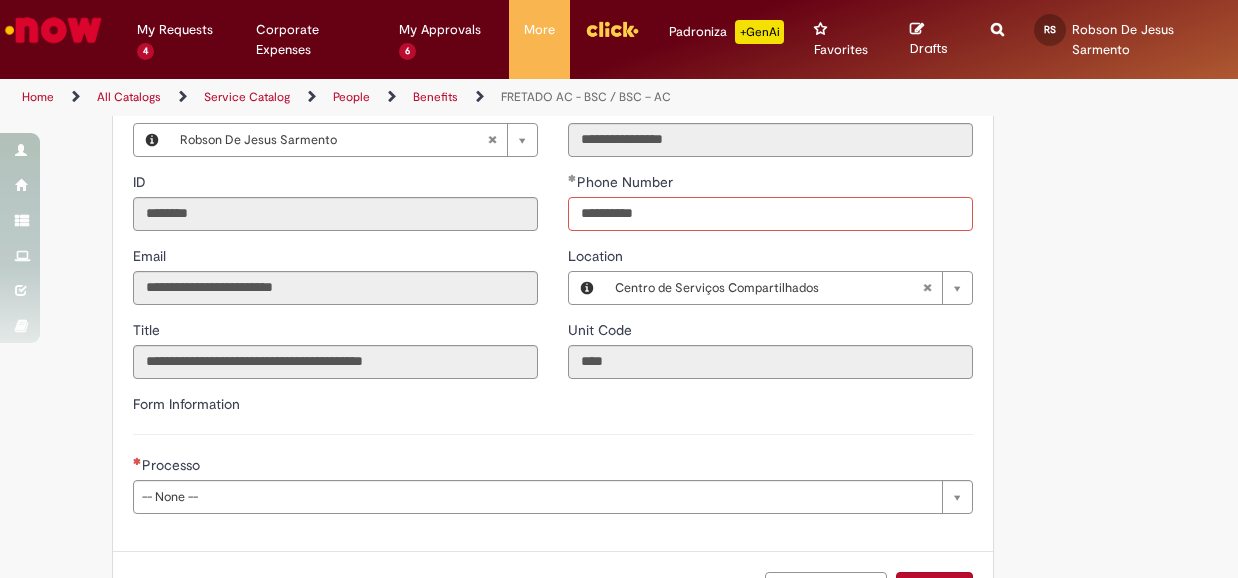 scroll, scrollTop: 514, scrollLeft: 0, axis: vertical 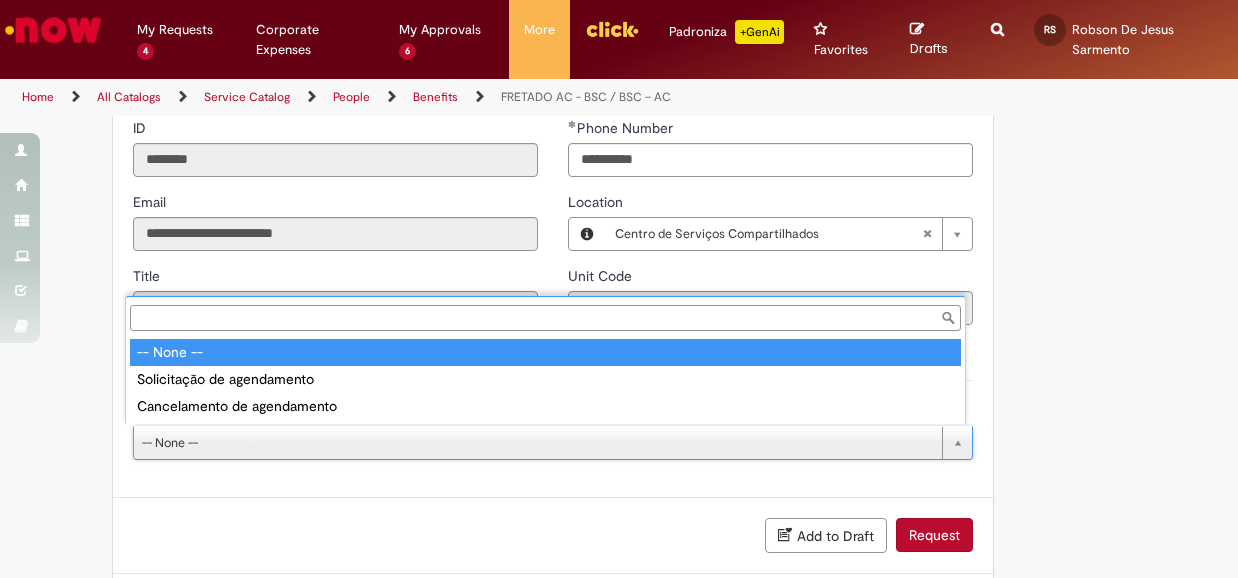 type on "**********" 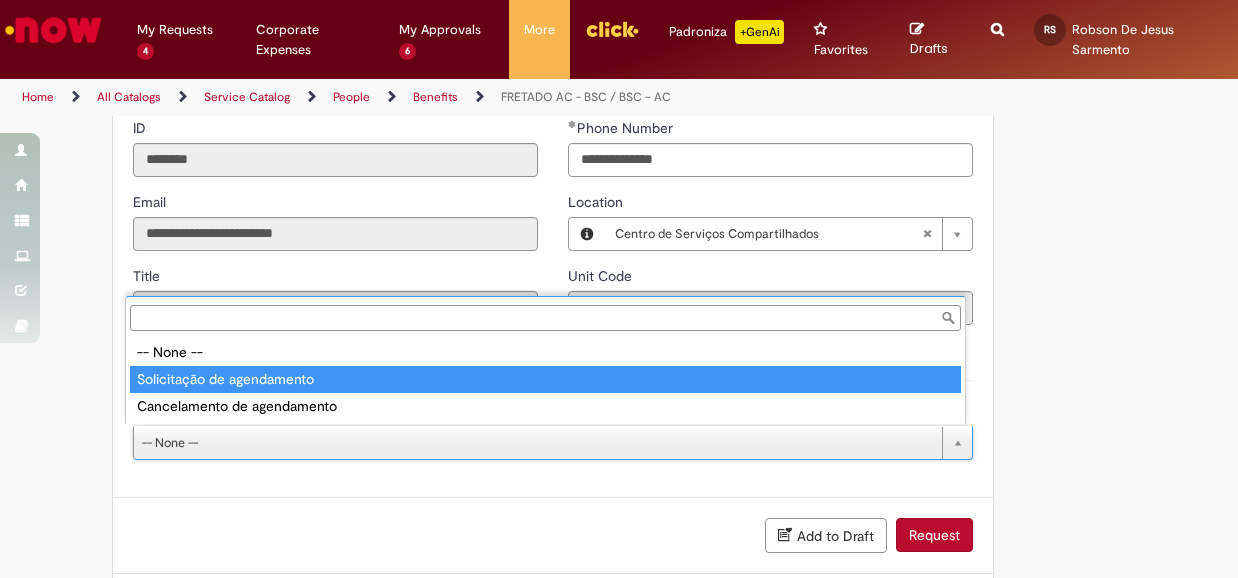 type on "**********" 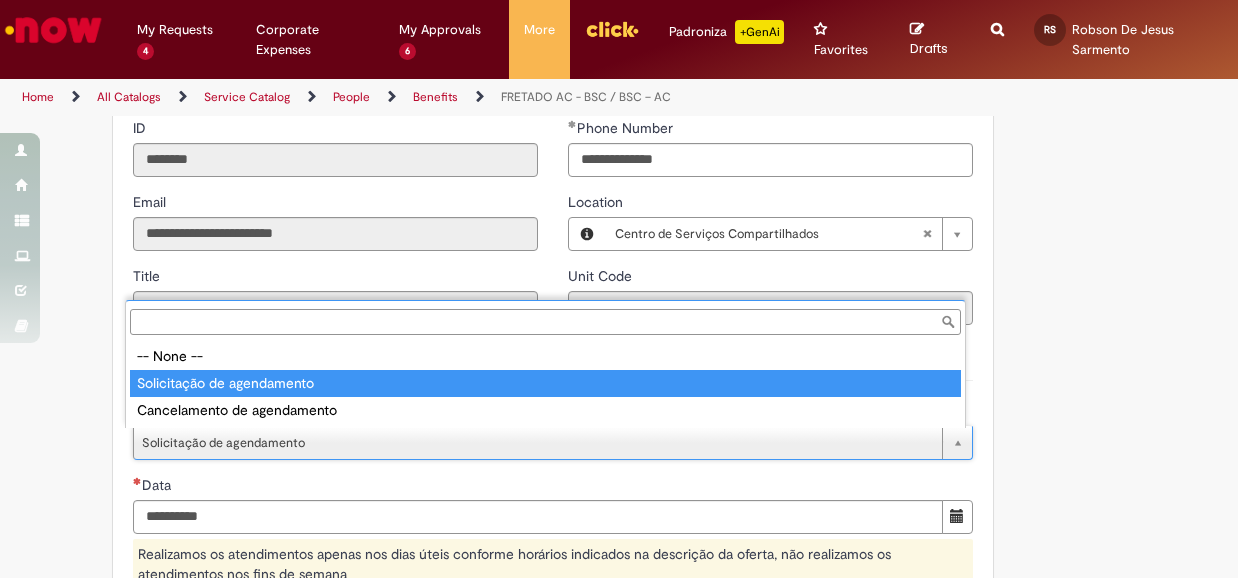 type on "**********" 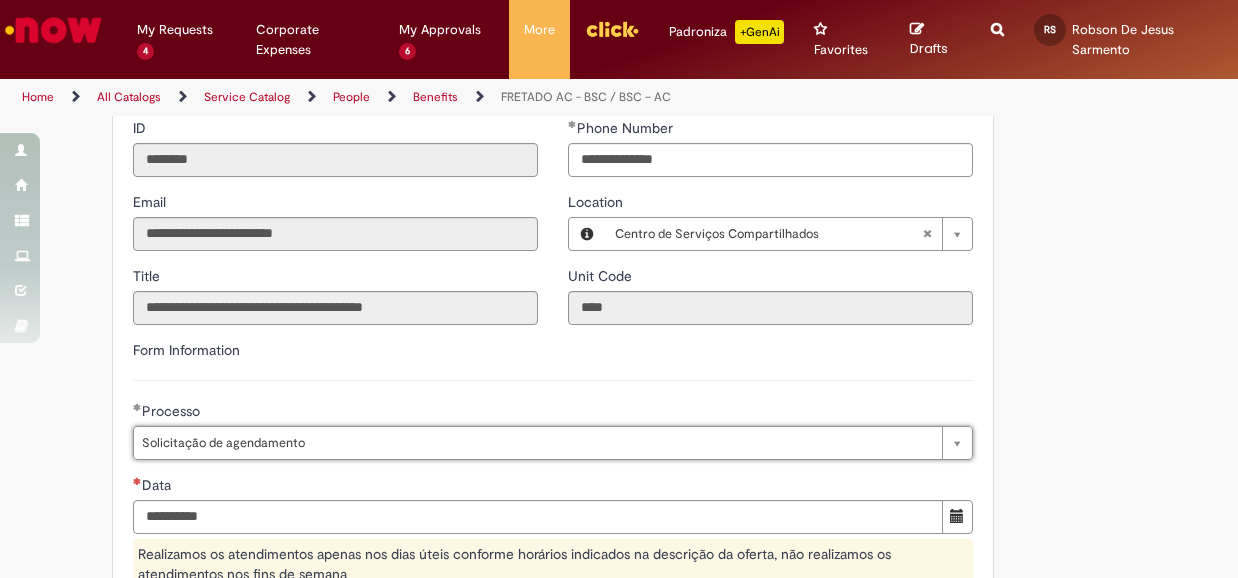 scroll, scrollTop: 0, scrollLeft: 176, axis: horizontal 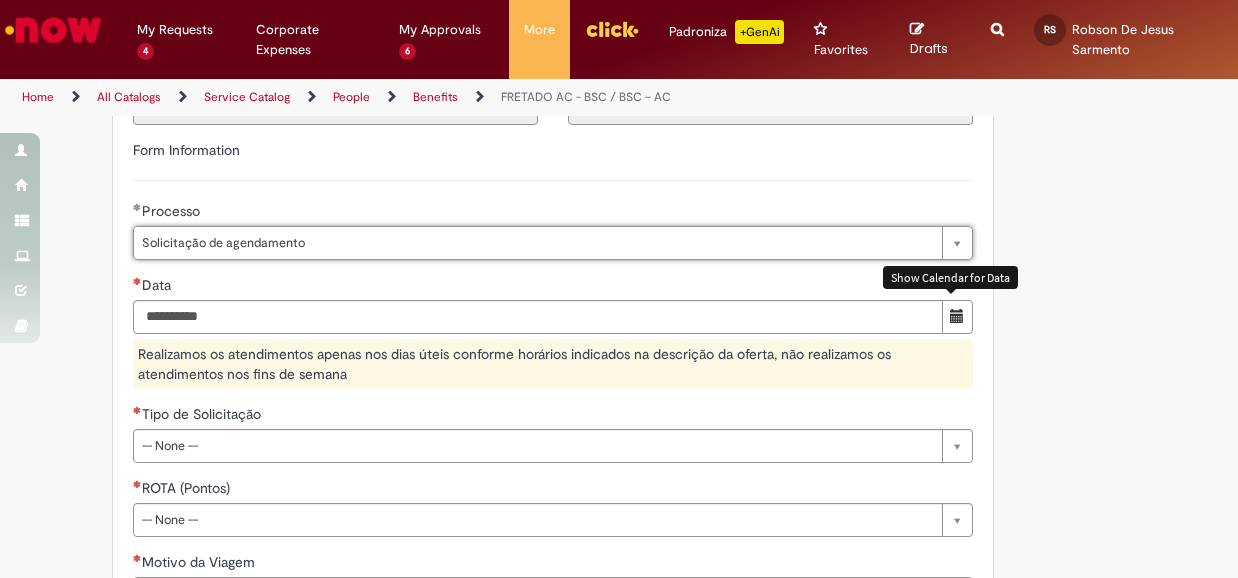 click at bounding box center [957, 317] 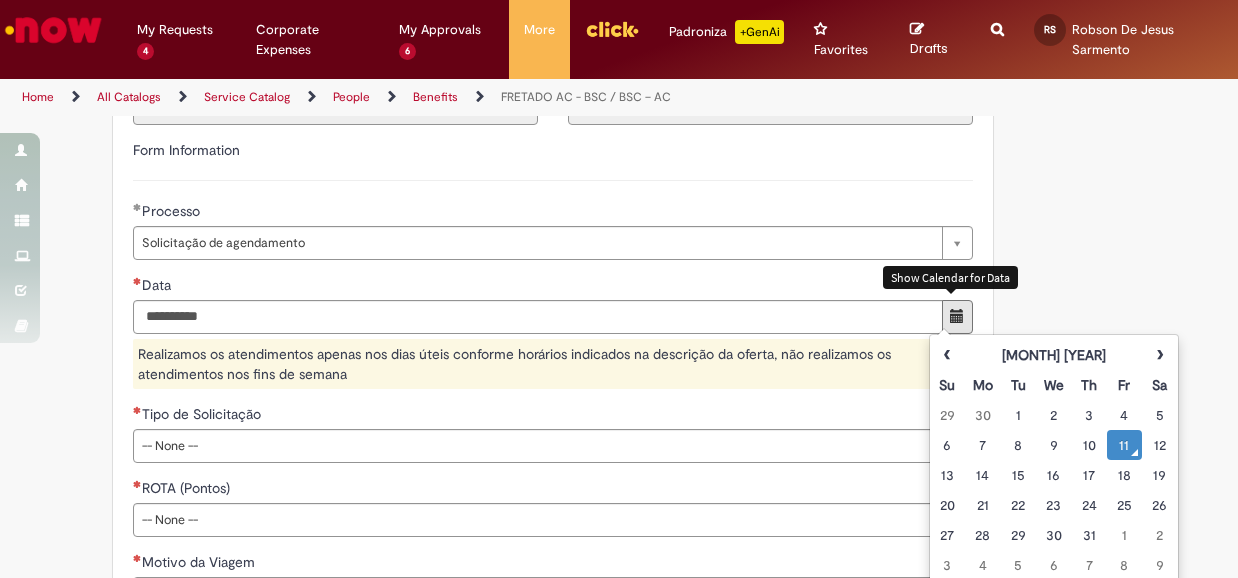 scroll, scrollTop: 0, scrollLeft: 0, axis: both 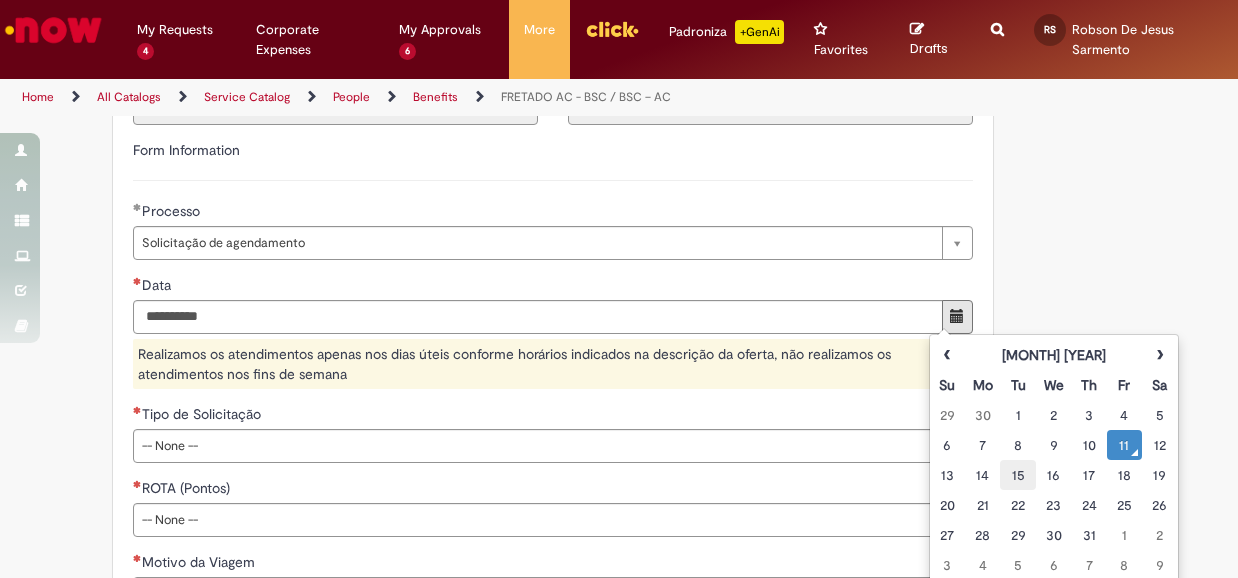 click on "15" at bounding box center [1017, 475] 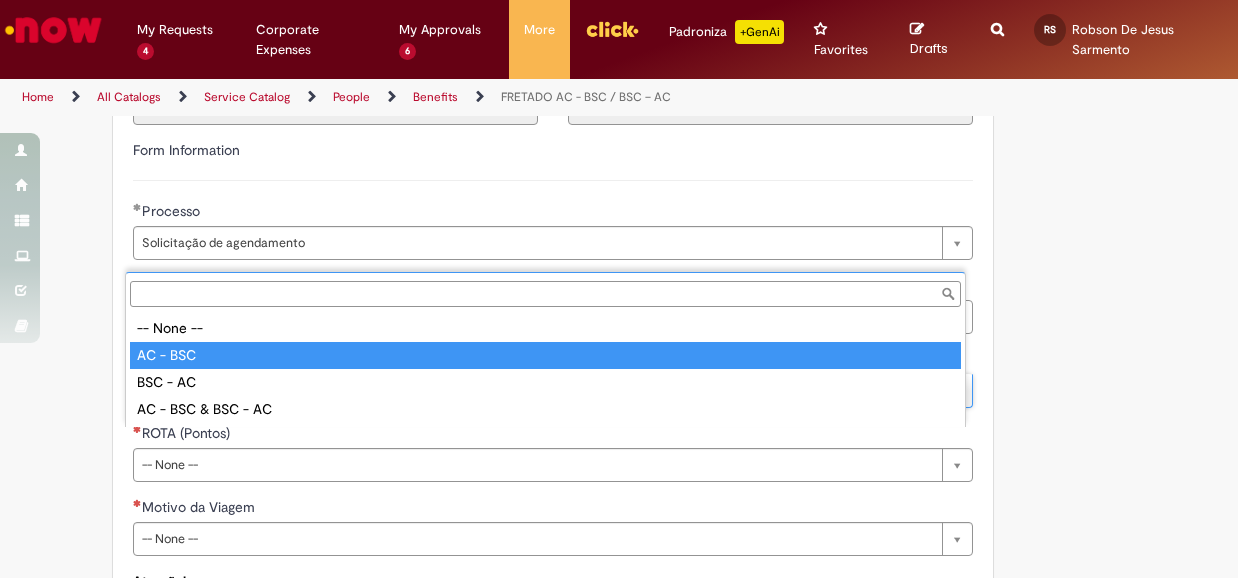 type on "********" 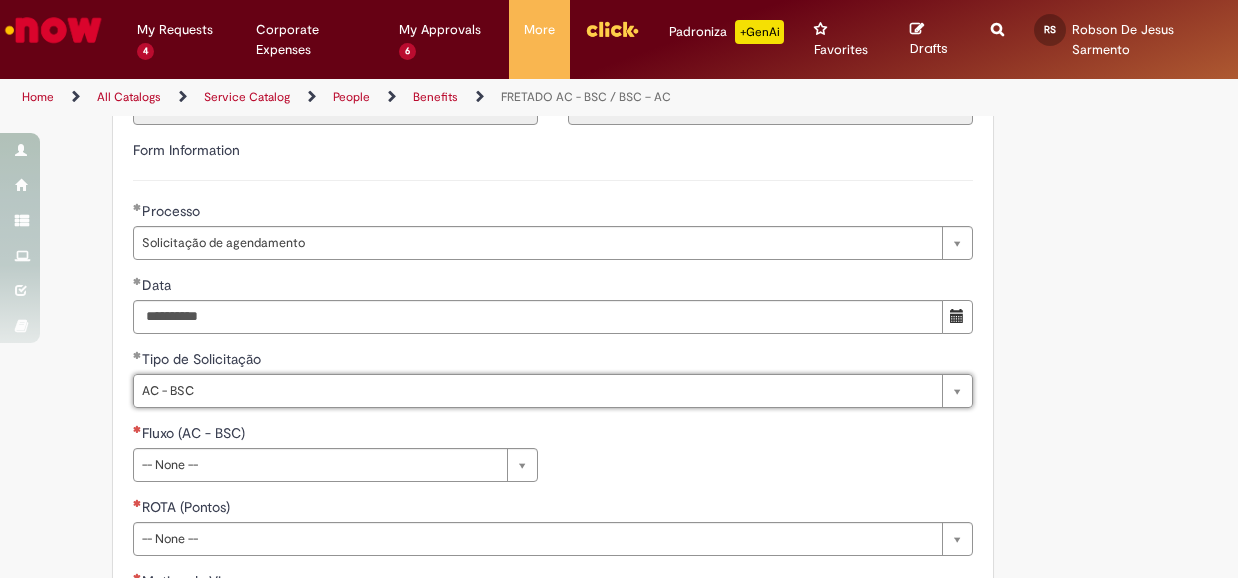 scroll, scrollTop: 814, scrollLeft: 0, axis: vertical 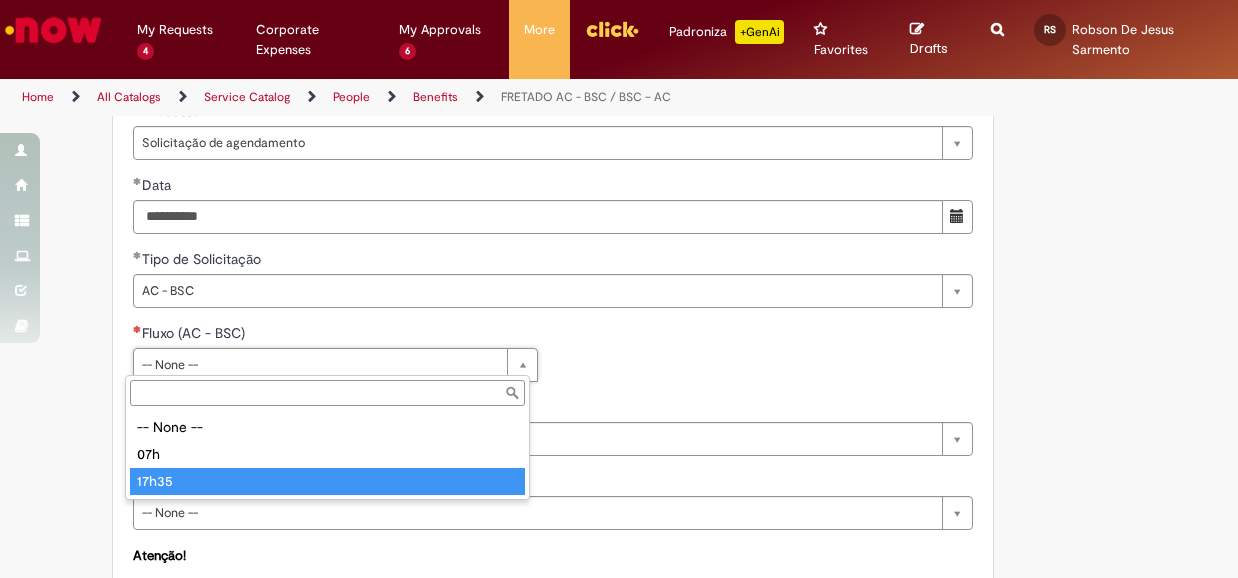 type on "*****" 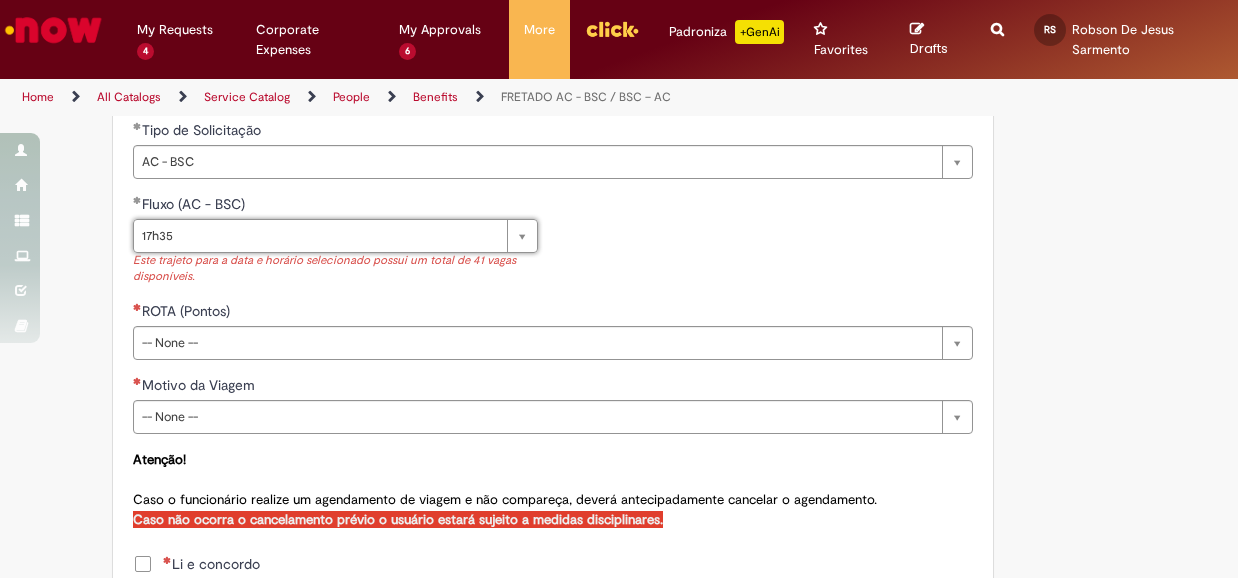 scroll, scrollTop: 1014, scrollLeft: 0, axis: vertical 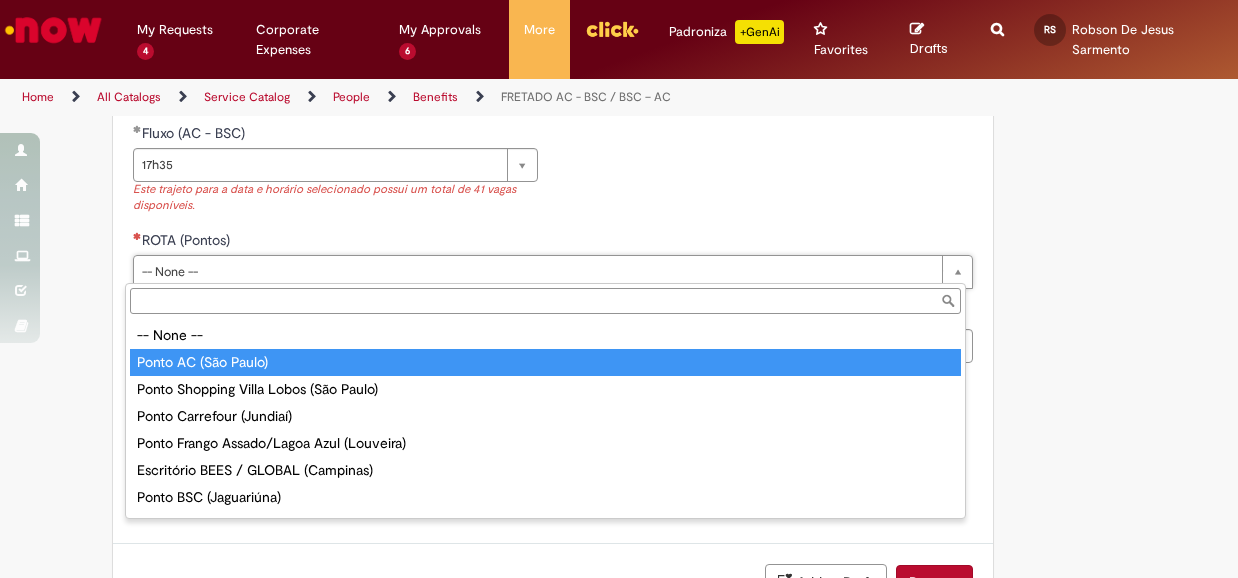 type on "**********" 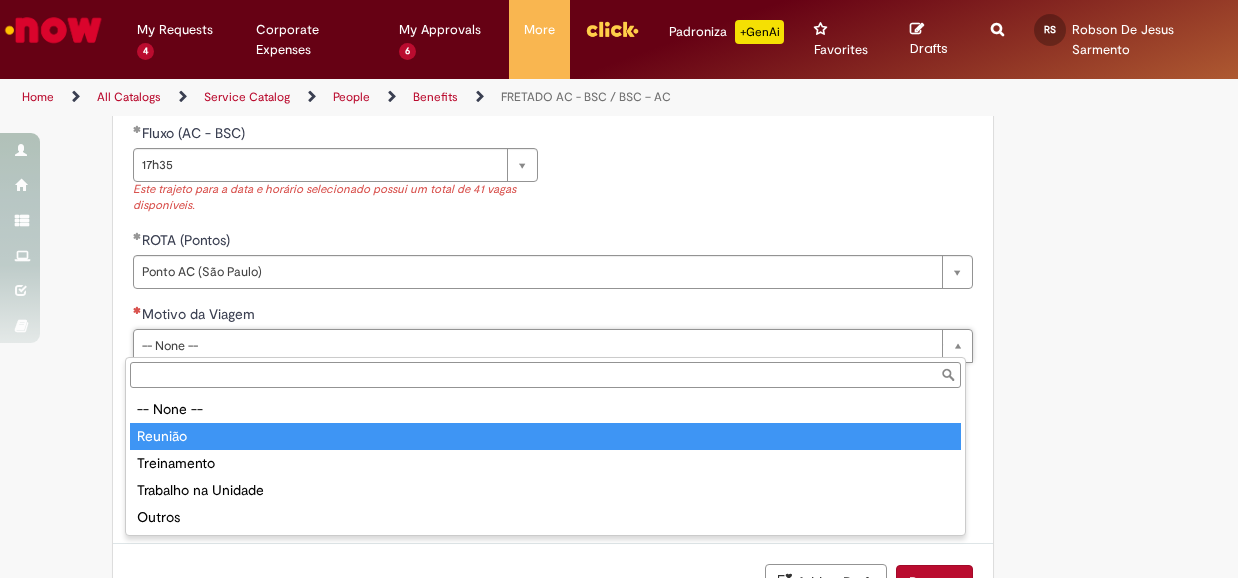 type on "*******" 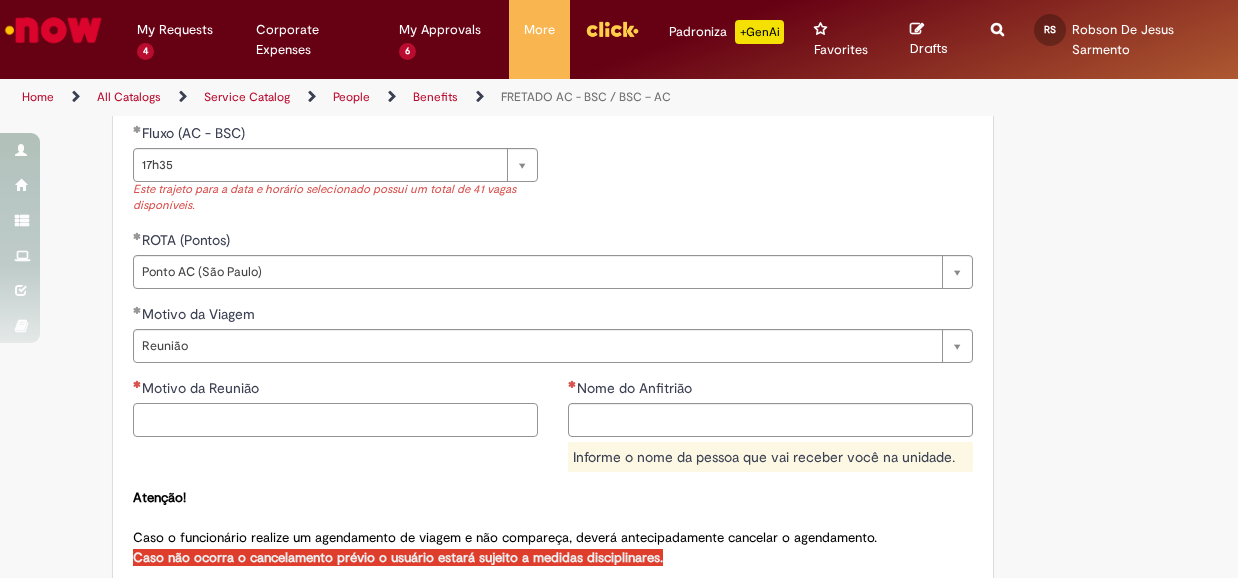 click on "Motivo da Reunião" at bounding box center (335, 420) 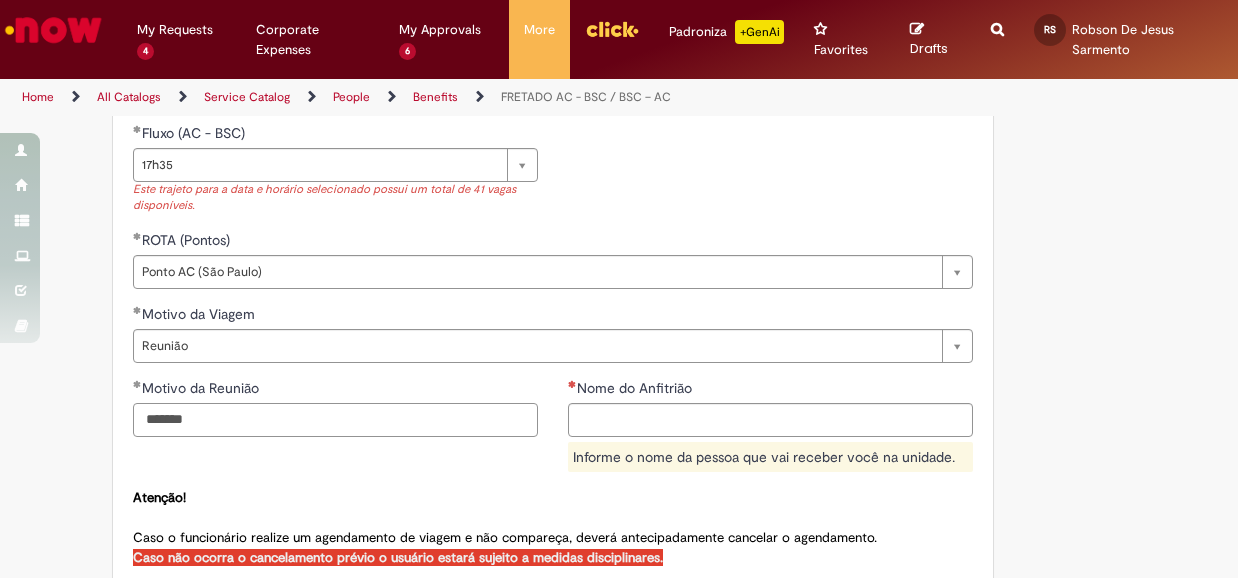 type on "*******" 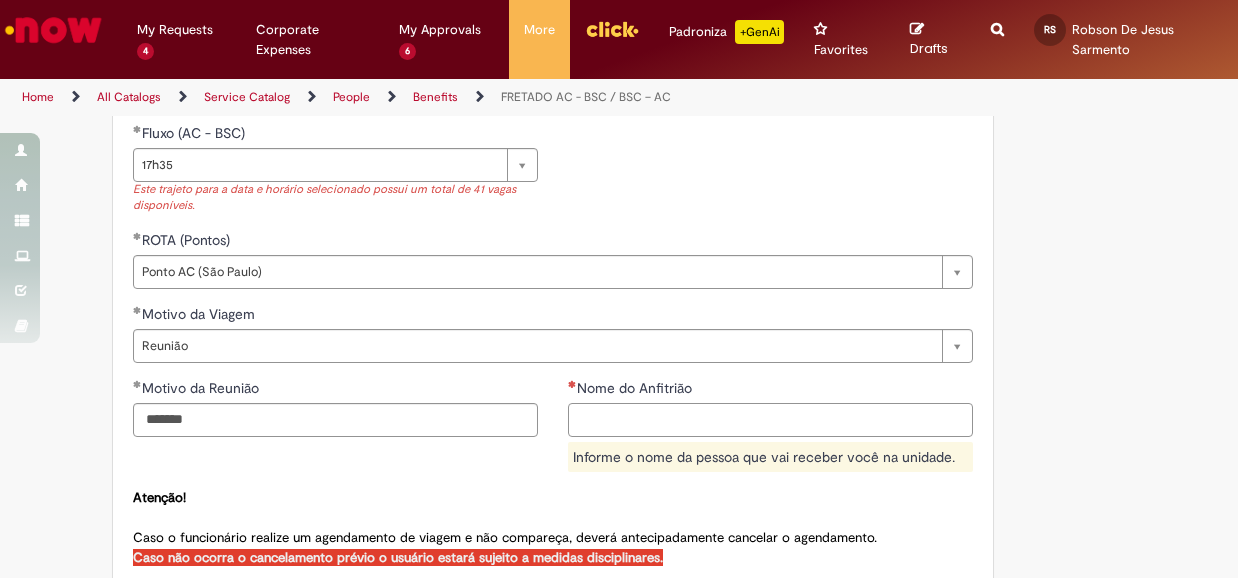 click on "Nome do Anfitrião" at bounding box center (770, 420) 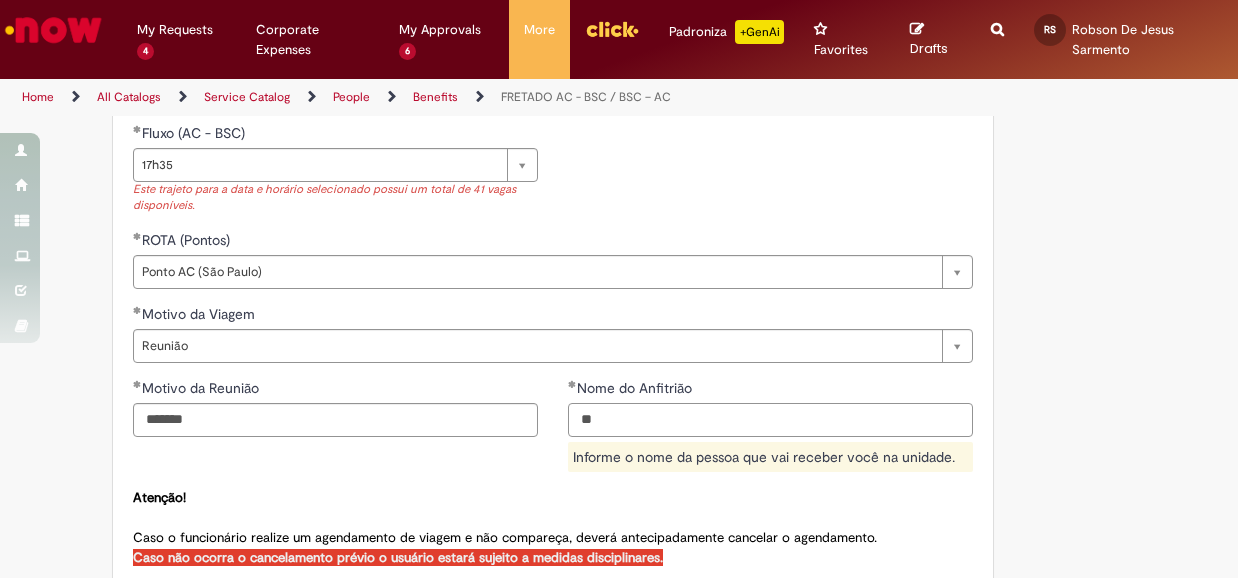 type on "*" 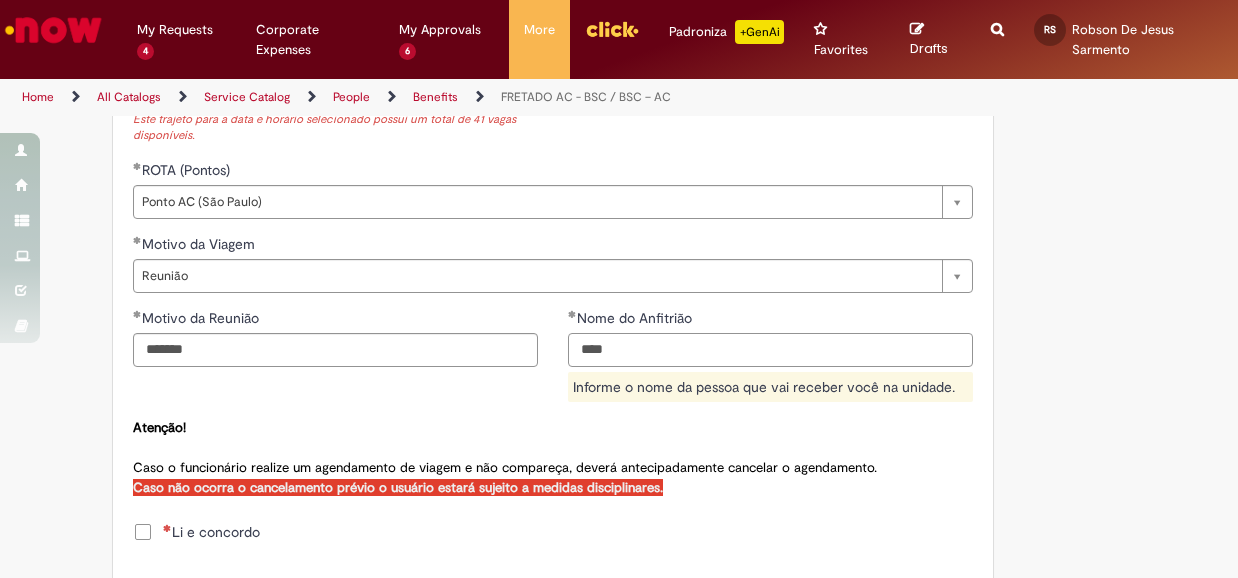 scroll, scrollTop: 1114, scrollLeft: 0, axis: vertical 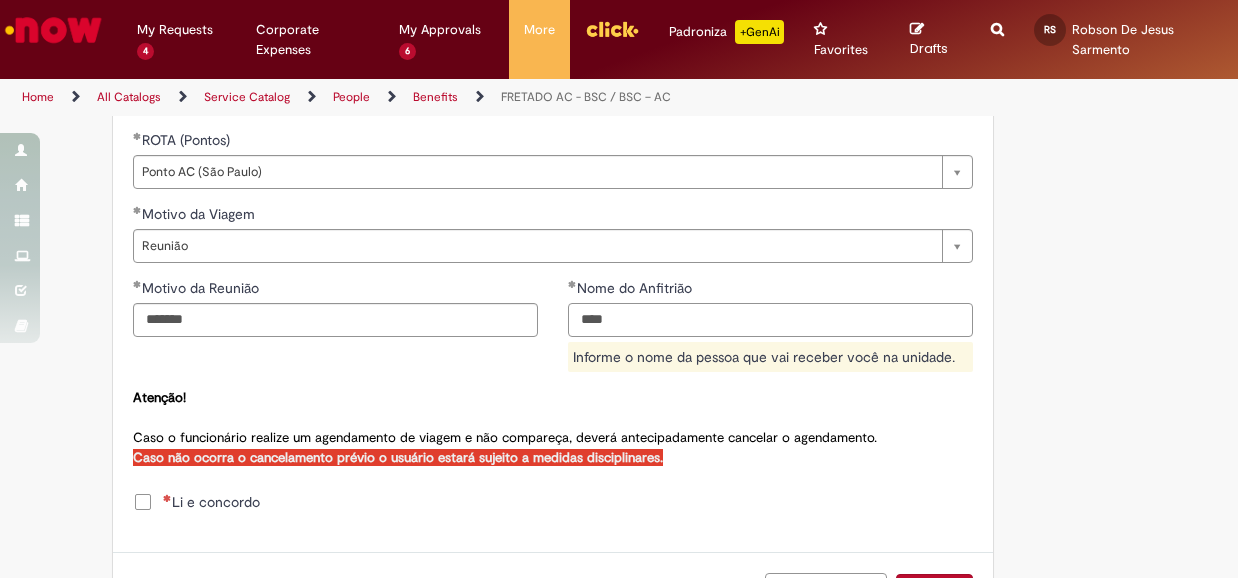 type on "****" 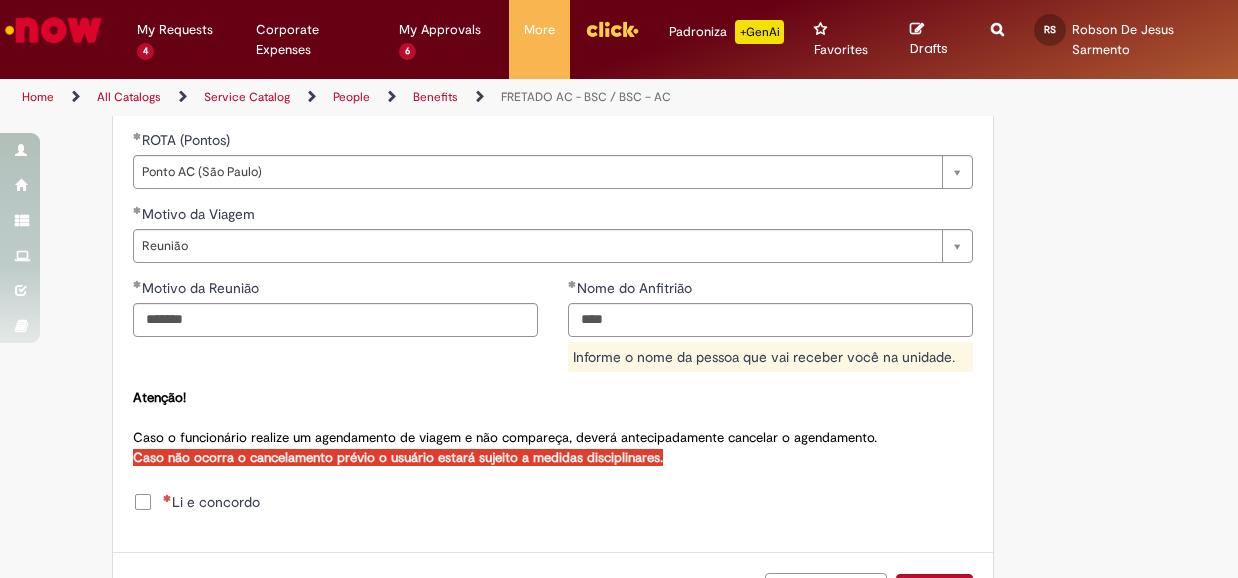 click on "**********" at bounding box center (553, -12) 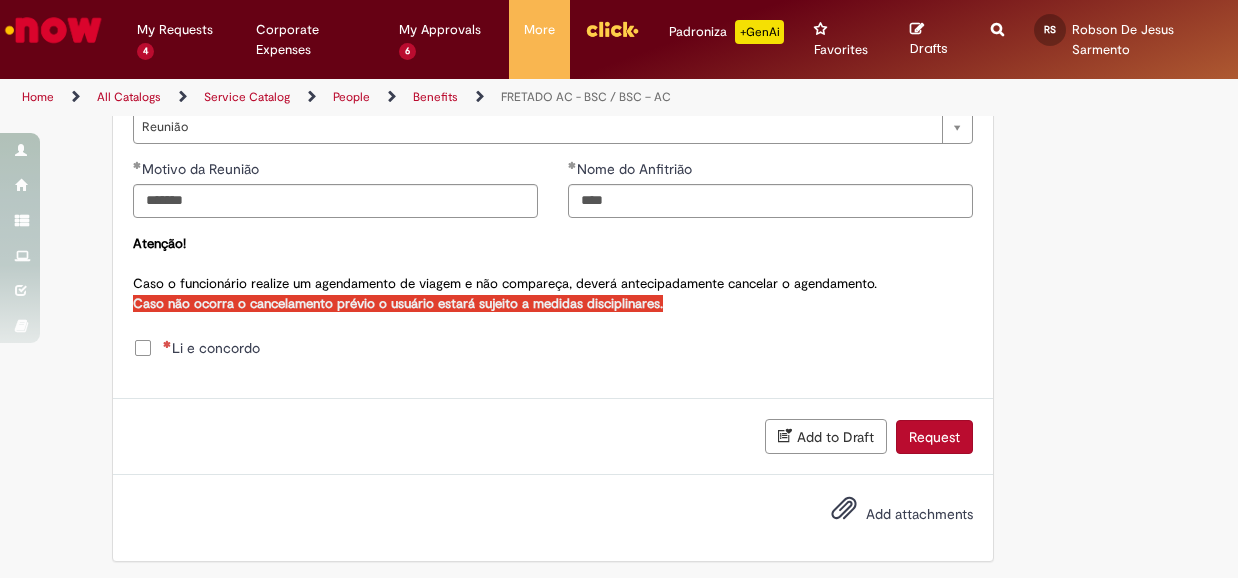 scroll, scrollTop: 1234, scrollLeft: 0, axis: vertical 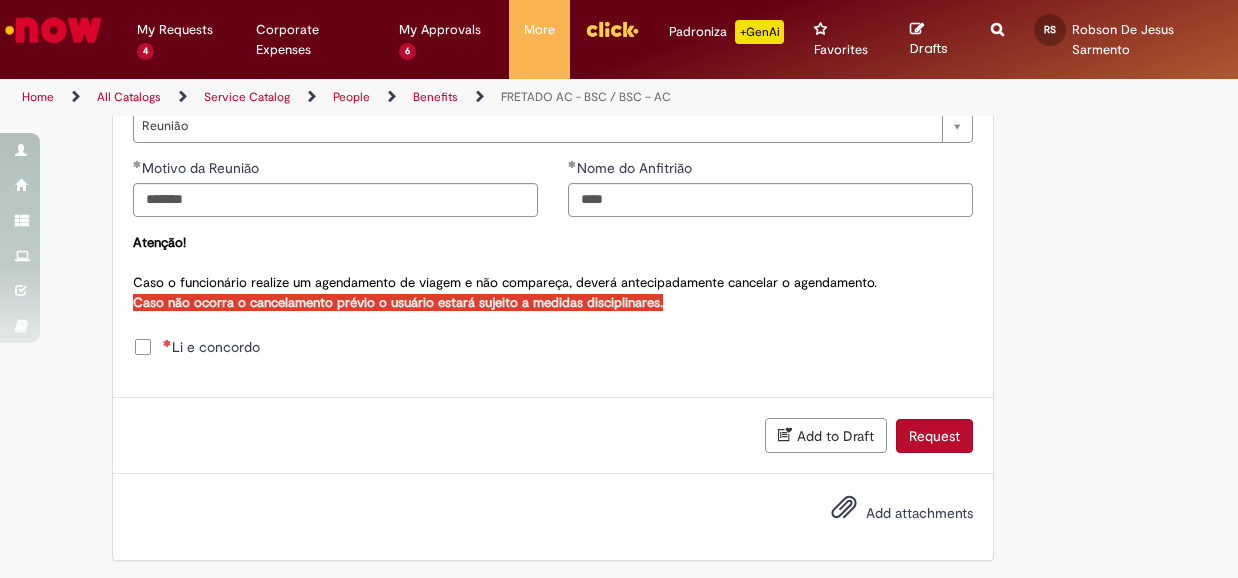 click on "Li e concordo" at bounding box center (211, 347) 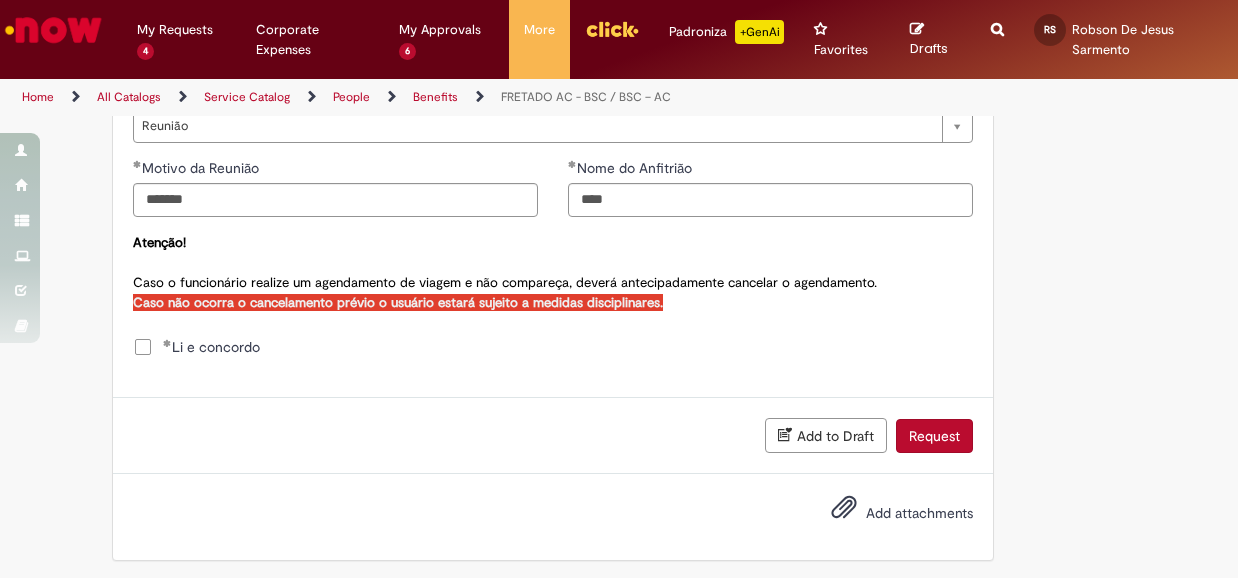 click on "Request" at bounding box center [934, 436] 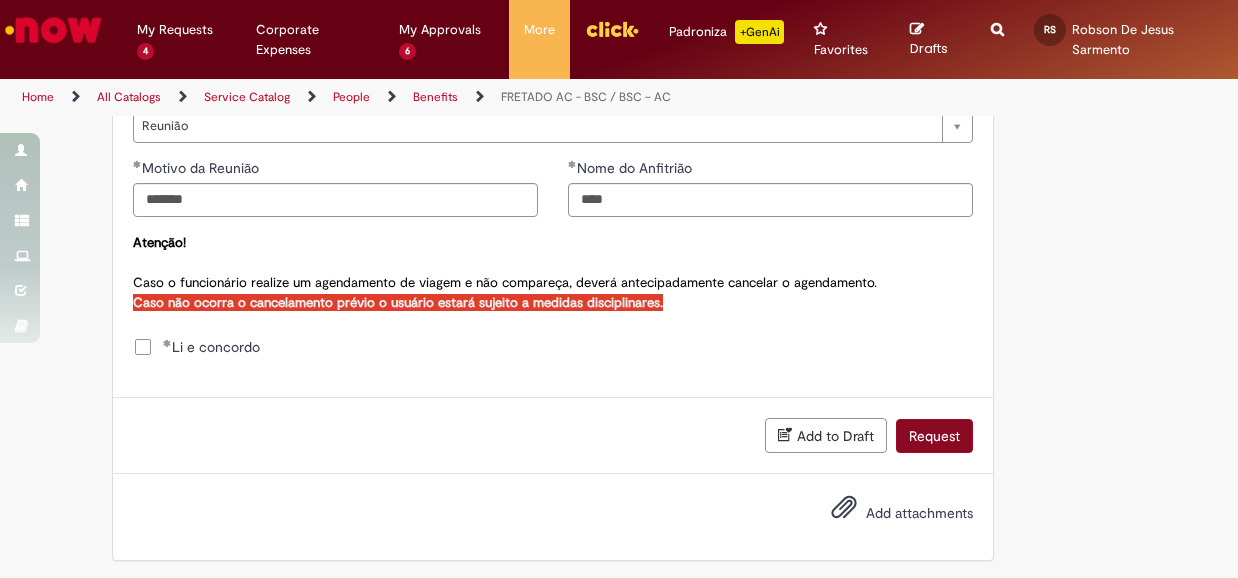 scroll, scrollTop: 1189, scrollLeft: 0, axis: vertical 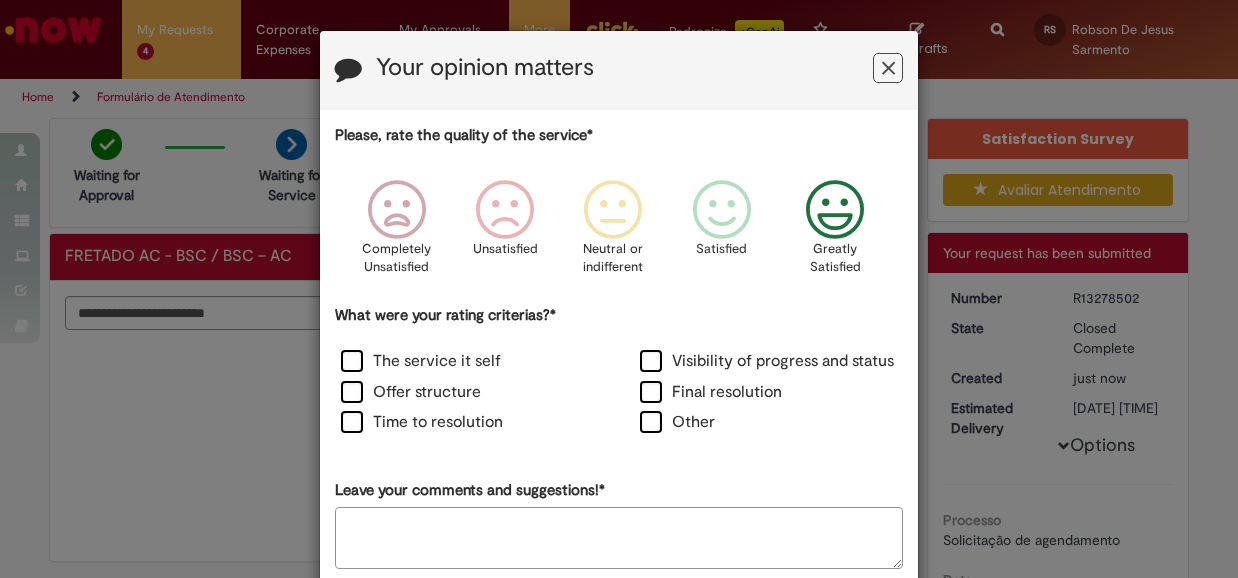 click at bounding box center [835, 210] 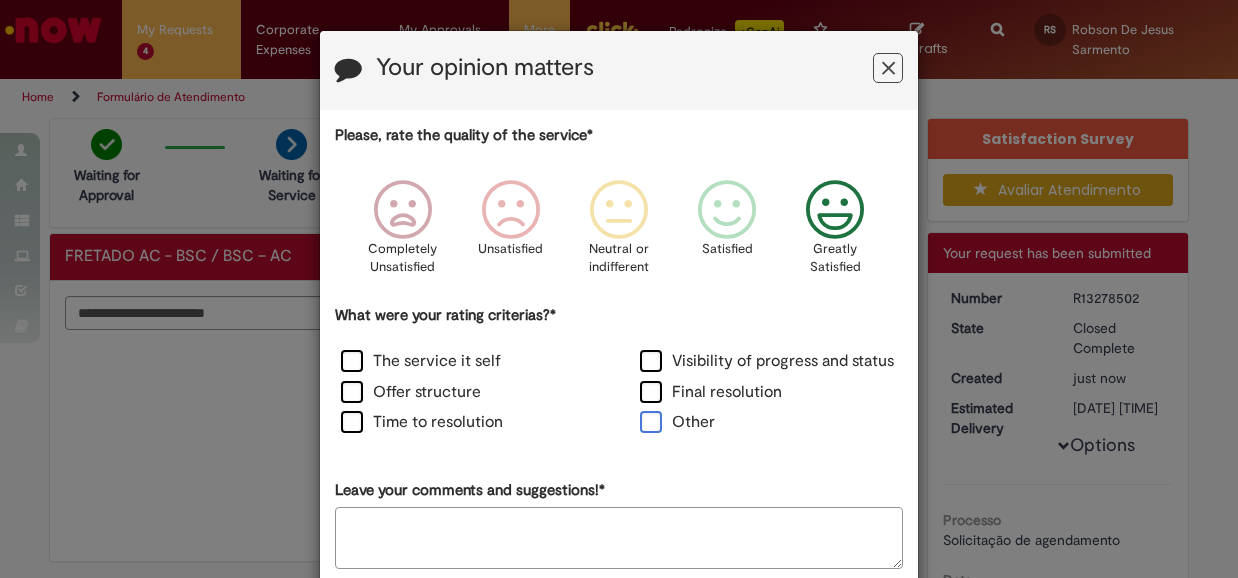 click on "Other" at bounding box center (677, 422) 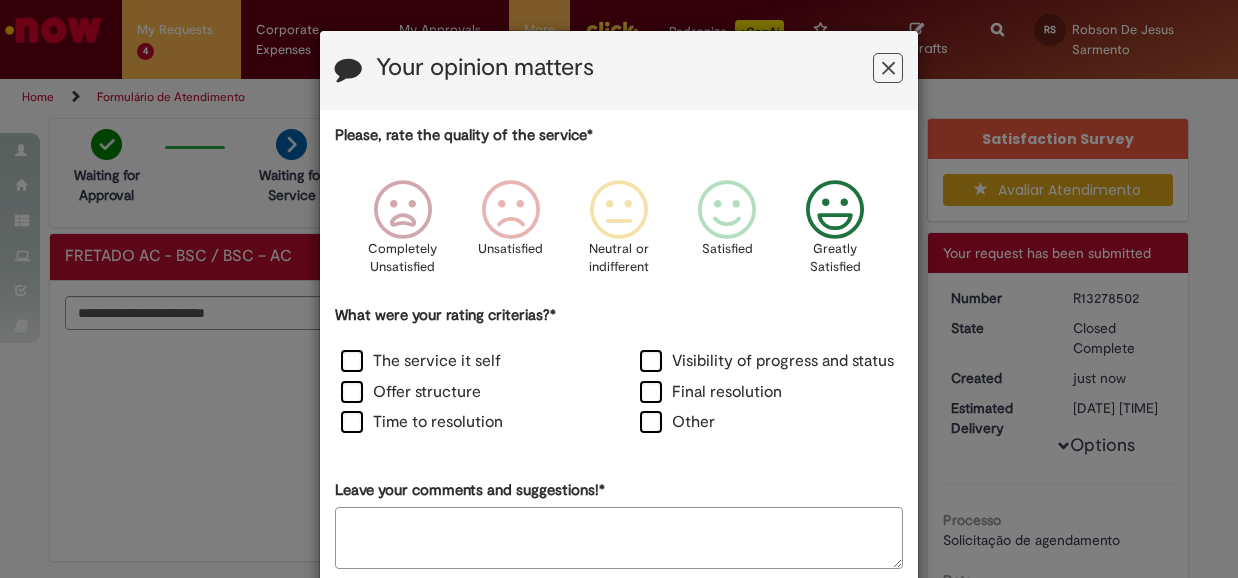 click on "The service it self" at bounding box center (469, 363) 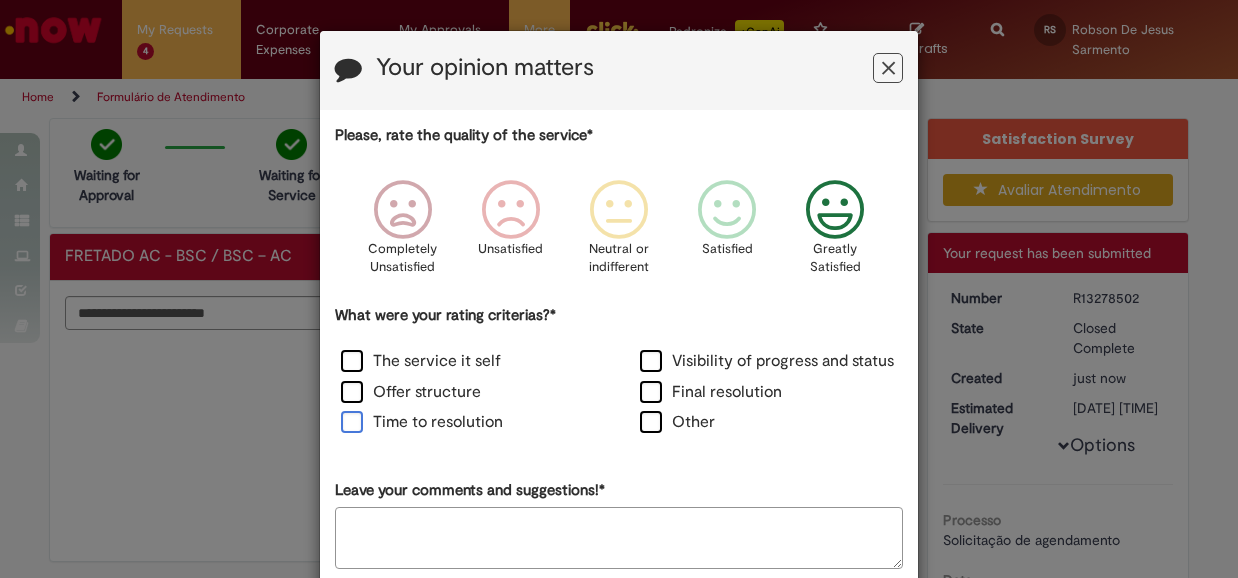click on "Time to resolution" at bounding box center [422, 422] 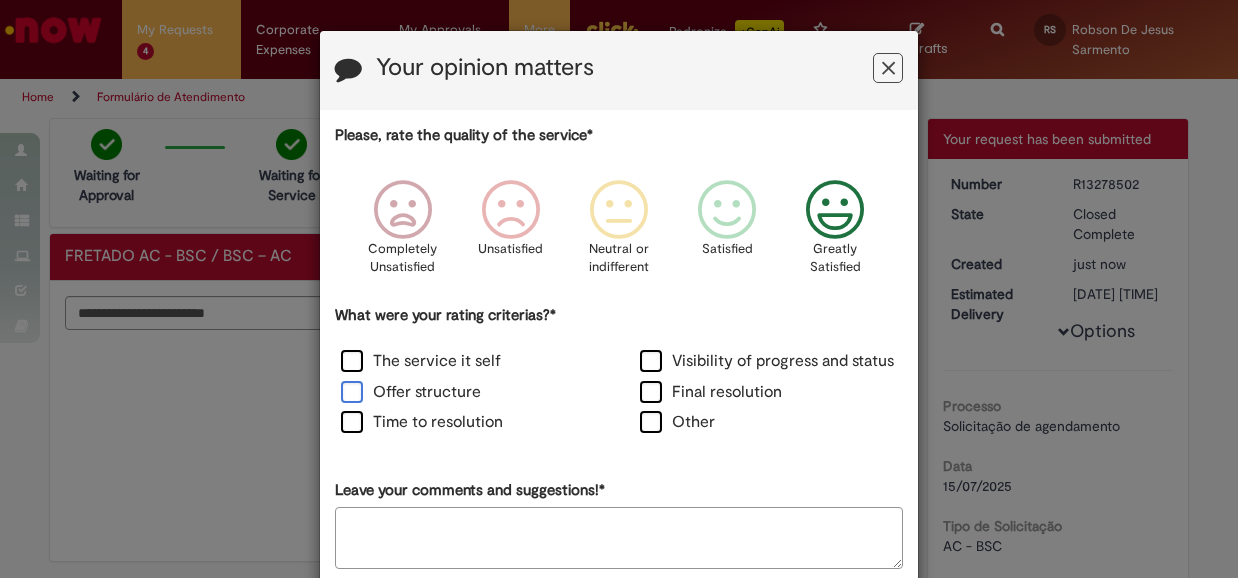click on "Offer structure" at bounding box center (411, 392) 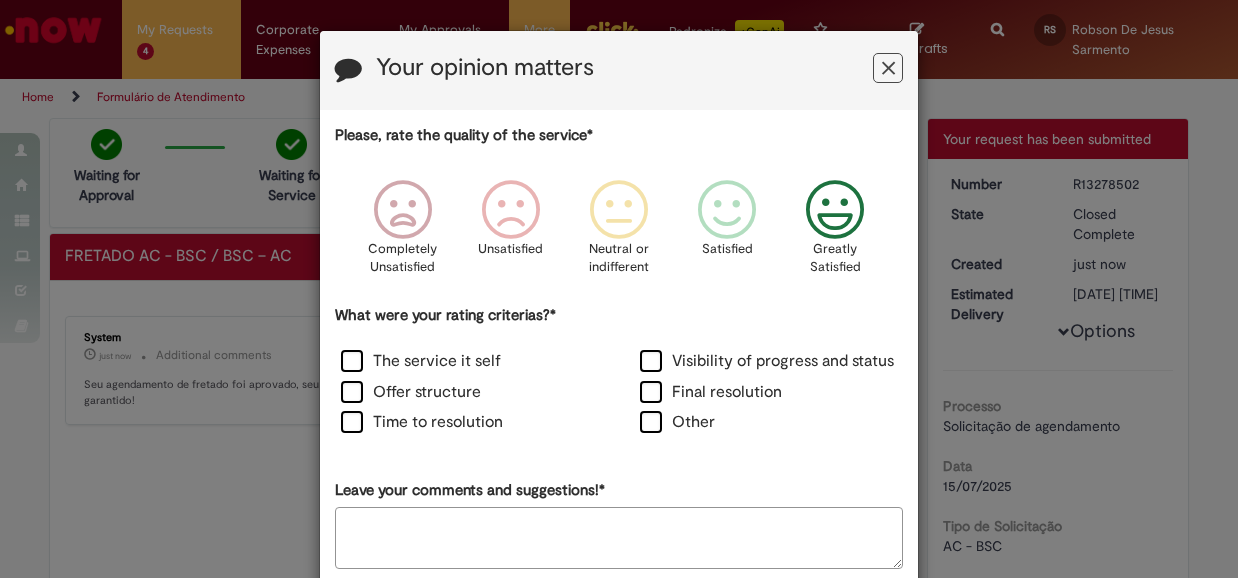 scroll, scrollTop: 99, scrollLeft: 0, axis: vertical 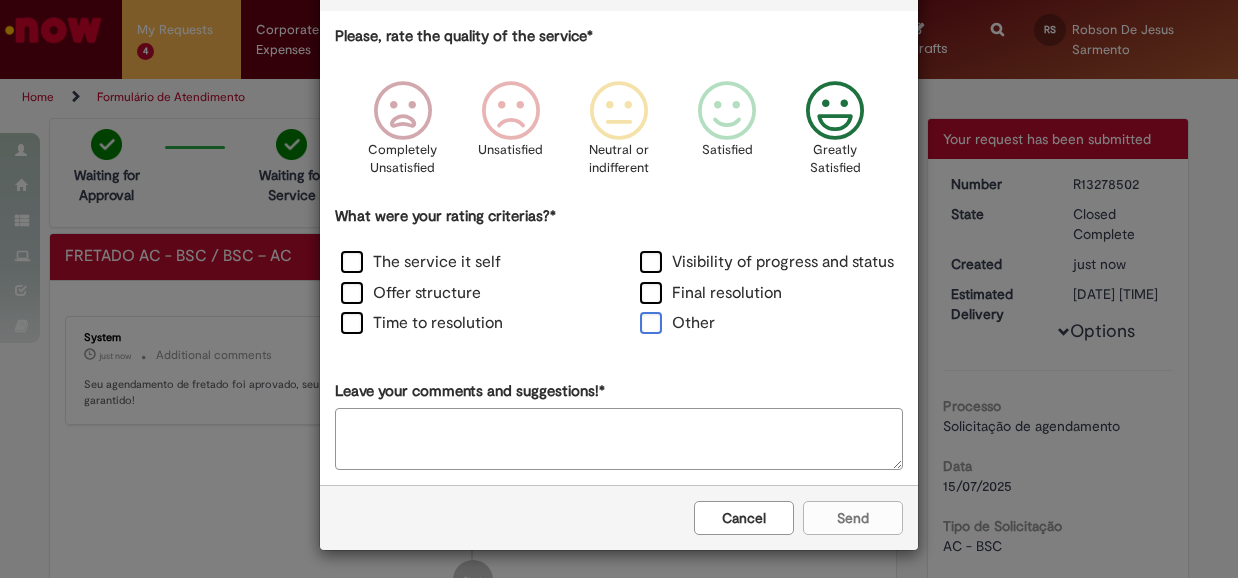 click on "Other" at bounding box center [677, 323] 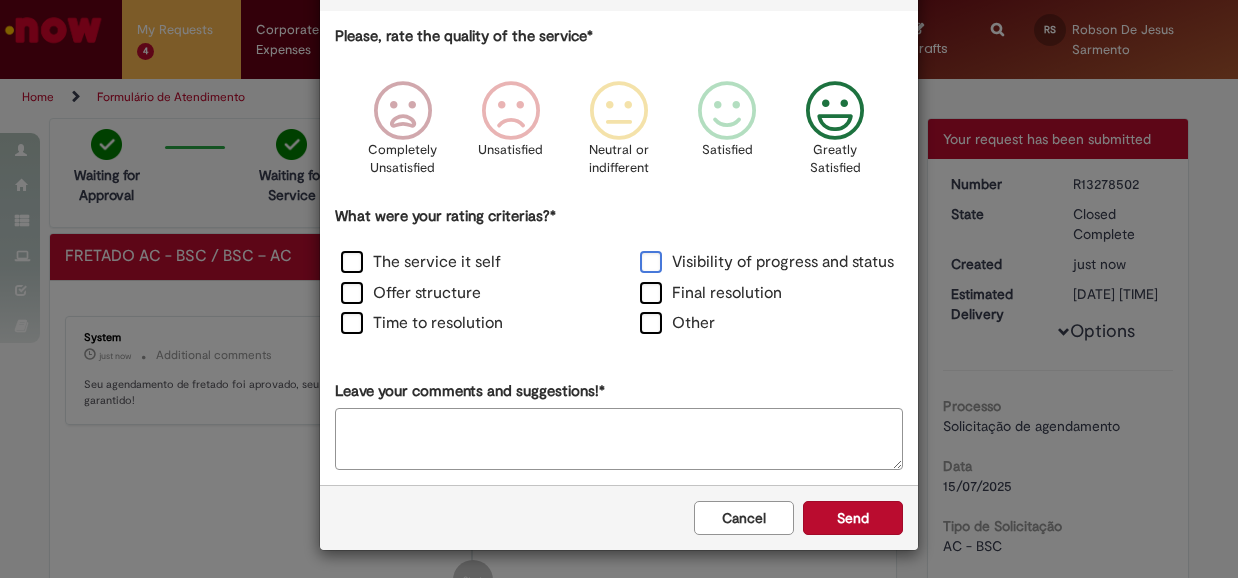 click on "Visibility of progress and status" at bounding box center (767, 262) 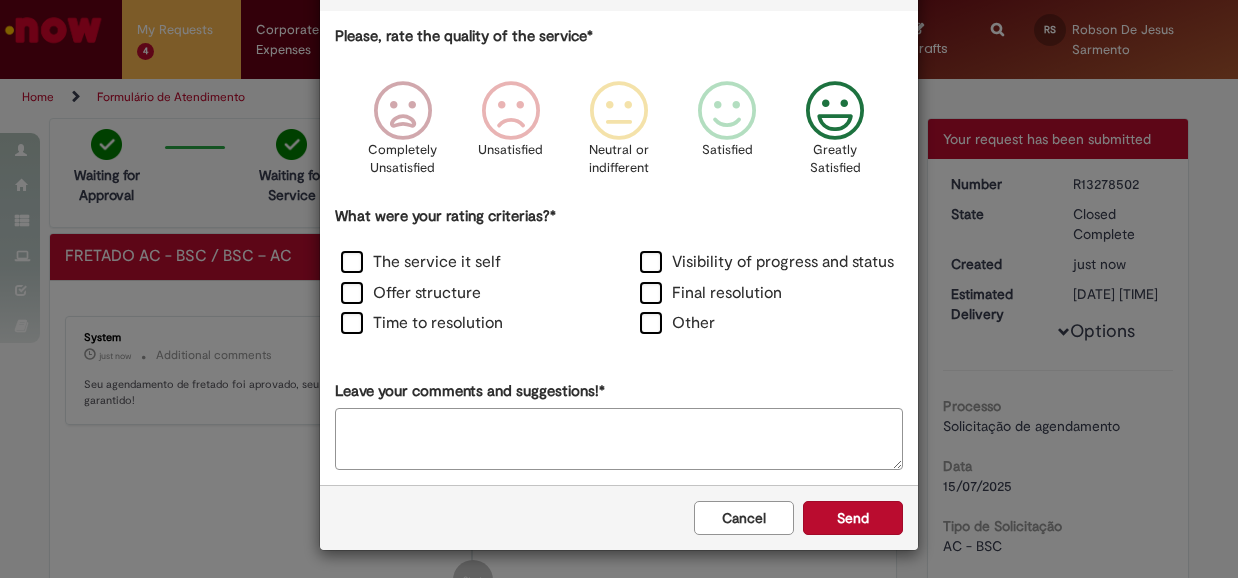 click on "Cancel" at bounding box center [744, 518] 